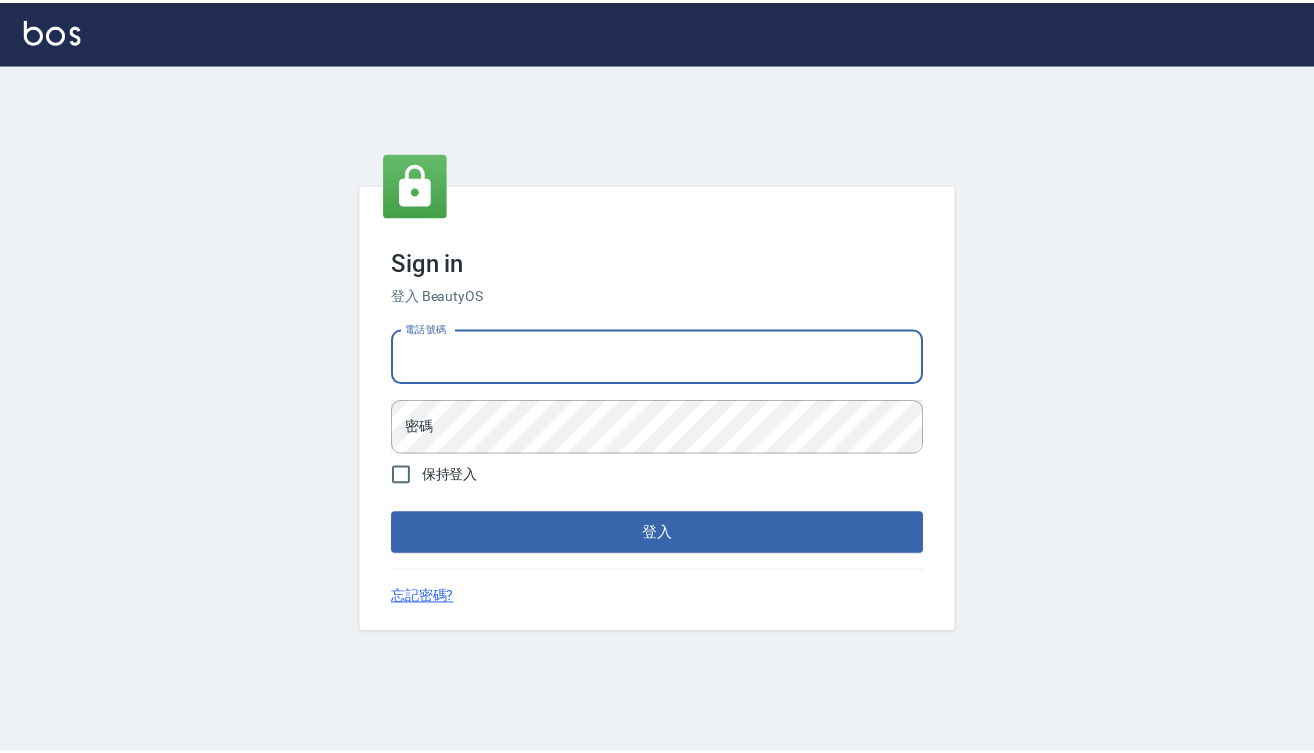 scroll, scrollTop: 0, scrollLeft: 0, axis: both 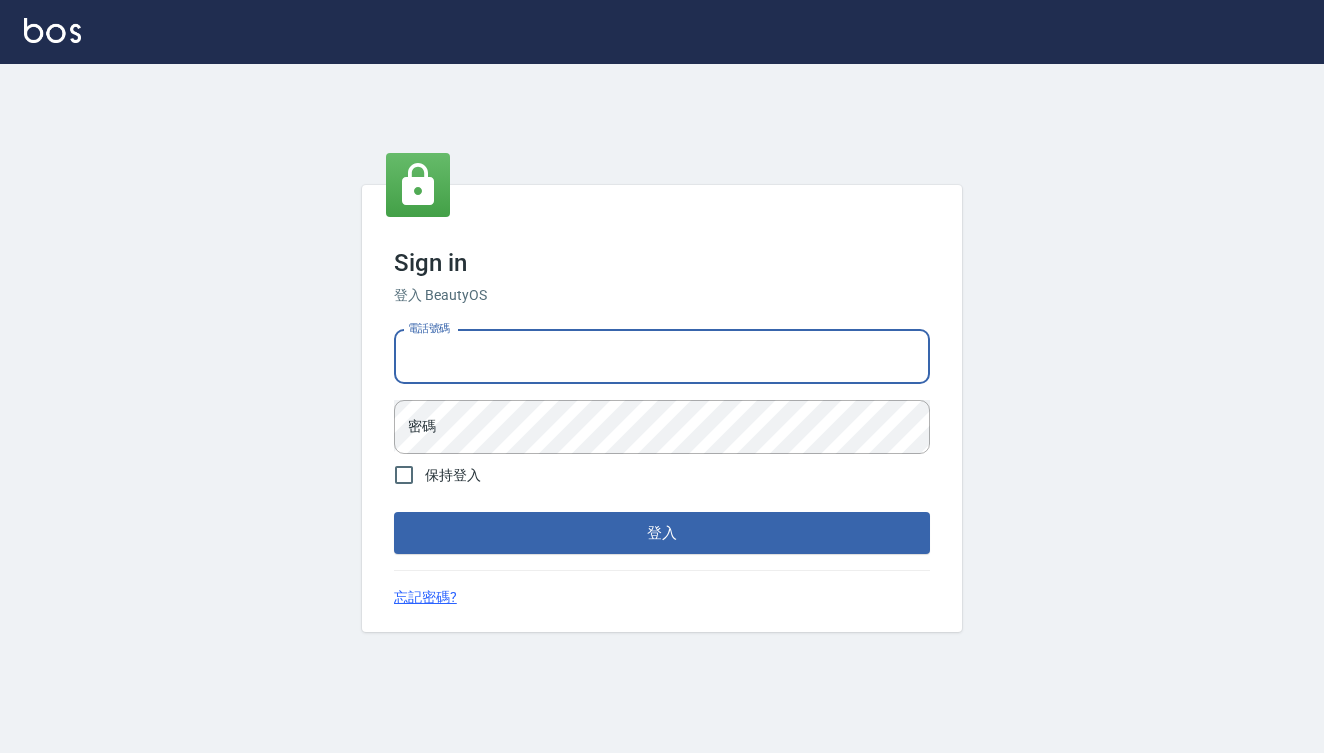 type on "0909291021" 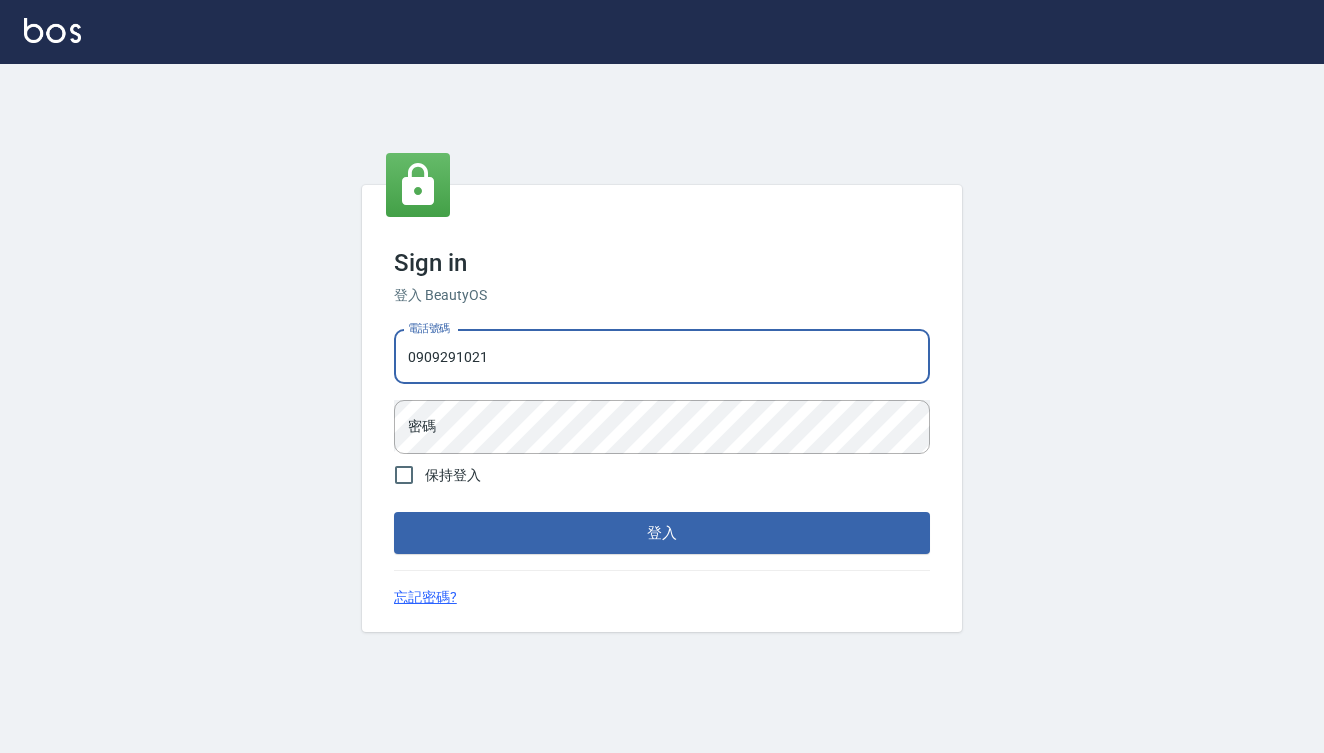 click on "登入" at bounding box center (662, 533) 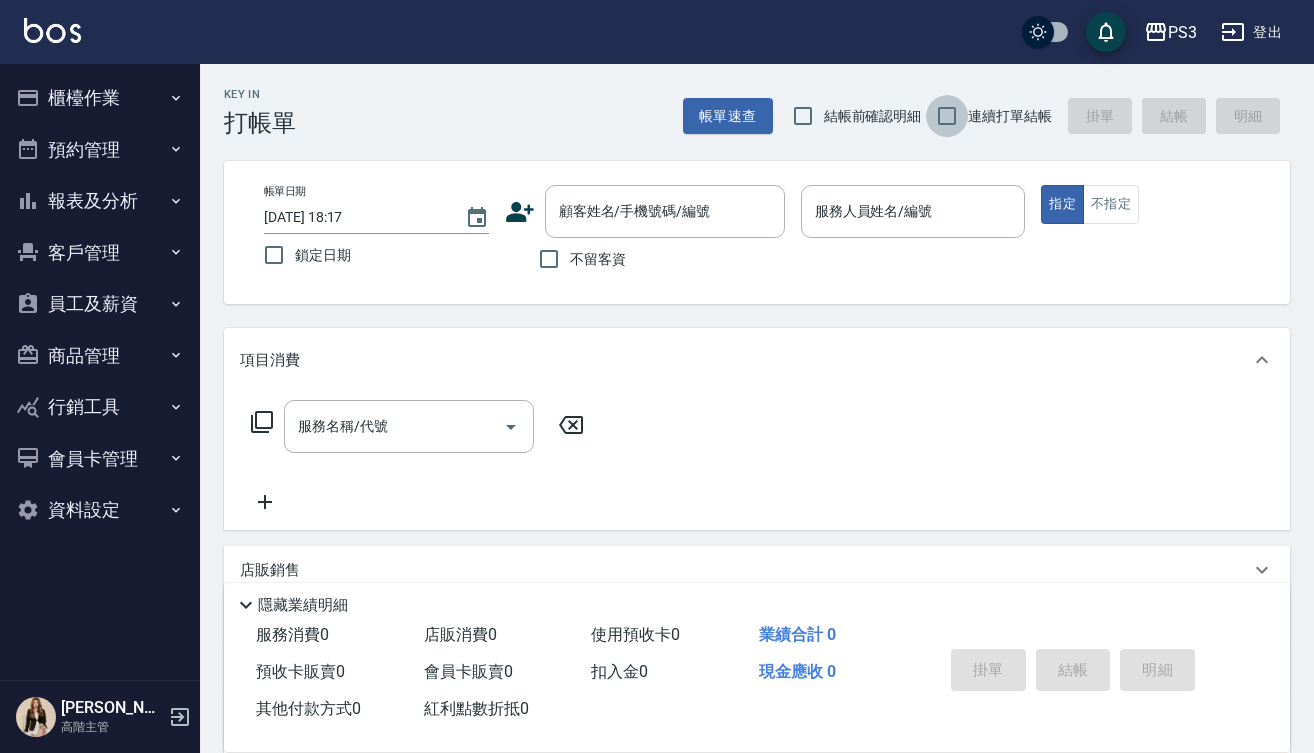 click on "連續打單結帳" at bounding box center [947, 116] 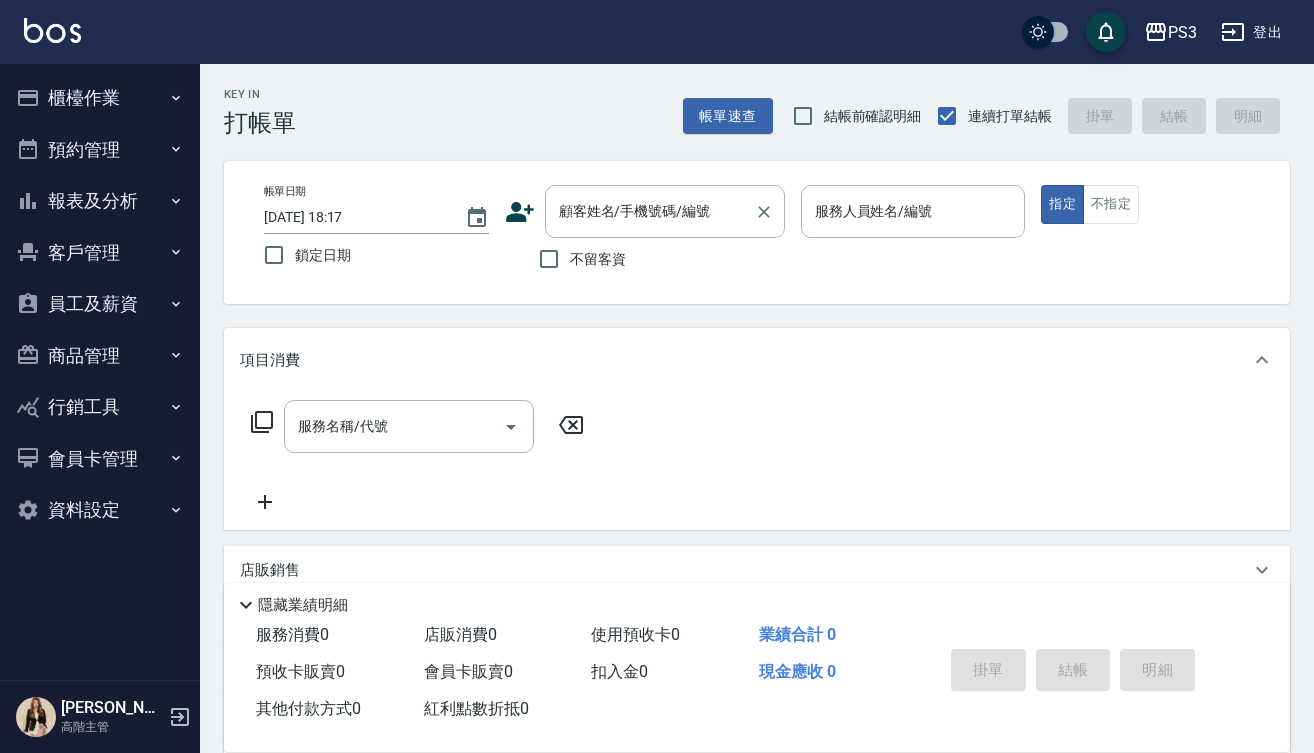 click on "顧客姓名/手機號碼/編號" at bounding box center (650, 211) 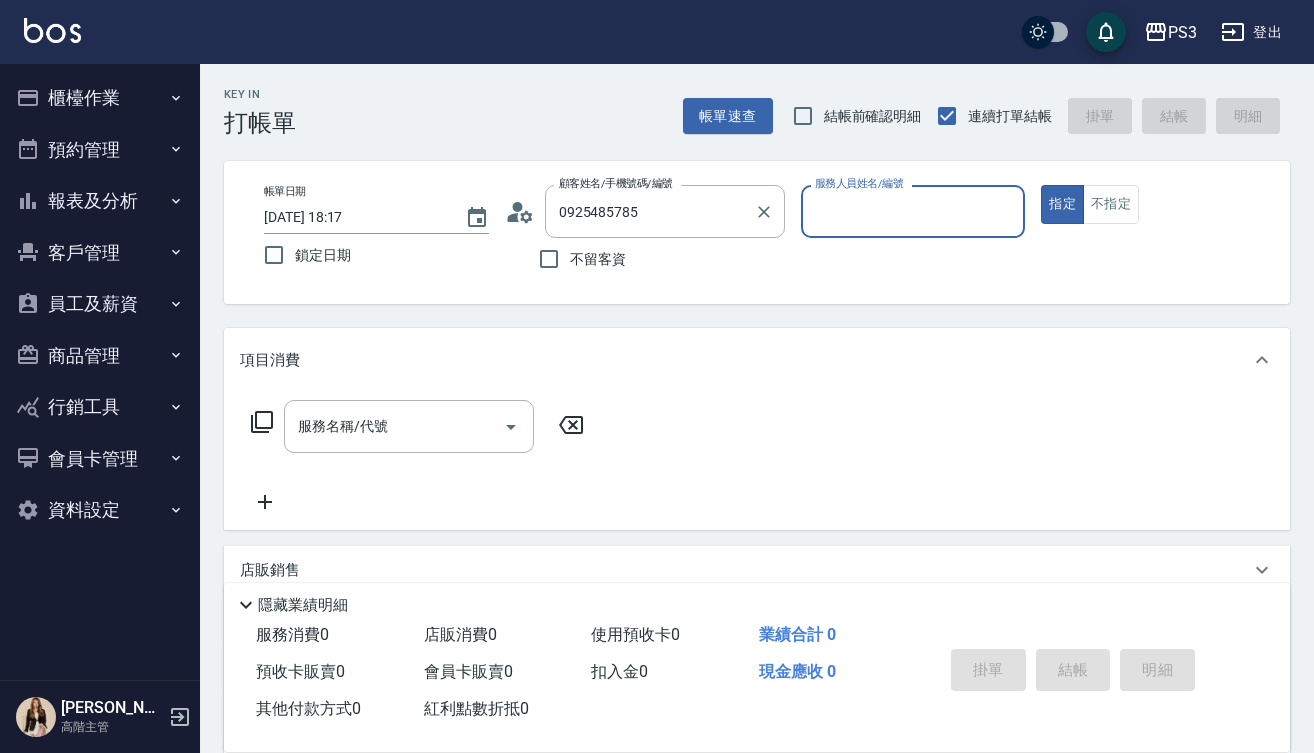 type on "[PERSON_NAME]/0925485785/T83045" 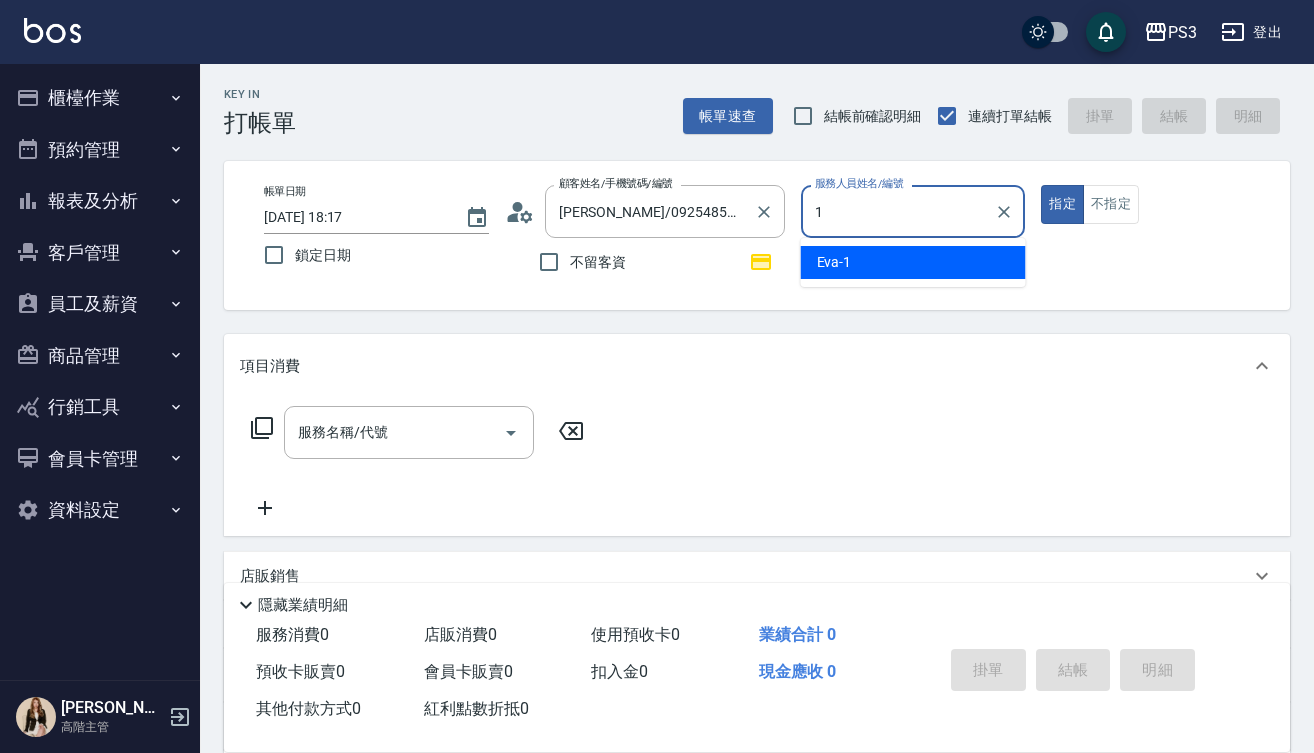type on "[PERSON_NAME]-1" 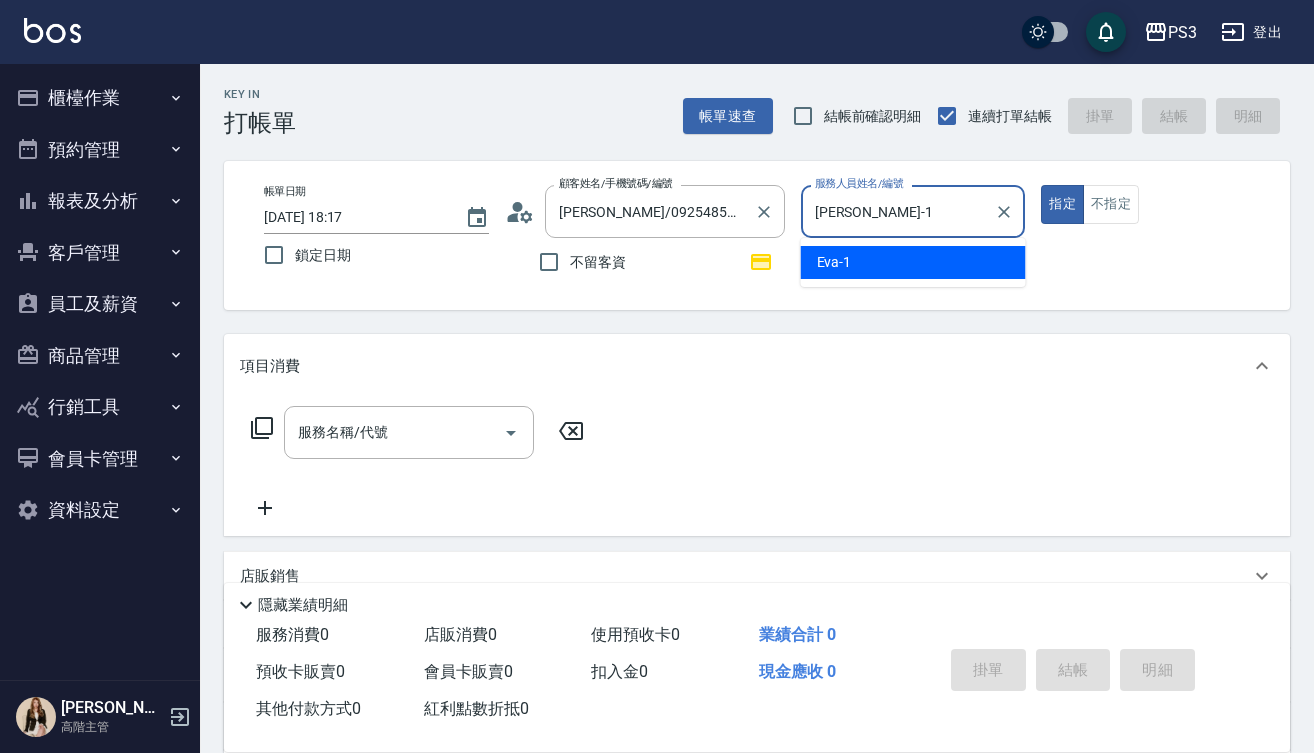 type on "true" 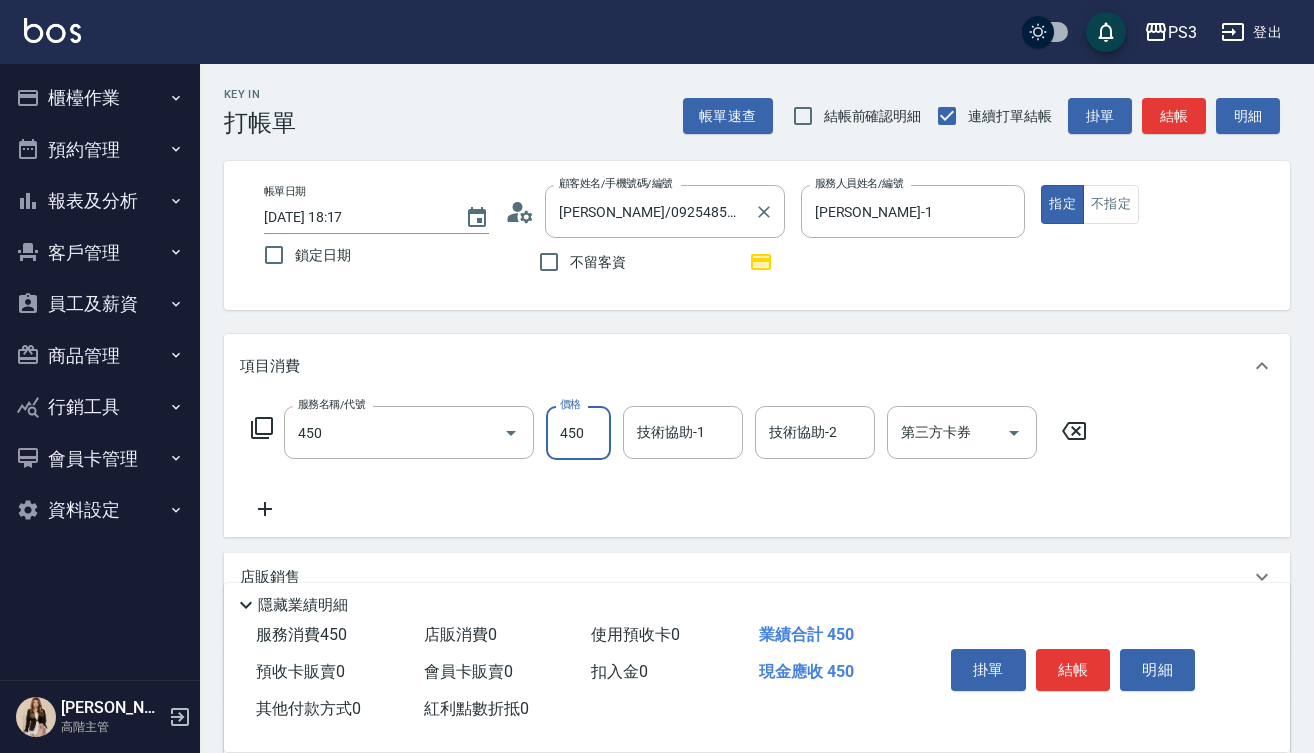 type on "有機洗髮(450)" 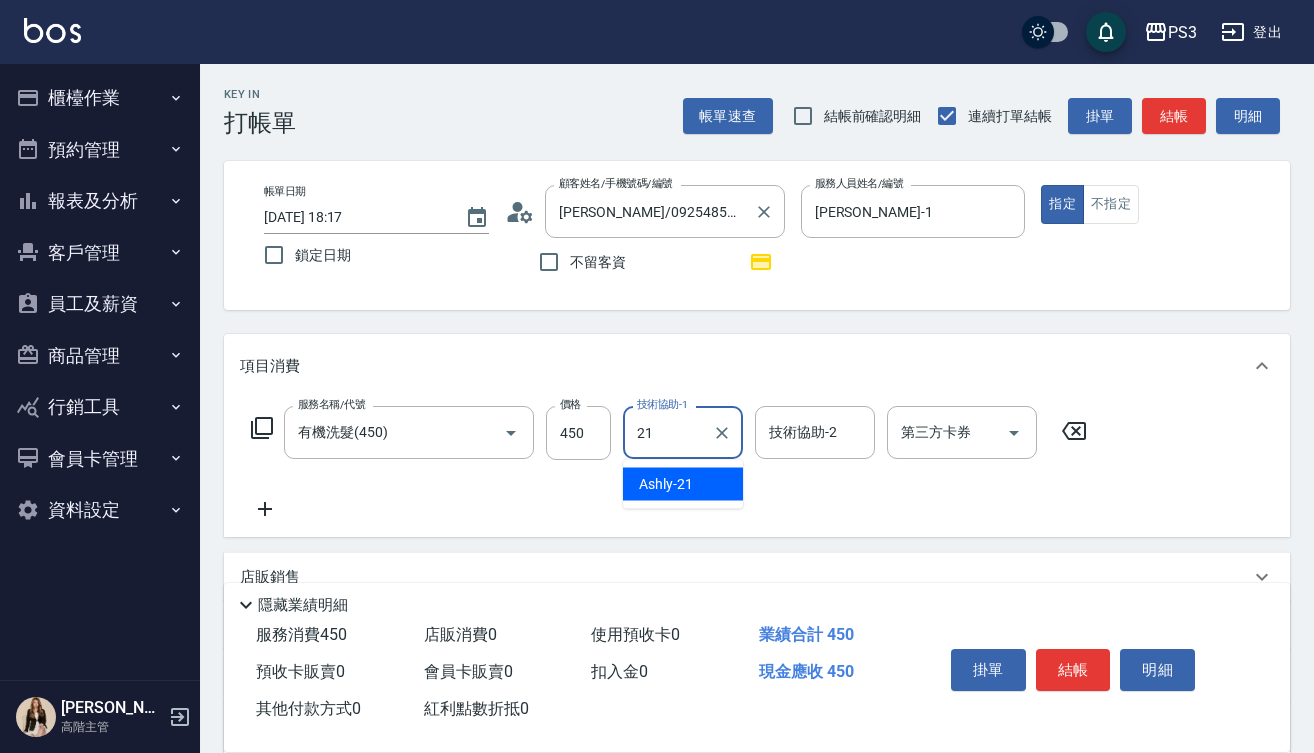 type on "Ashly-21" 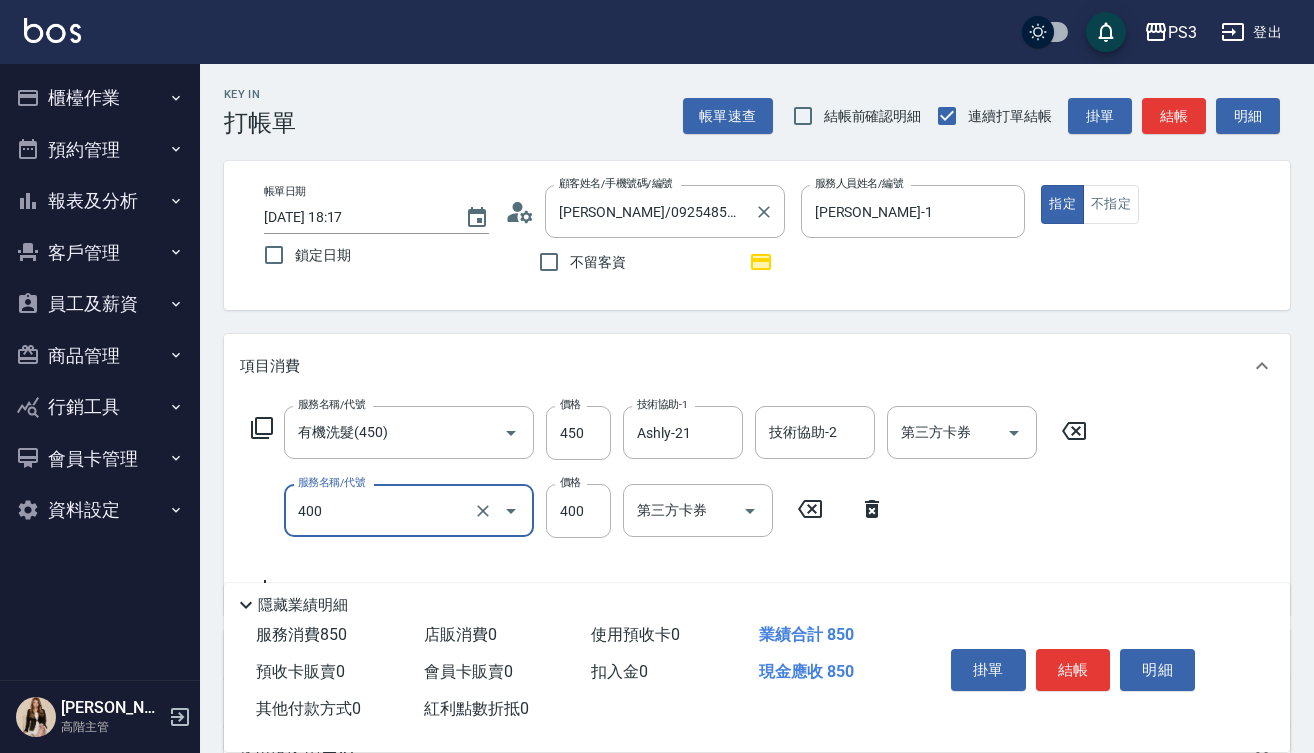 type on "剪(400)" 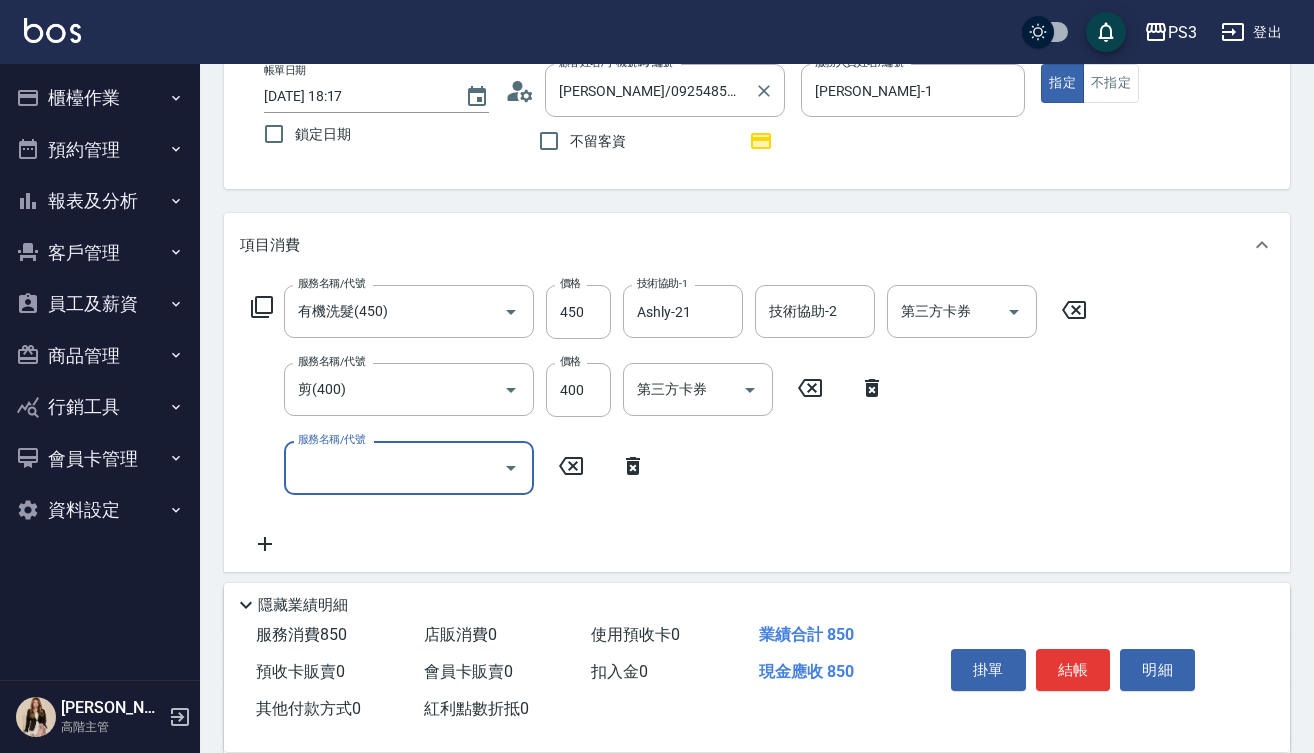 scroll, scrollTop: 126, scrollLeft: 0, axis: vertical 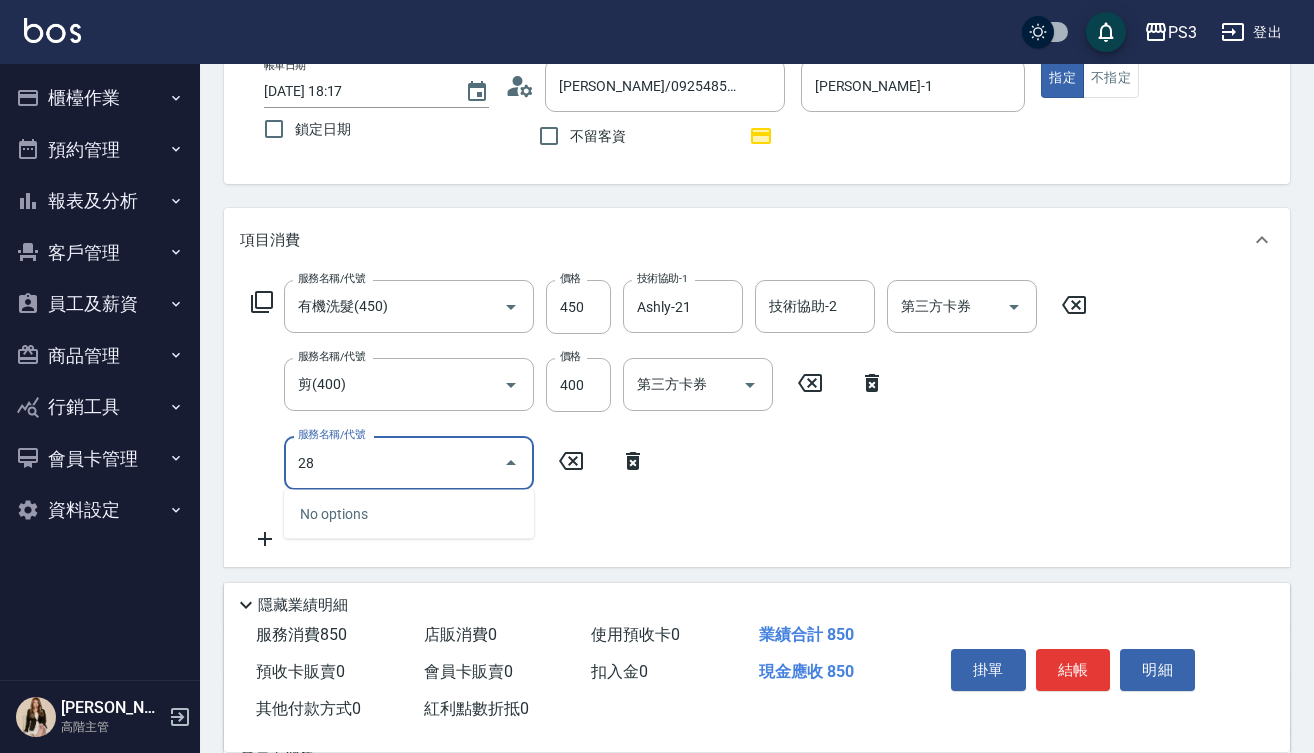 type on "2" 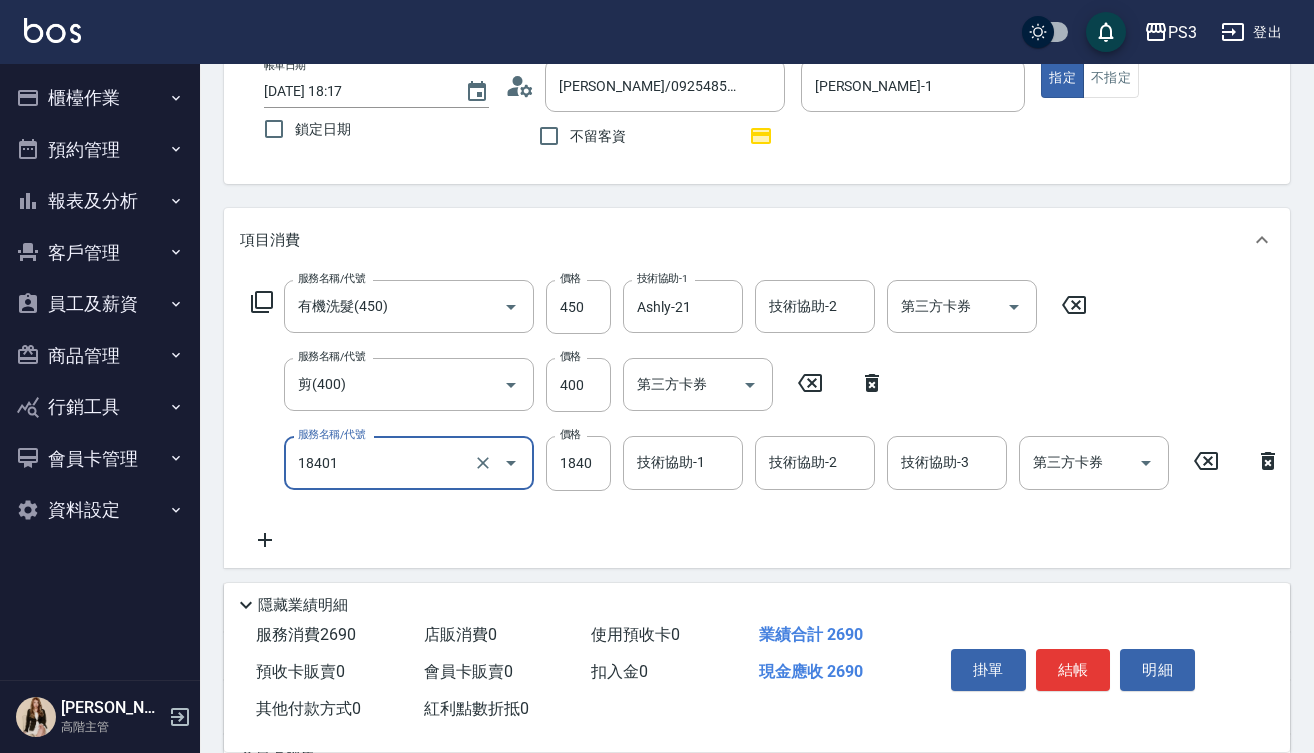 type on "L燙(18401)" 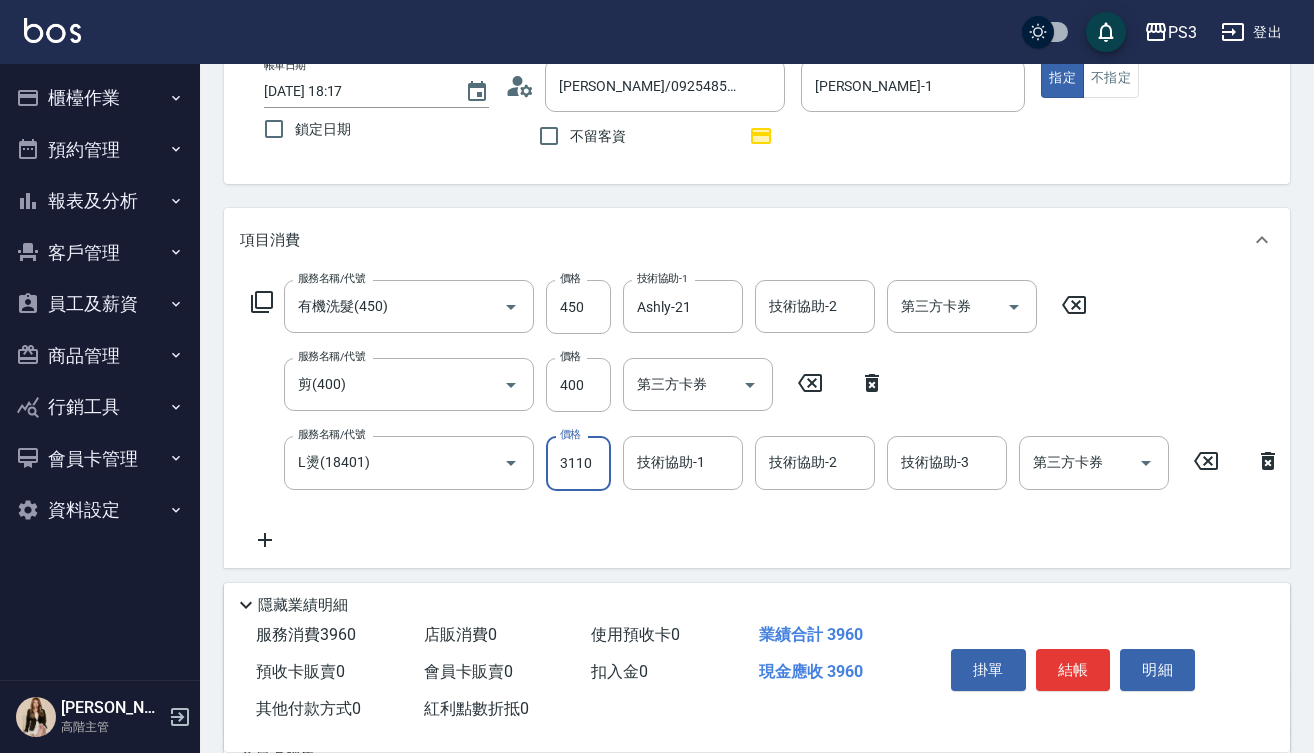 type on "3110" 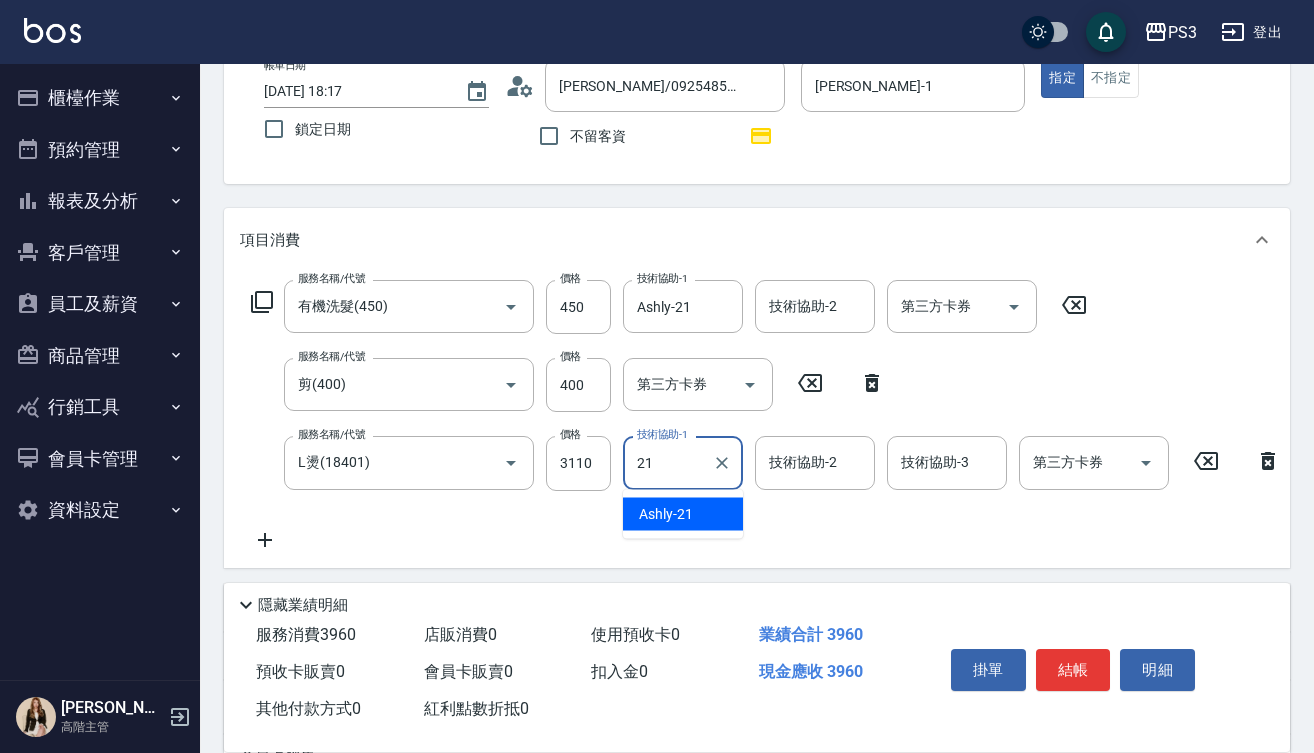 type on "Ashly-21" 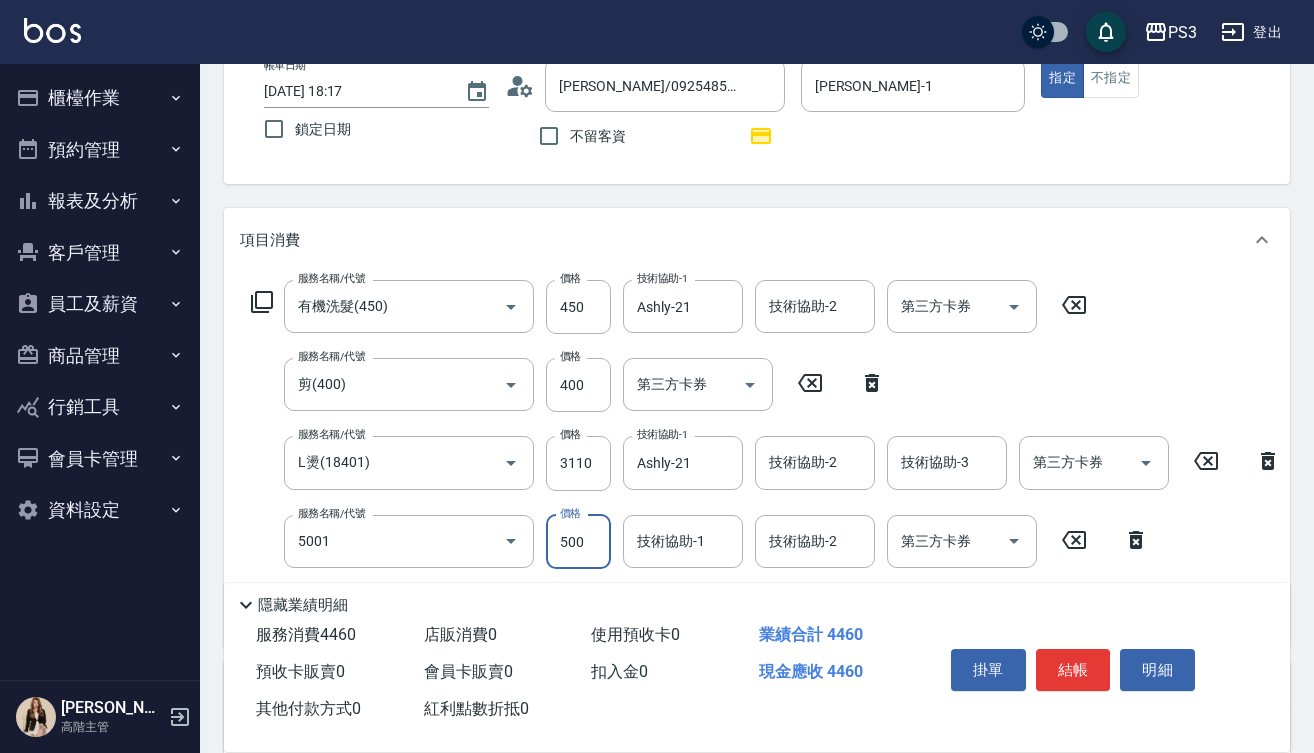 type on "燙瀏海500/800(5001)" 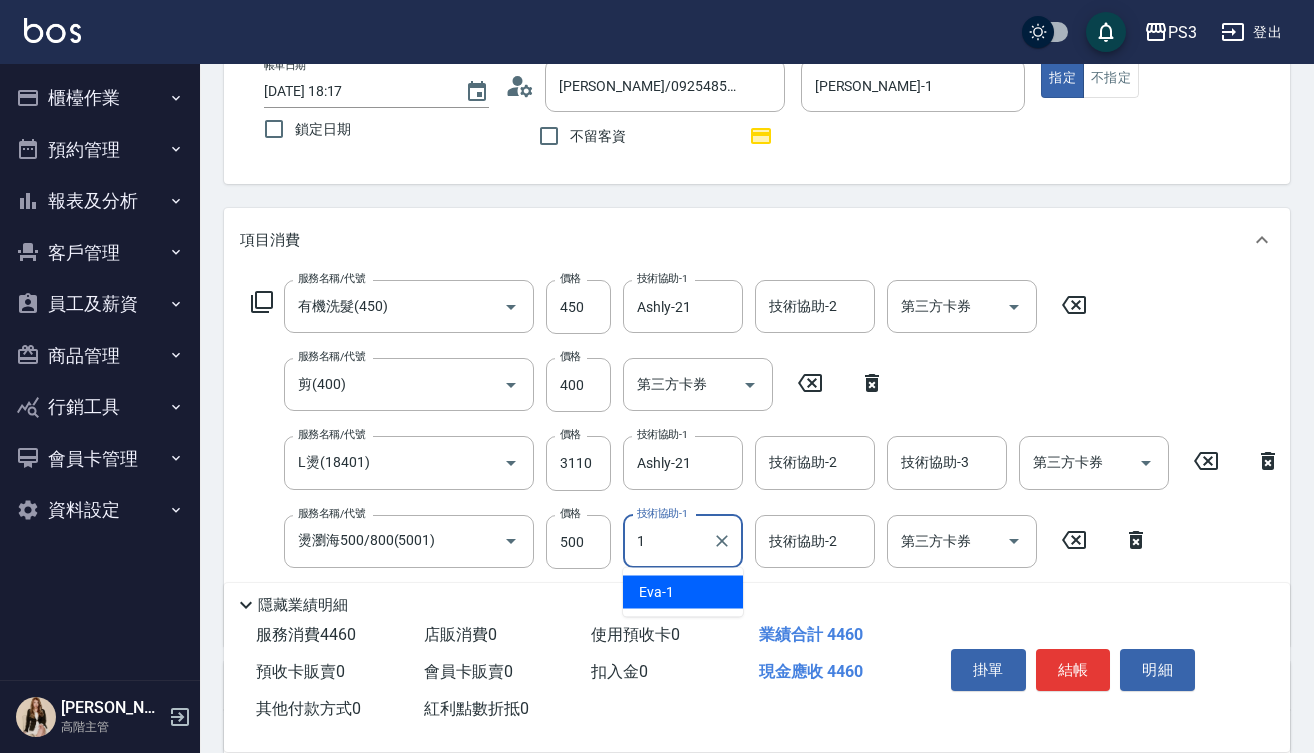 type on "[PERSON_NAME]-1" 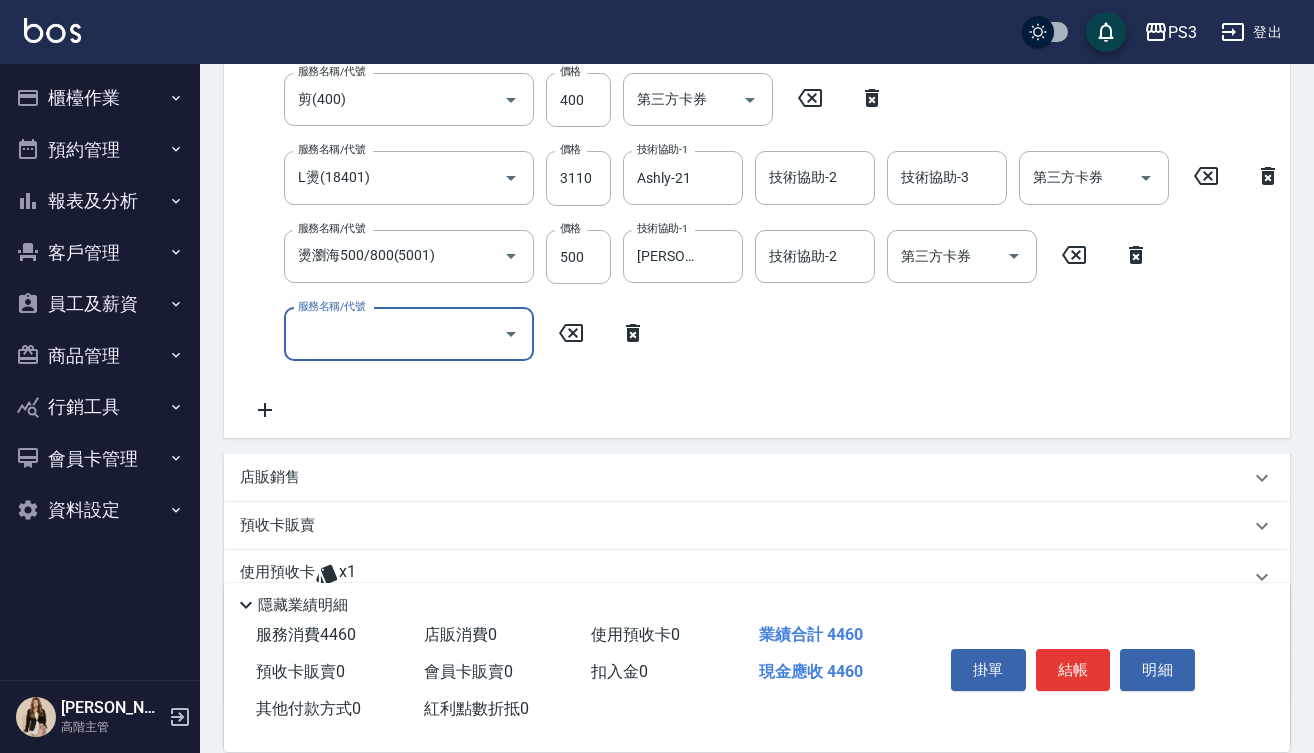 scroll, scrollTop: 414, scrollLeft: 0, axis: vertical 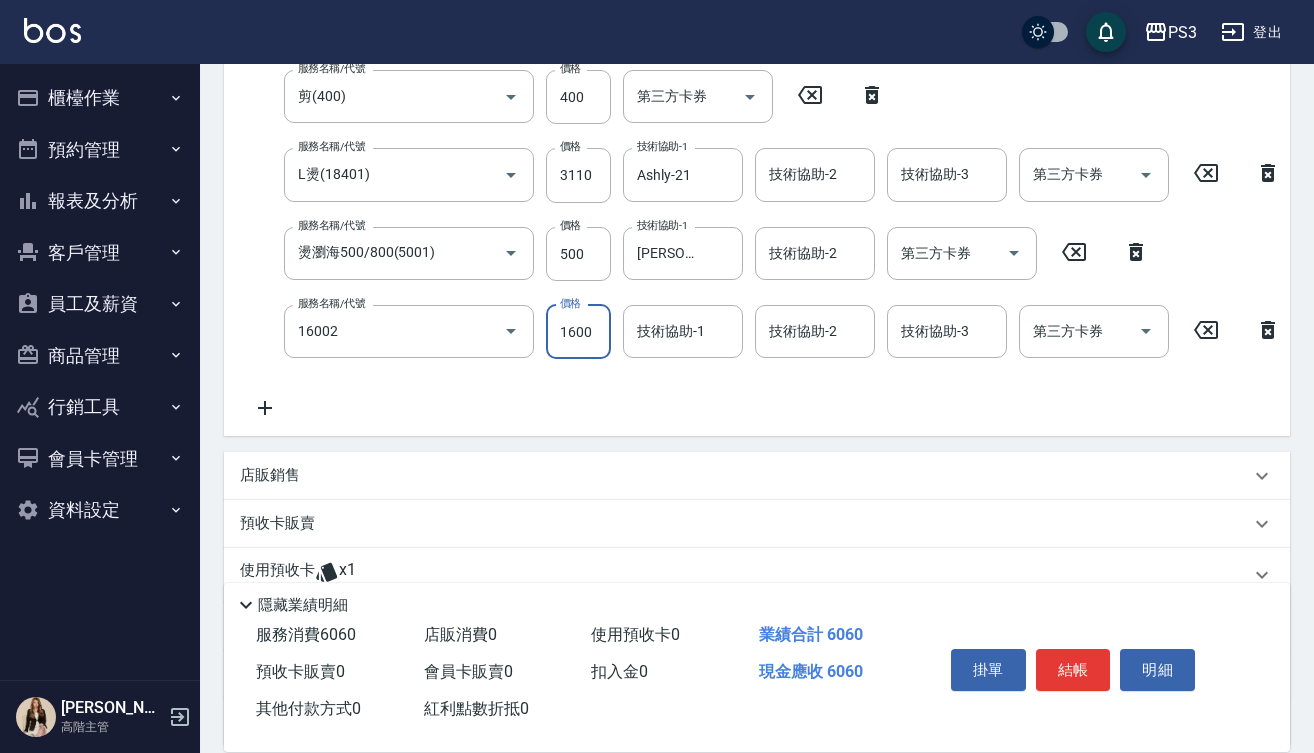 type on "染L(16002)" 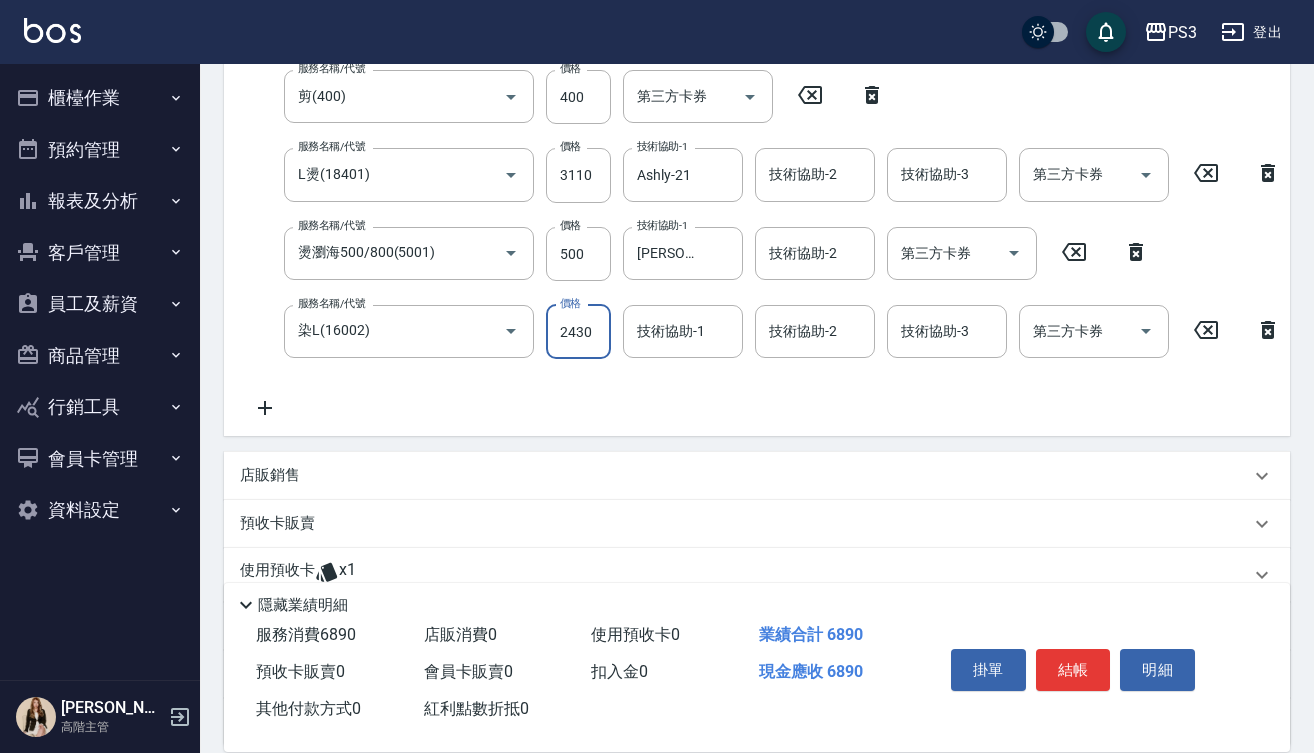 type on "2430" 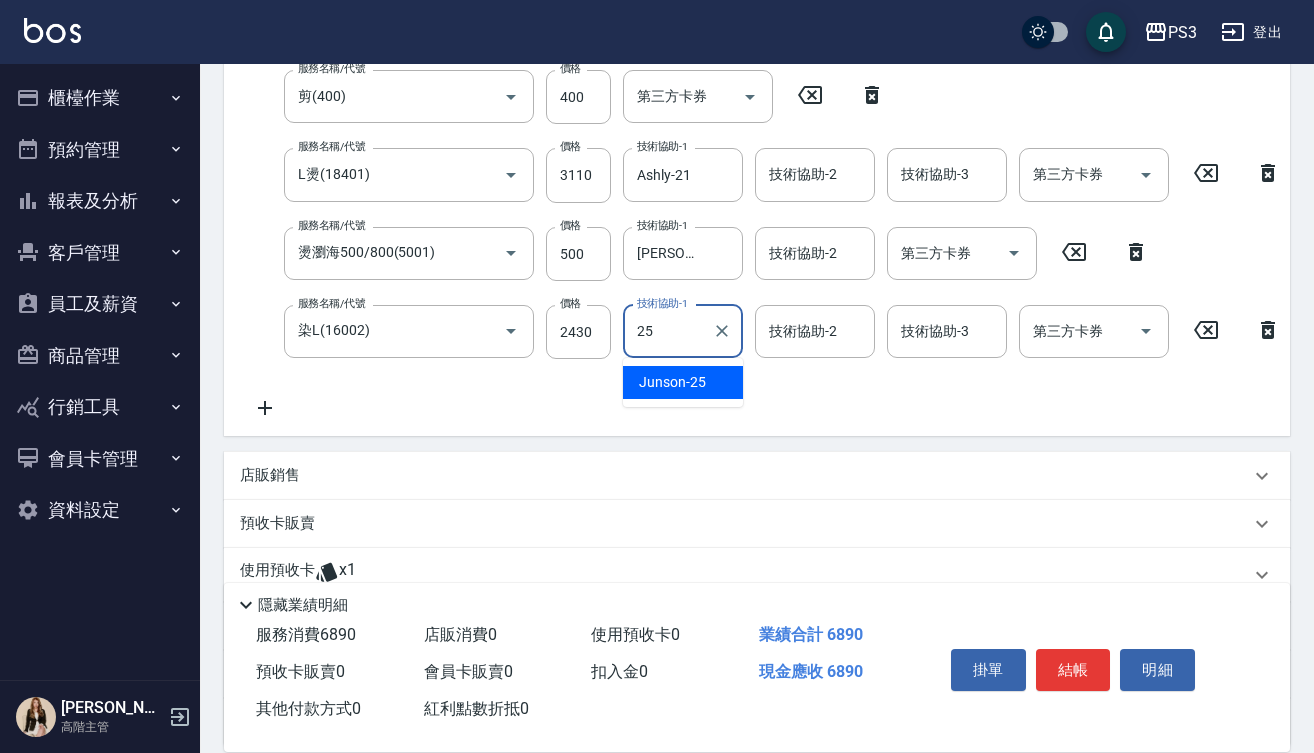 type on "Junson-25" 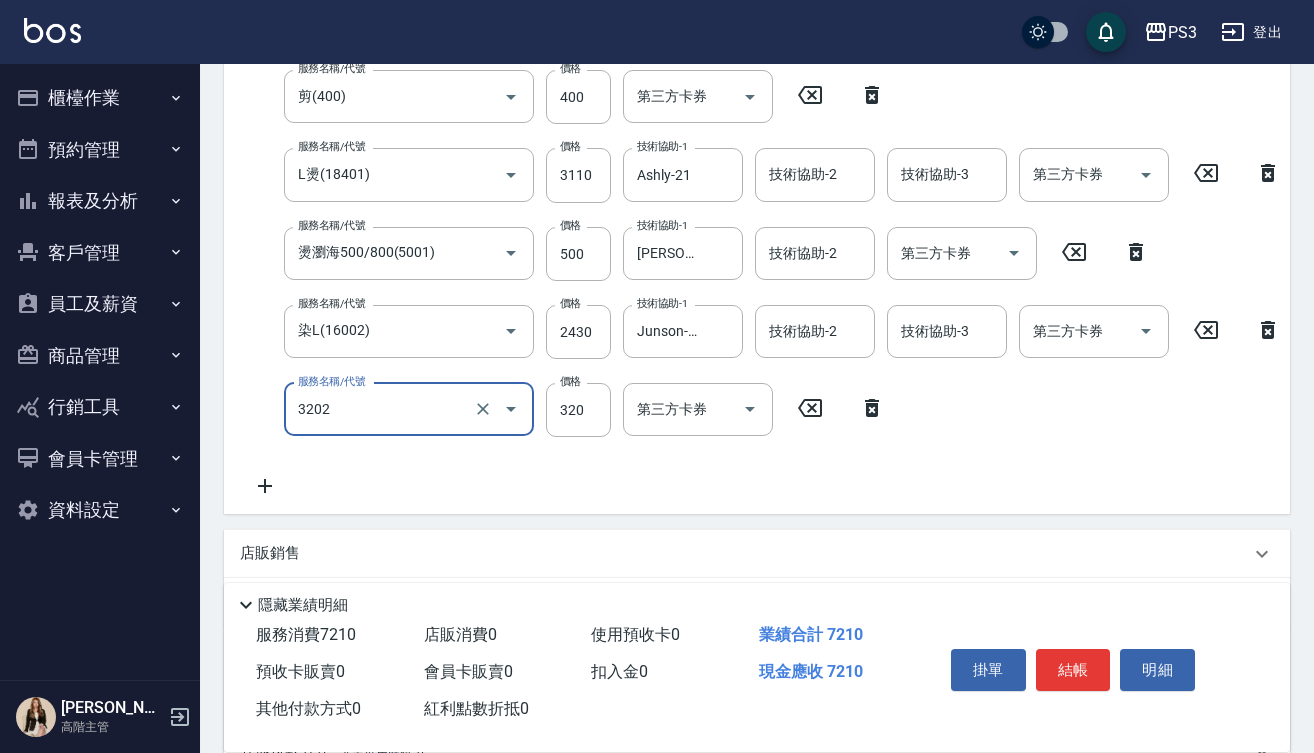 type on "頭皮隔離(3202)" 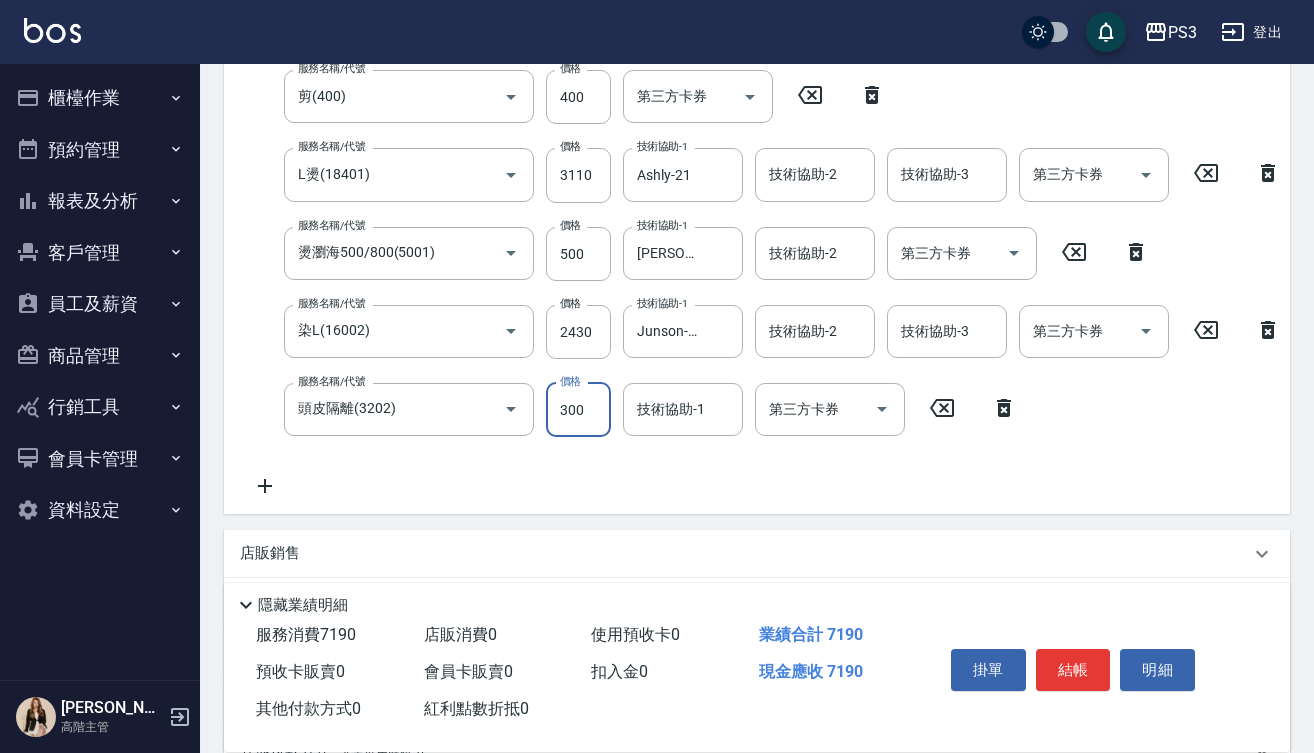 type on "300" 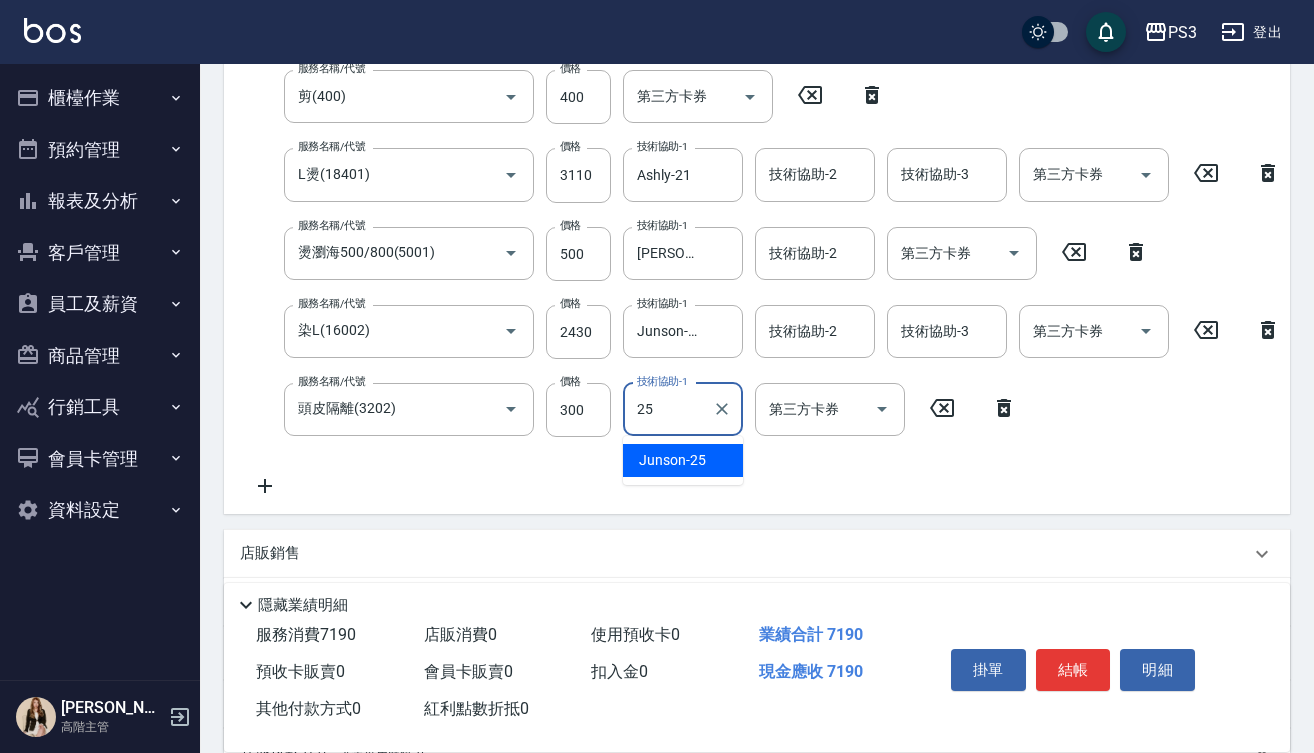 type on "Junson-25" 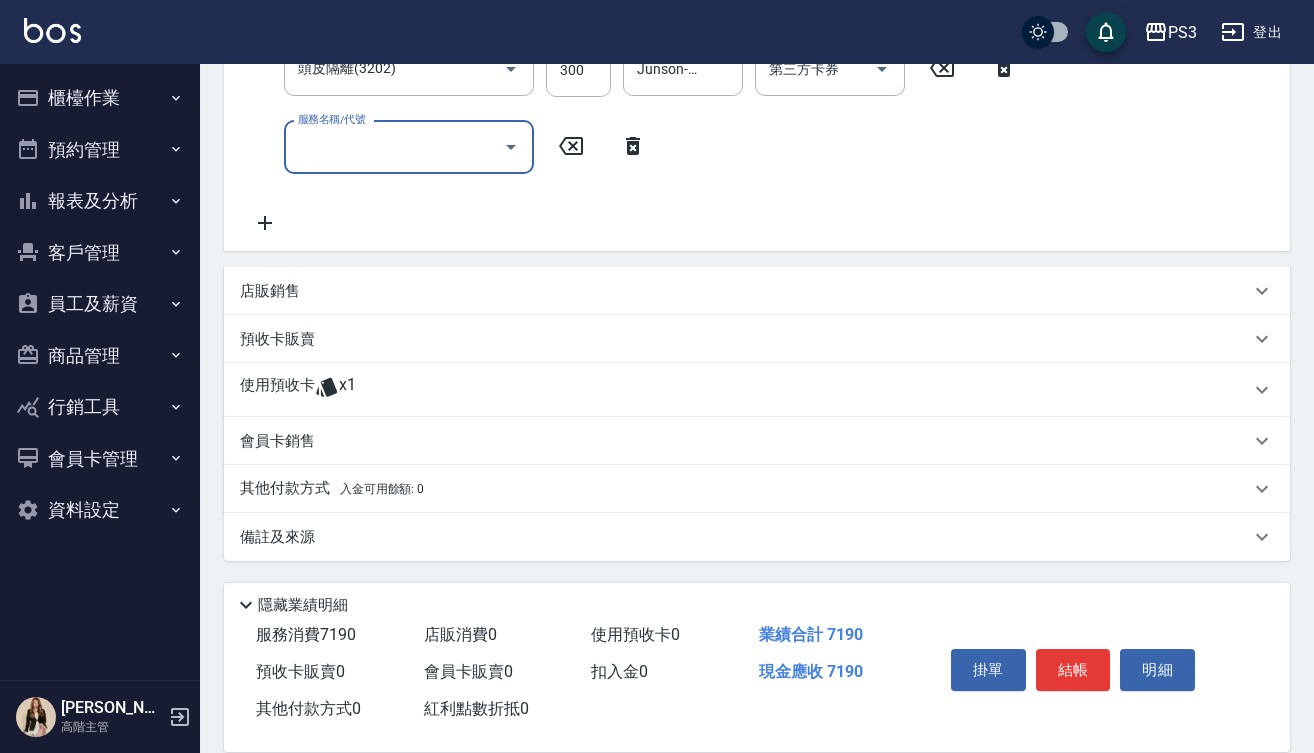 scroll, scrollTop: 770, scrollLeft: 0, axis: vertical 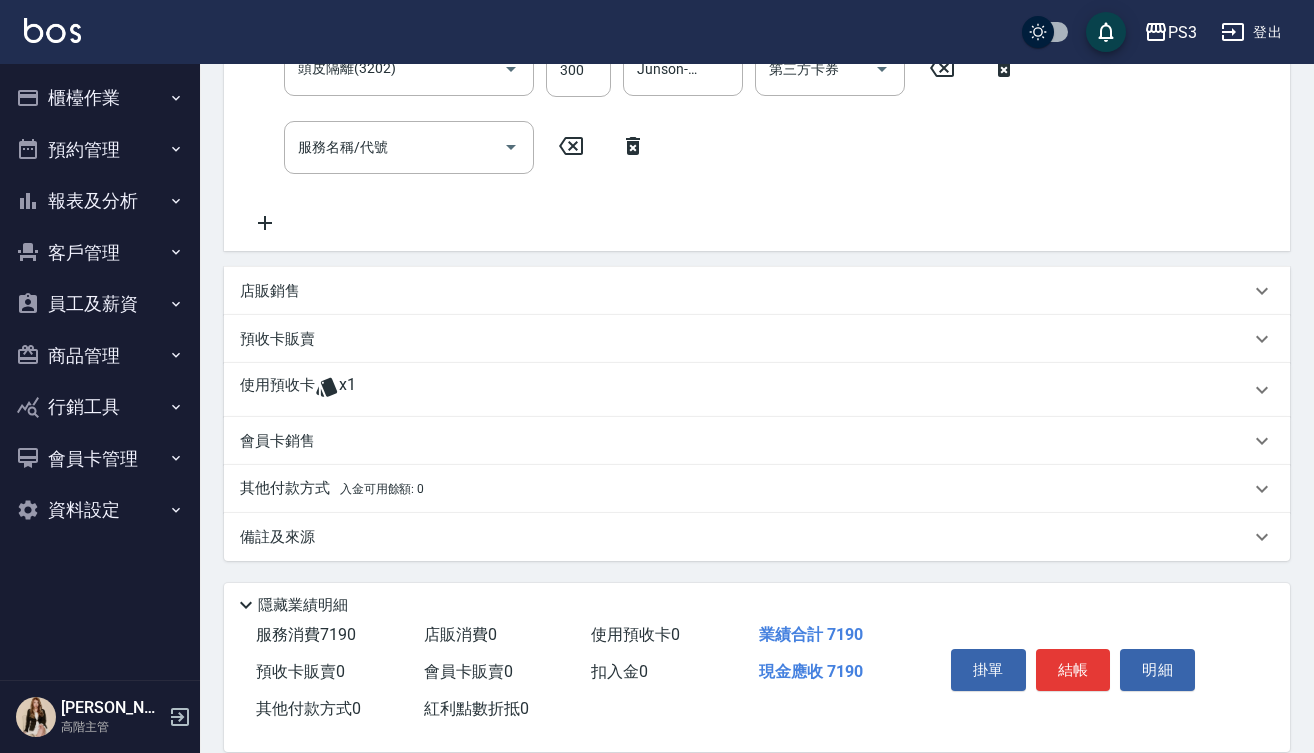 click on "x1" at bounding box center (347, 390) 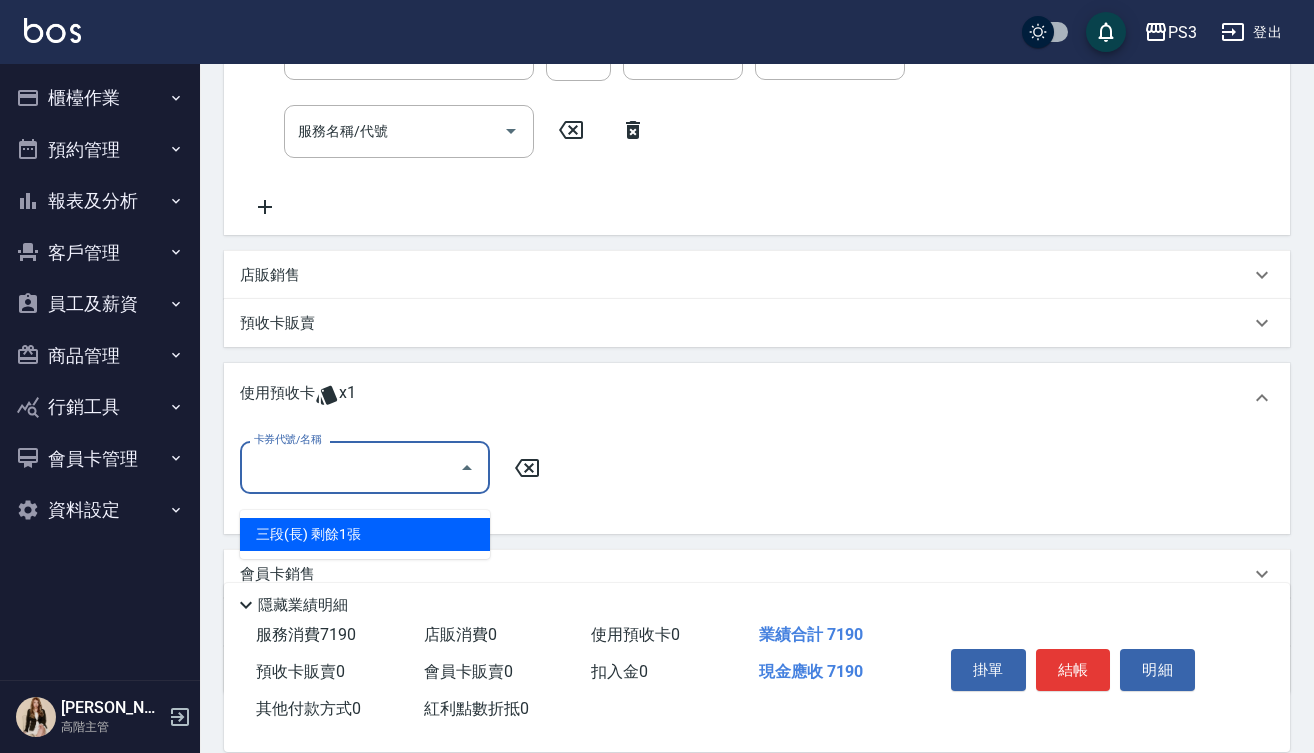 click on "卡券代號/名稱" at bounding box center [350, 467] 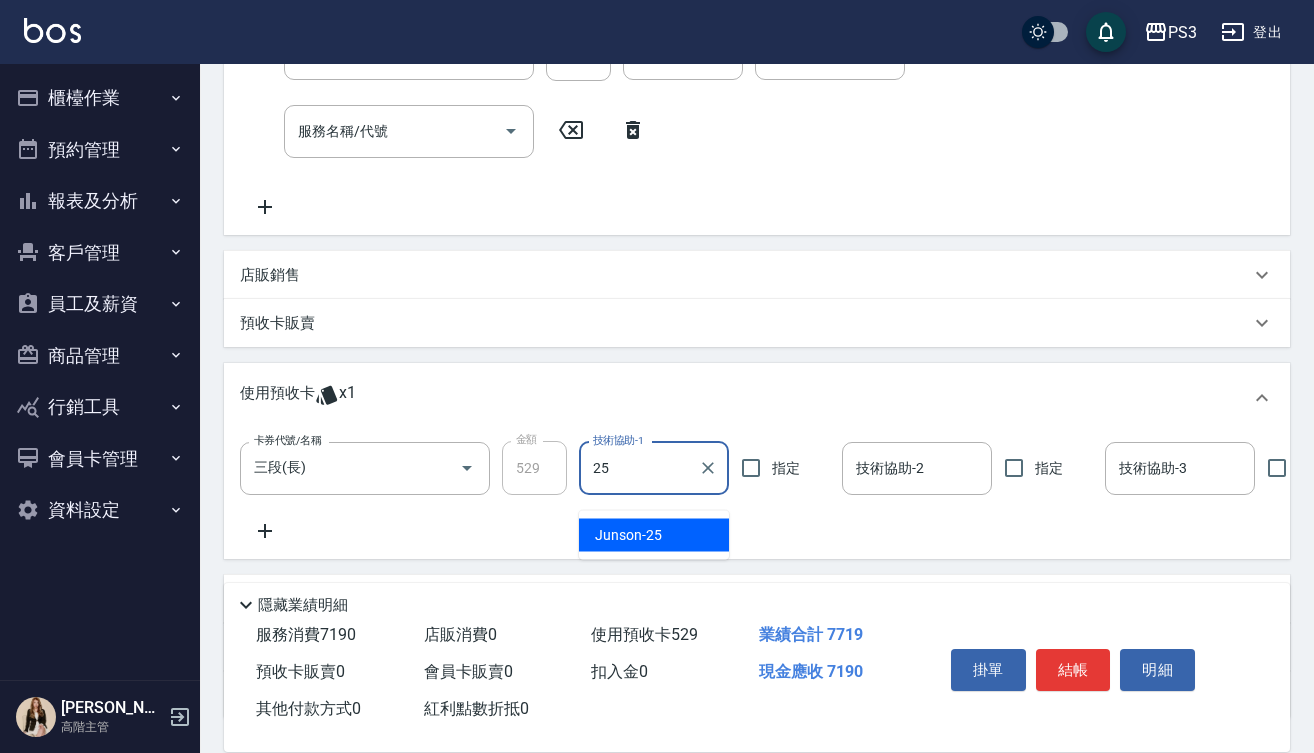 type on "Junson-25" 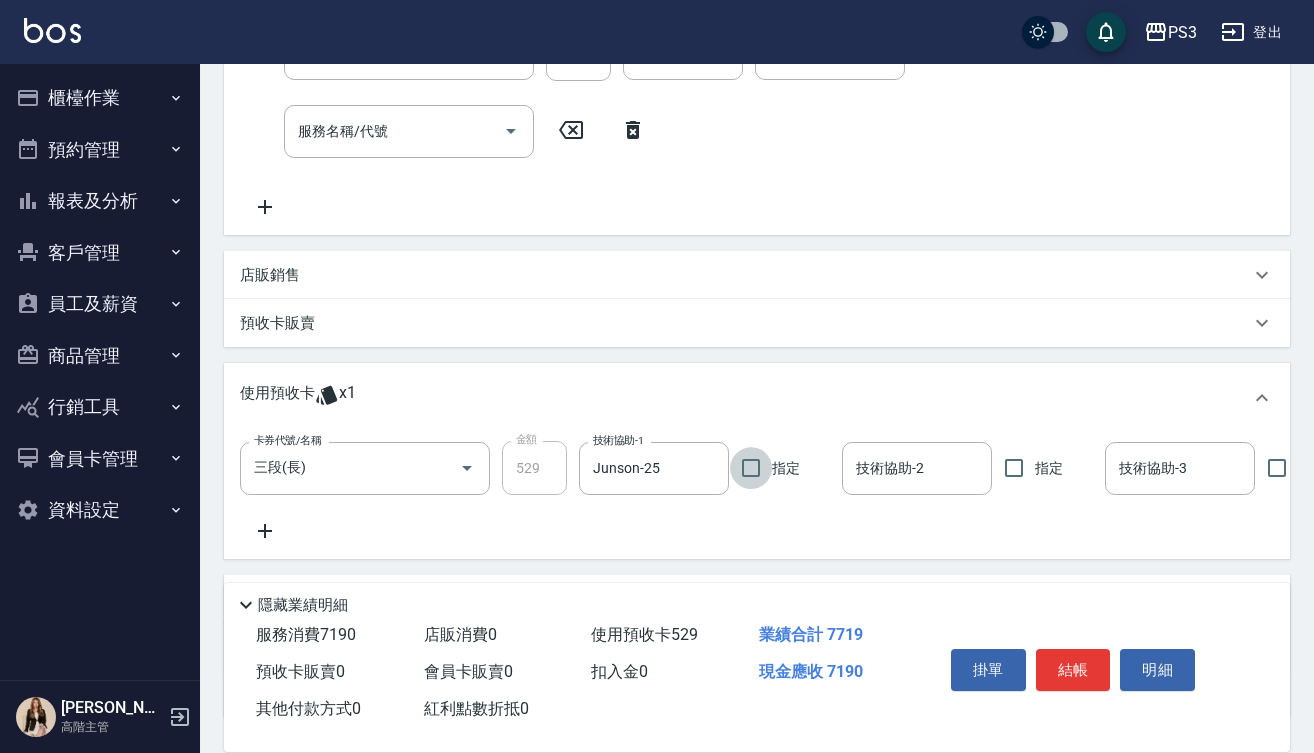 click on "店販銷售" at bounding box center [757, 275] 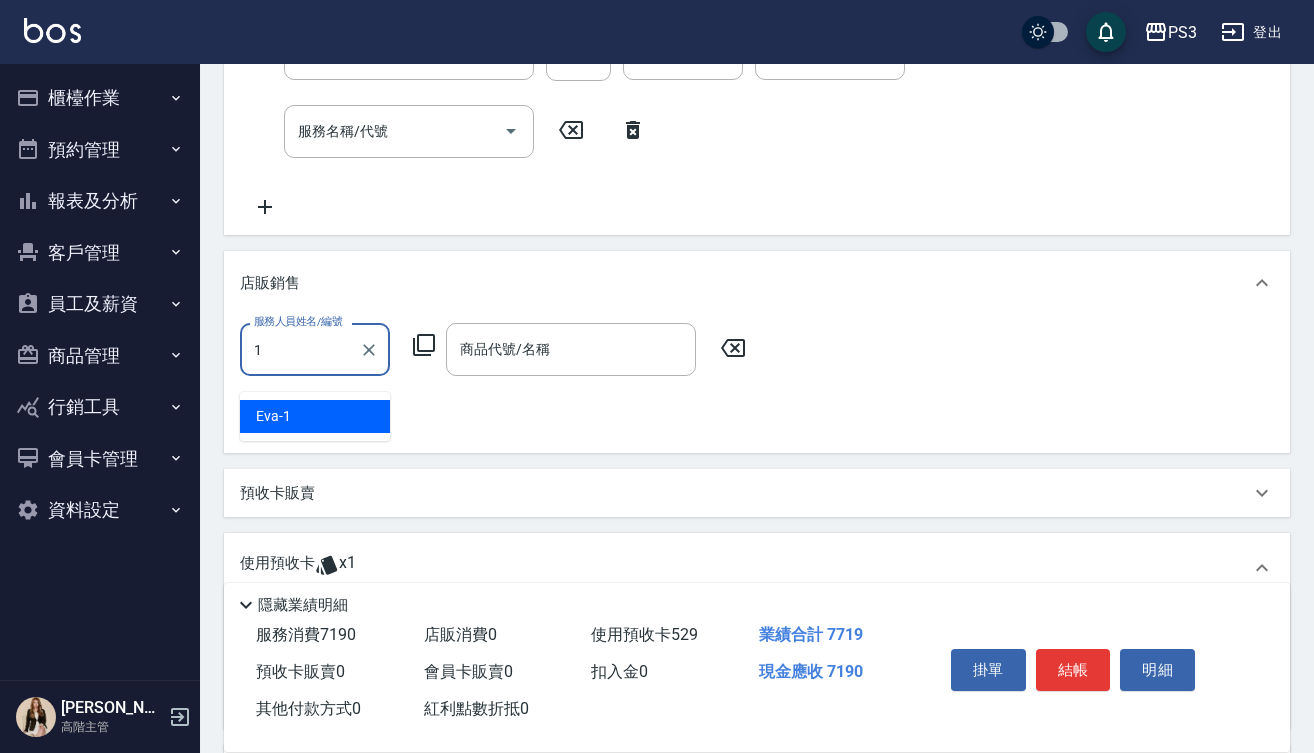 type on "[PERSON_NAME]-1" 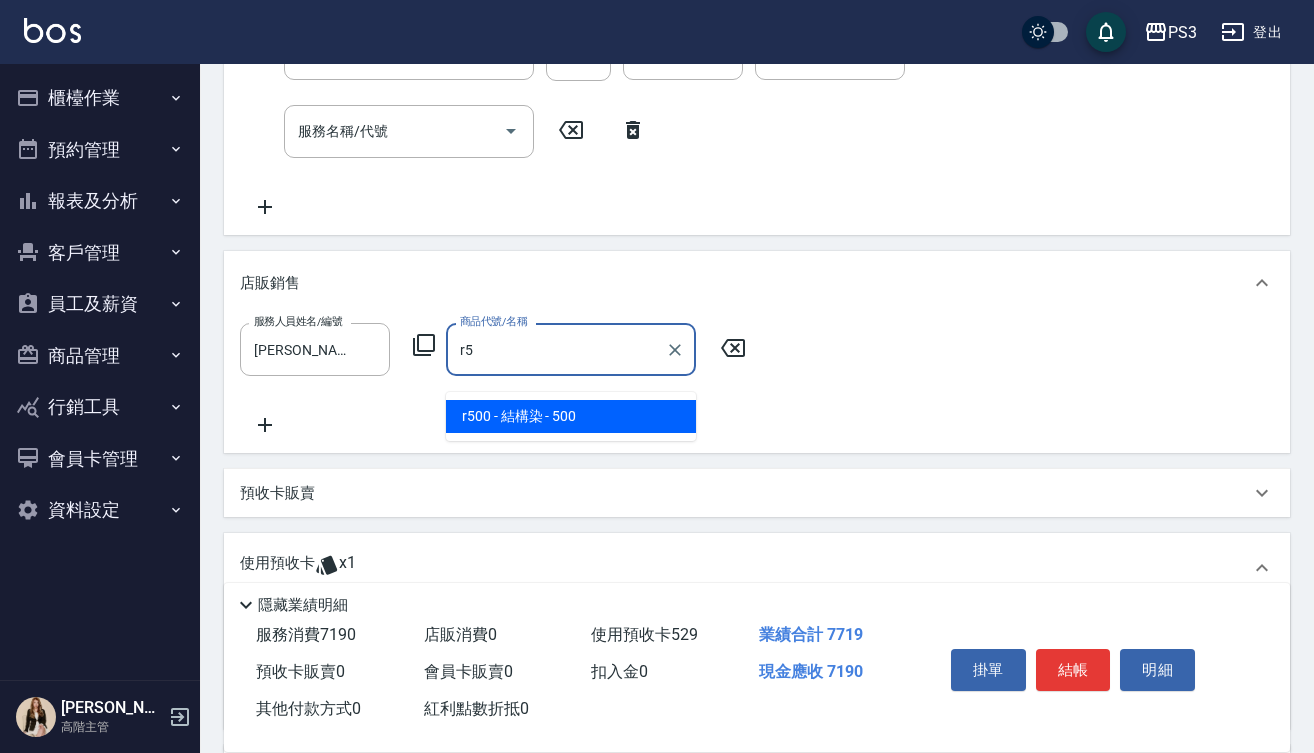 type on "結構染" 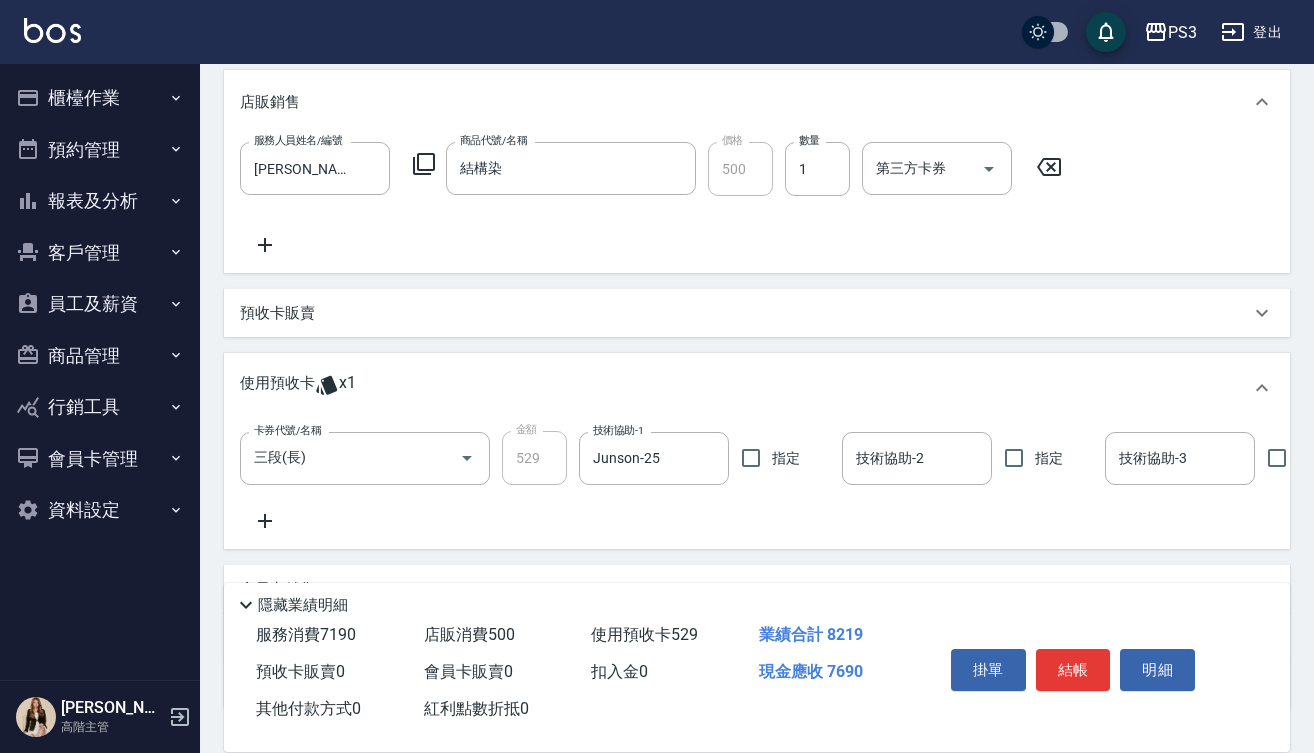 scroll, scrollTop: 947, scrollLeft: 0, axis: vertical 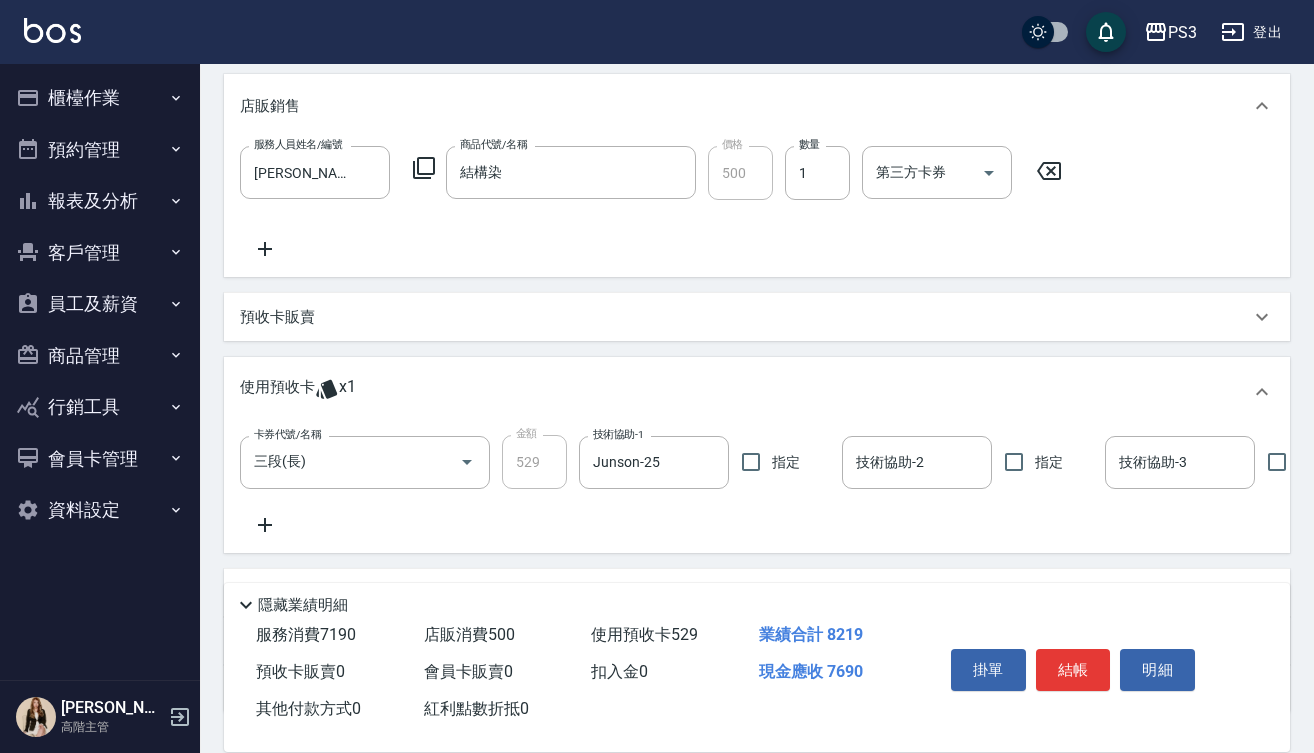 click 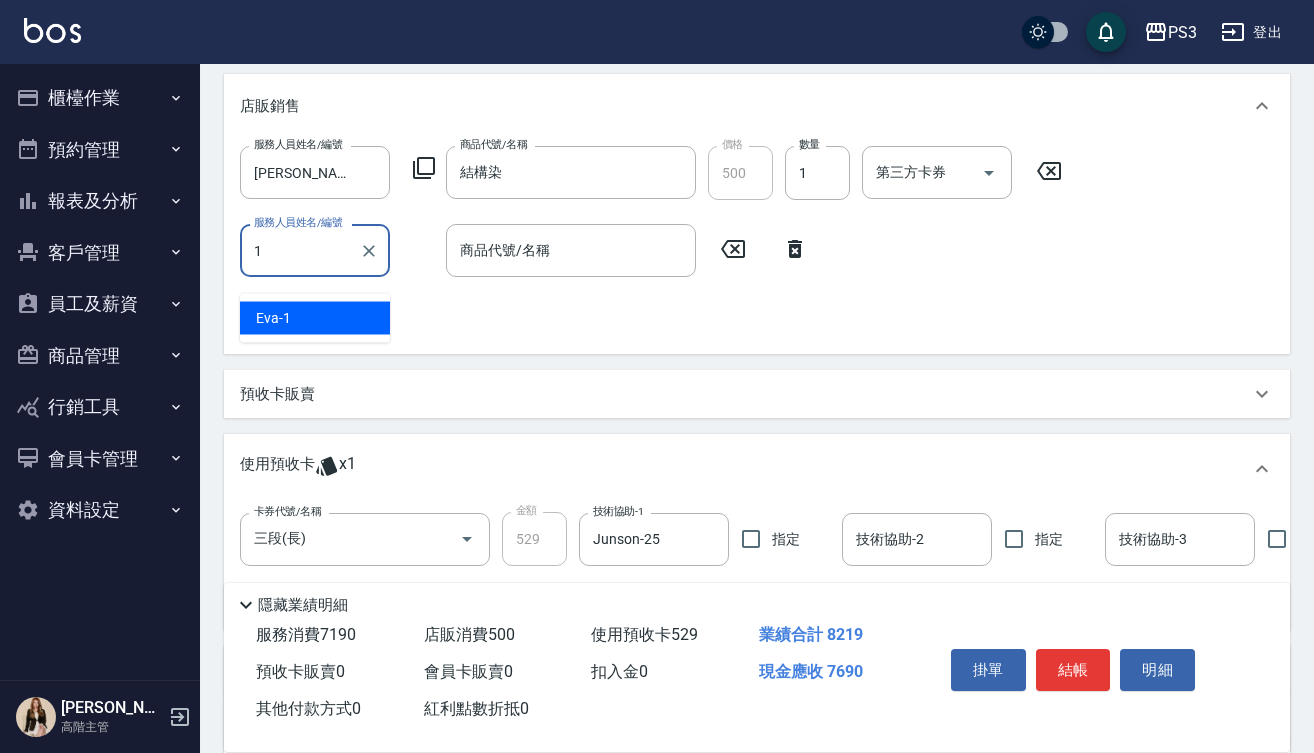 type on "[PERSON_NAME]-1" 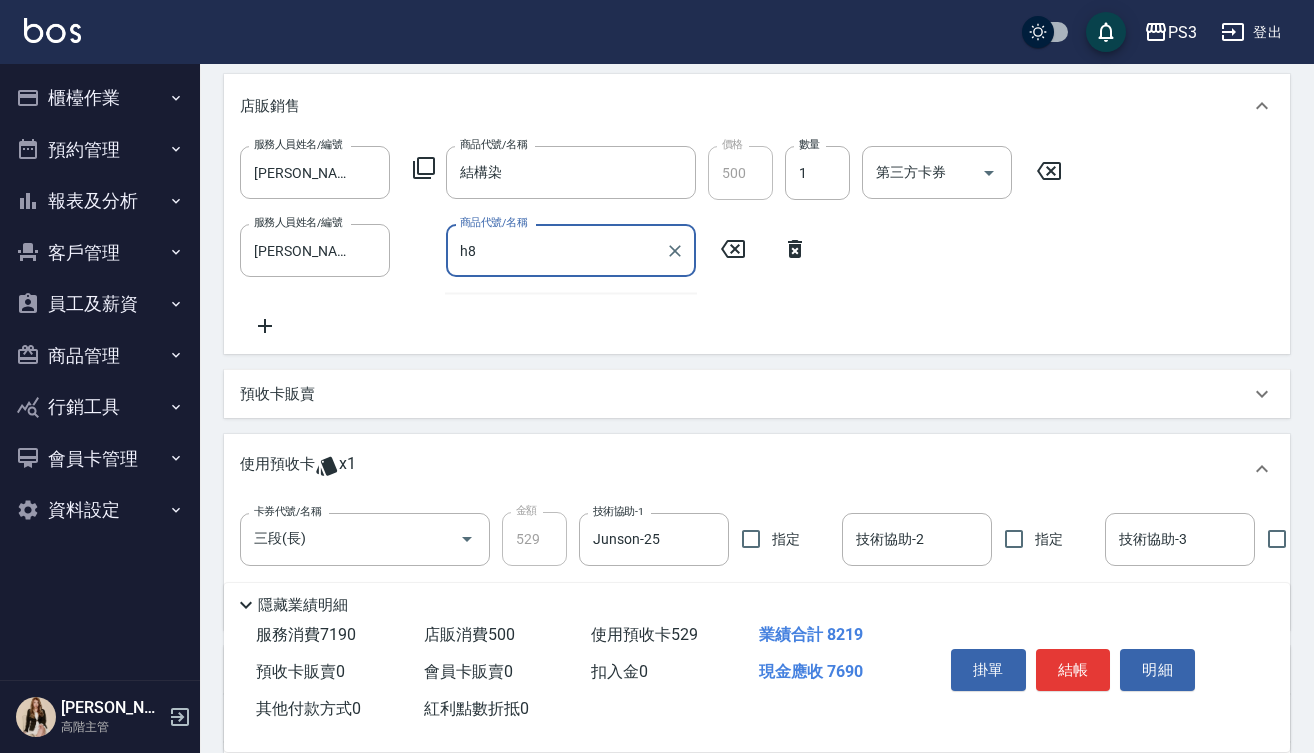 type on "h" 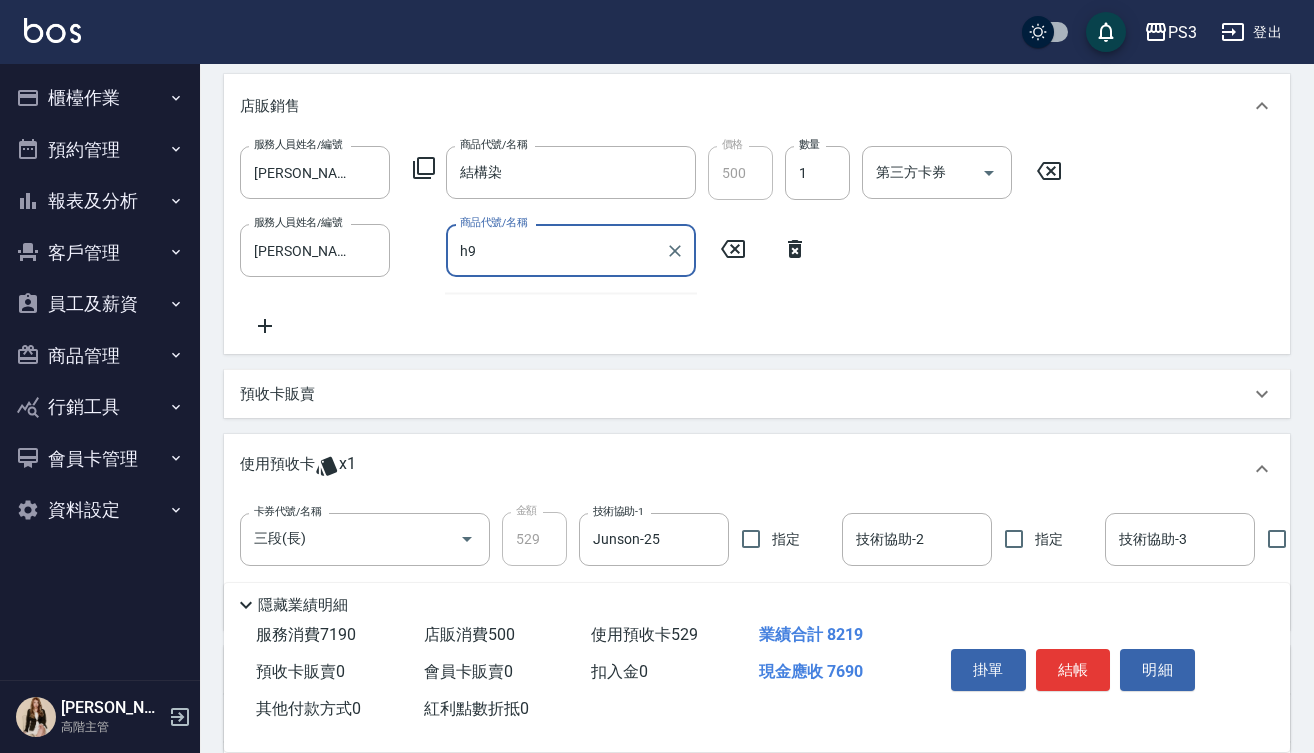 type on "h" 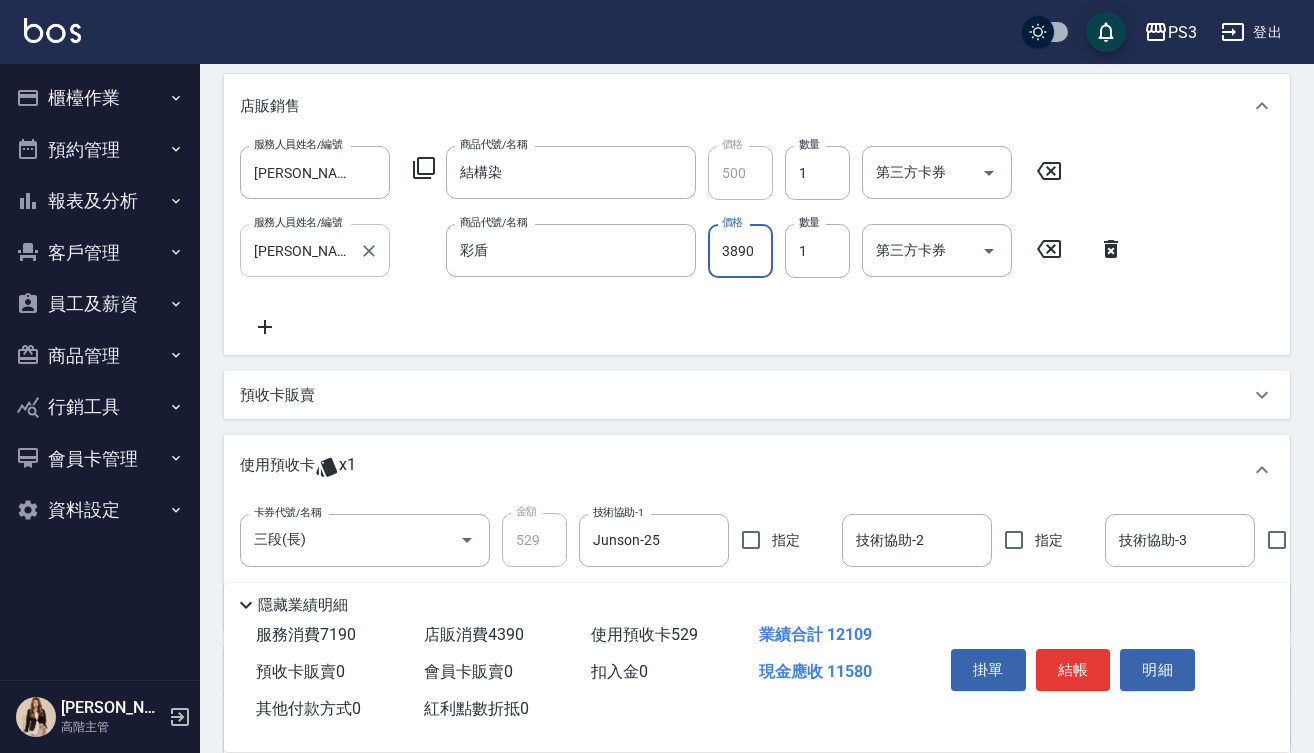 type on "丹麥 彩盾洗(大)" 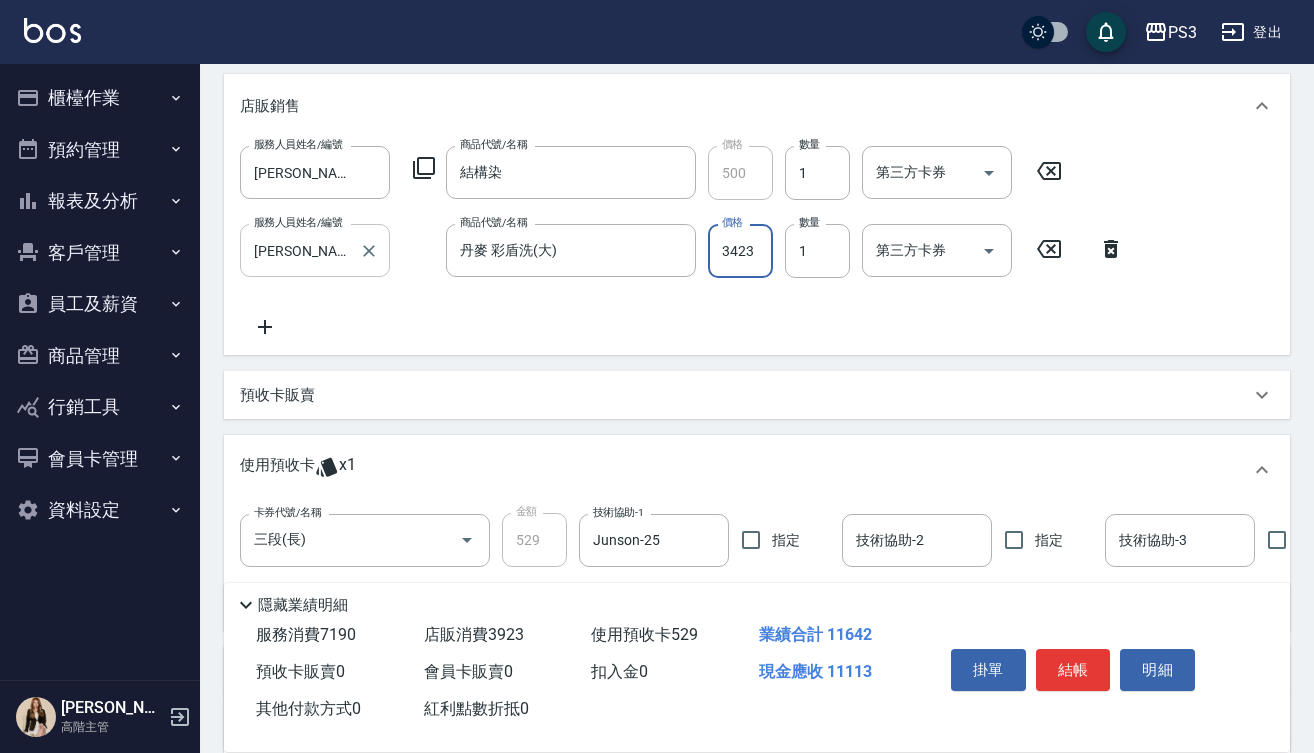 type on "3423" 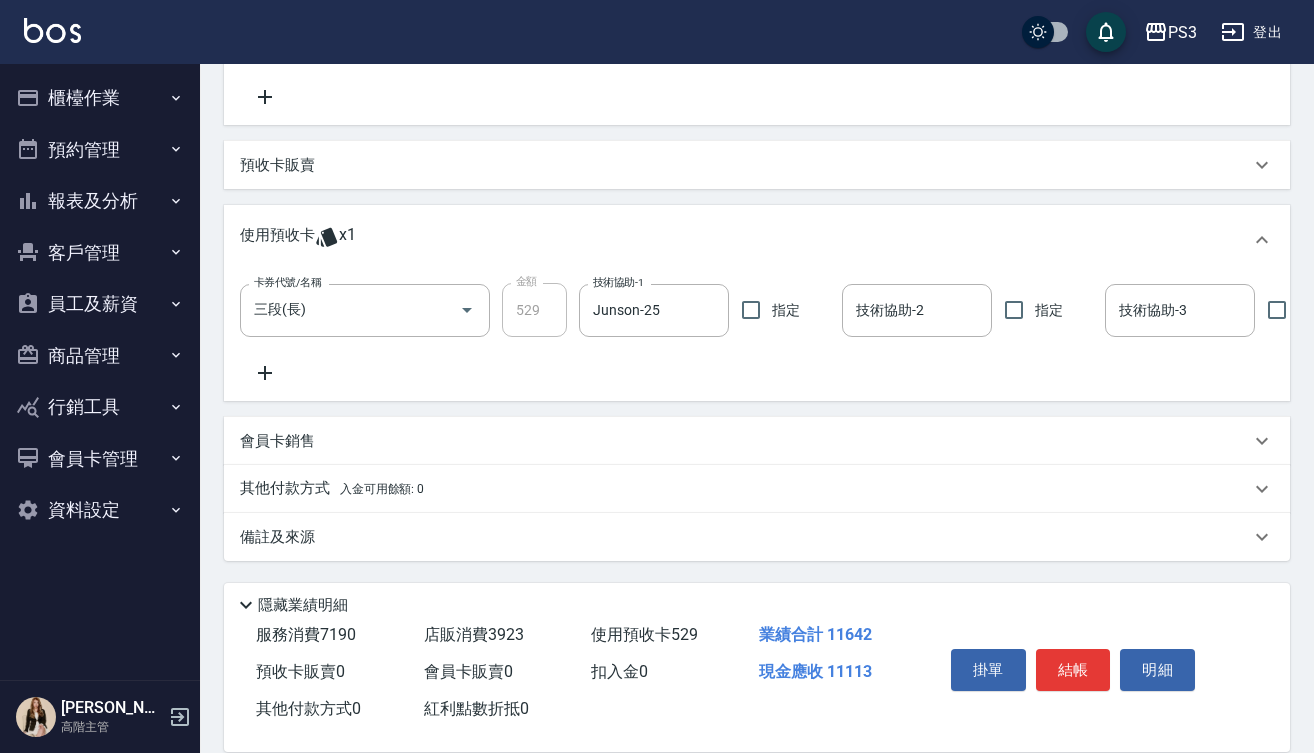 scroll, scrollTop: 1209, scrollLeft: 0, axis: vertical 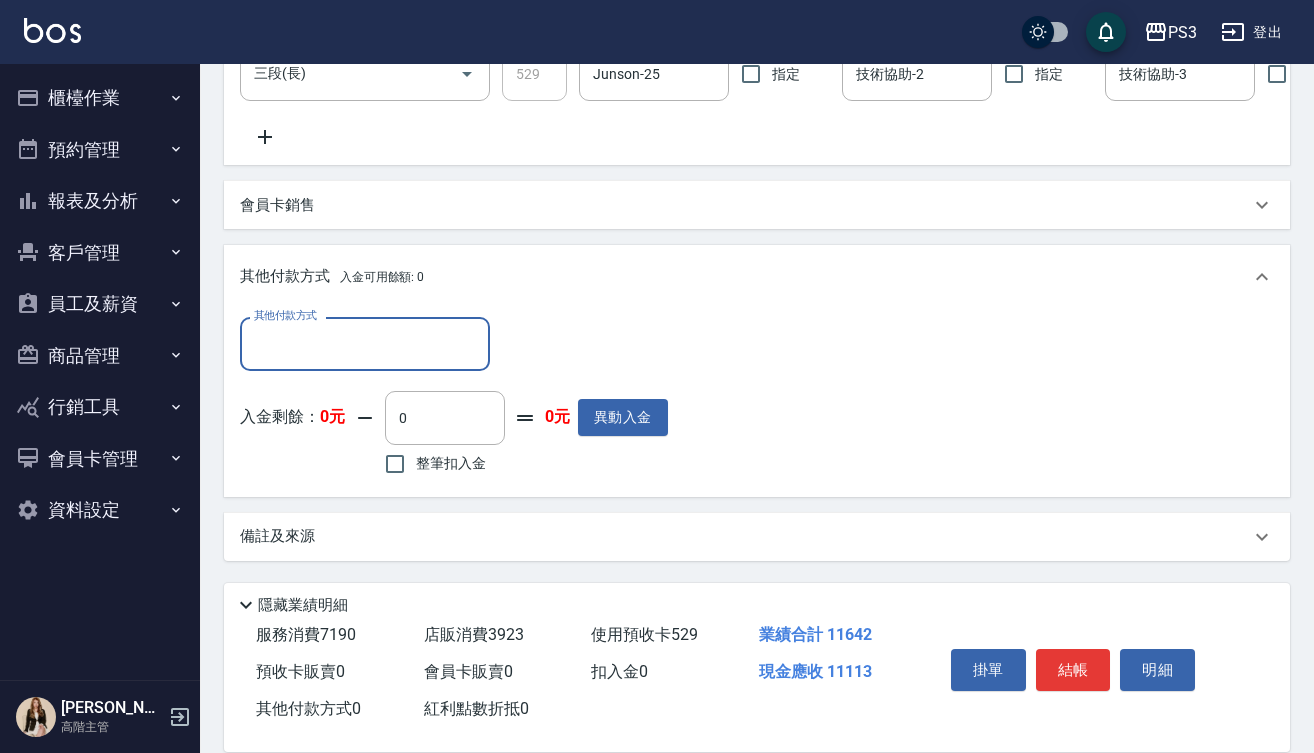 click on "其他付款方式" at bounding box center (365, 343) 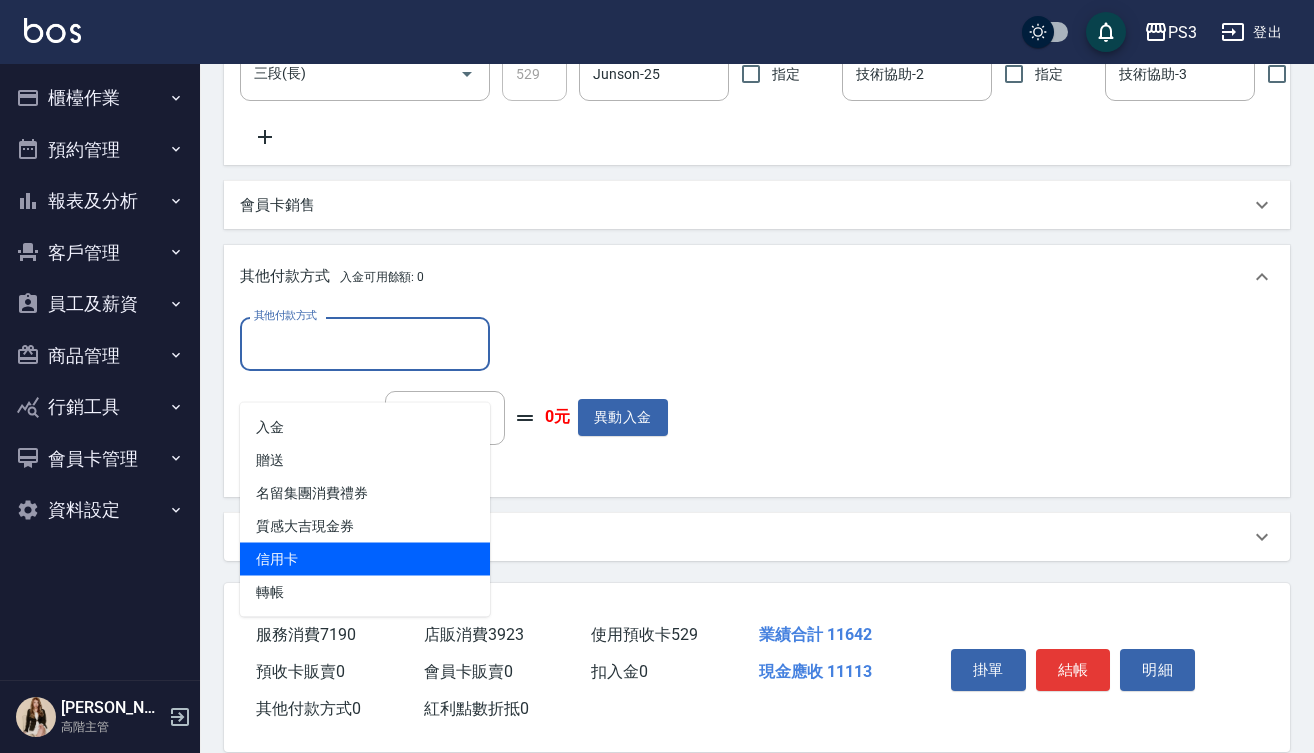 click on "信用卡" at bounding box center (365, 559) 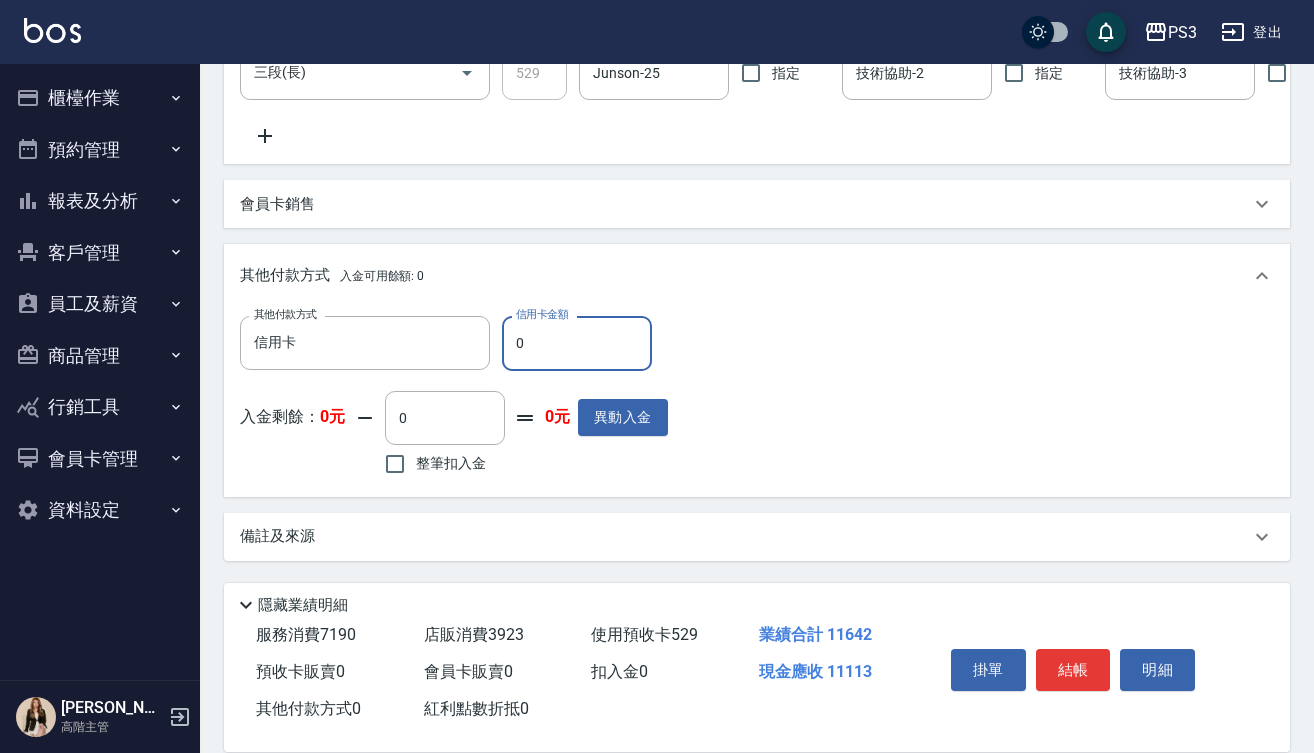 click on "0" at bounding box center [577, 343] 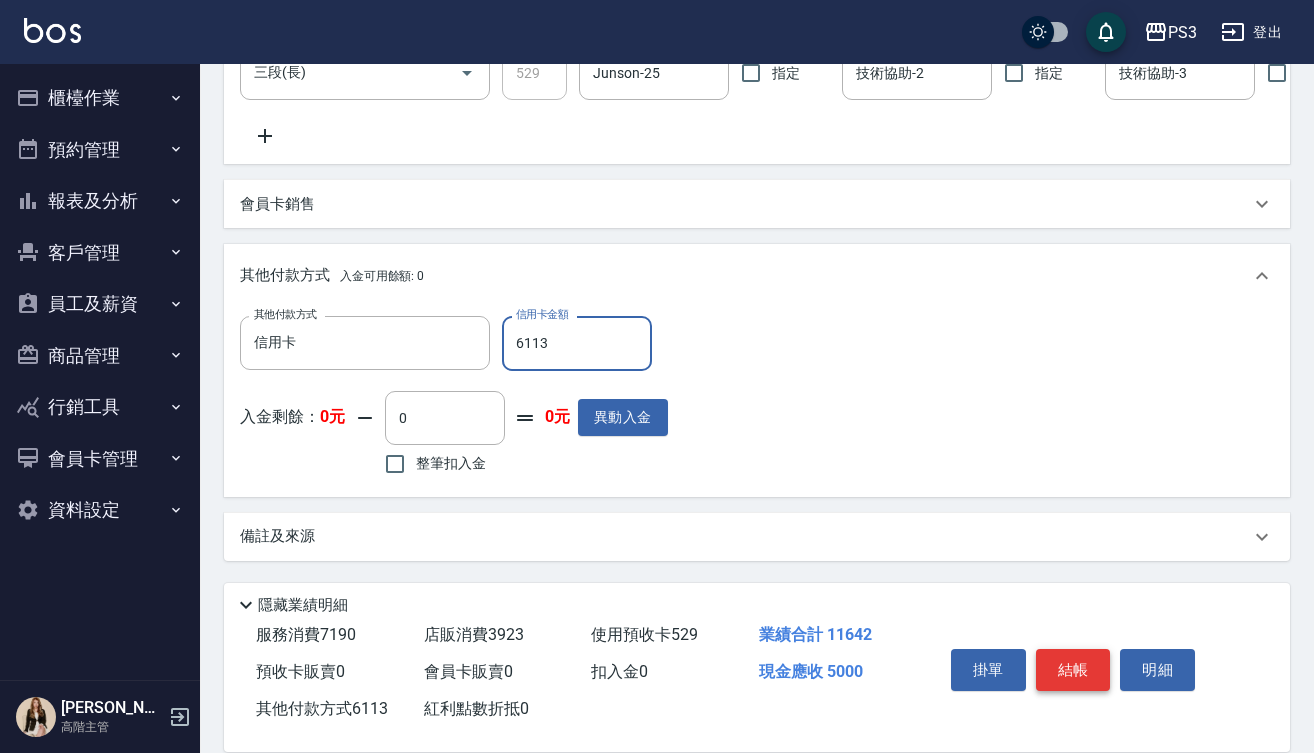 type on "6113" 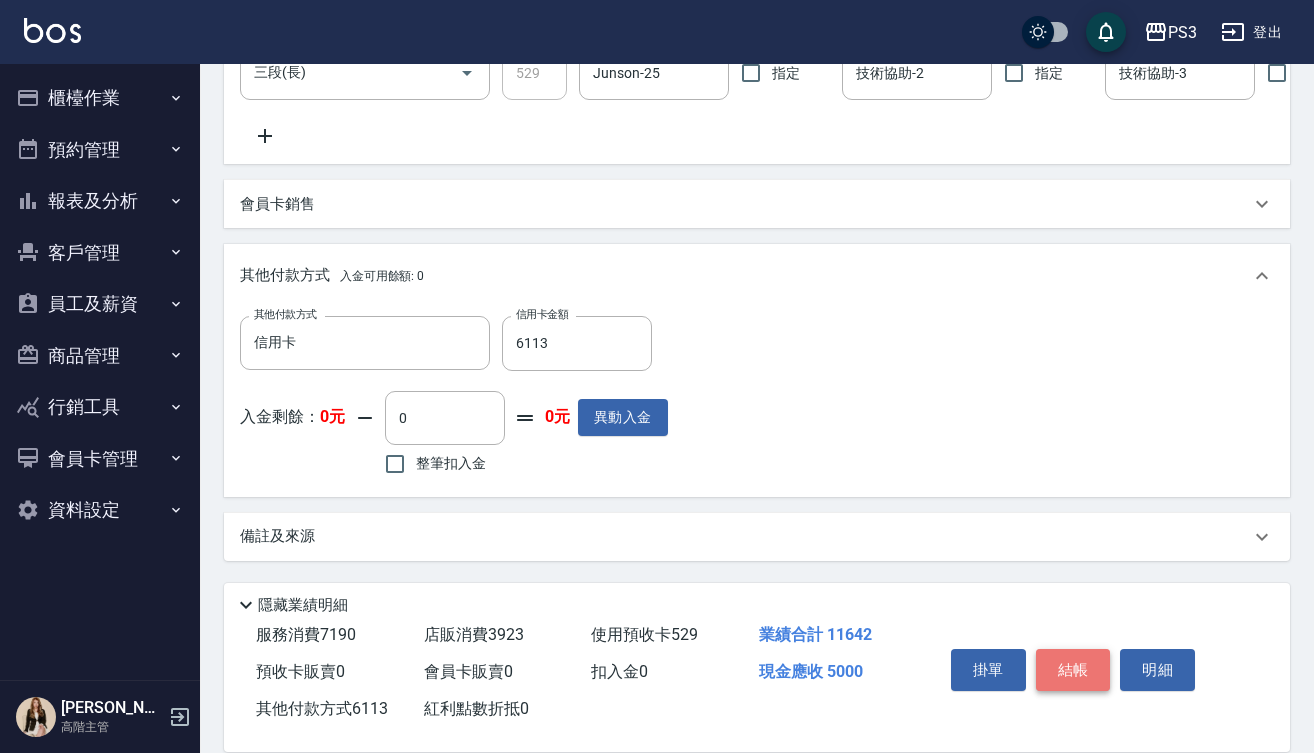 click on "結帳" at bounding box center [1073, 670] 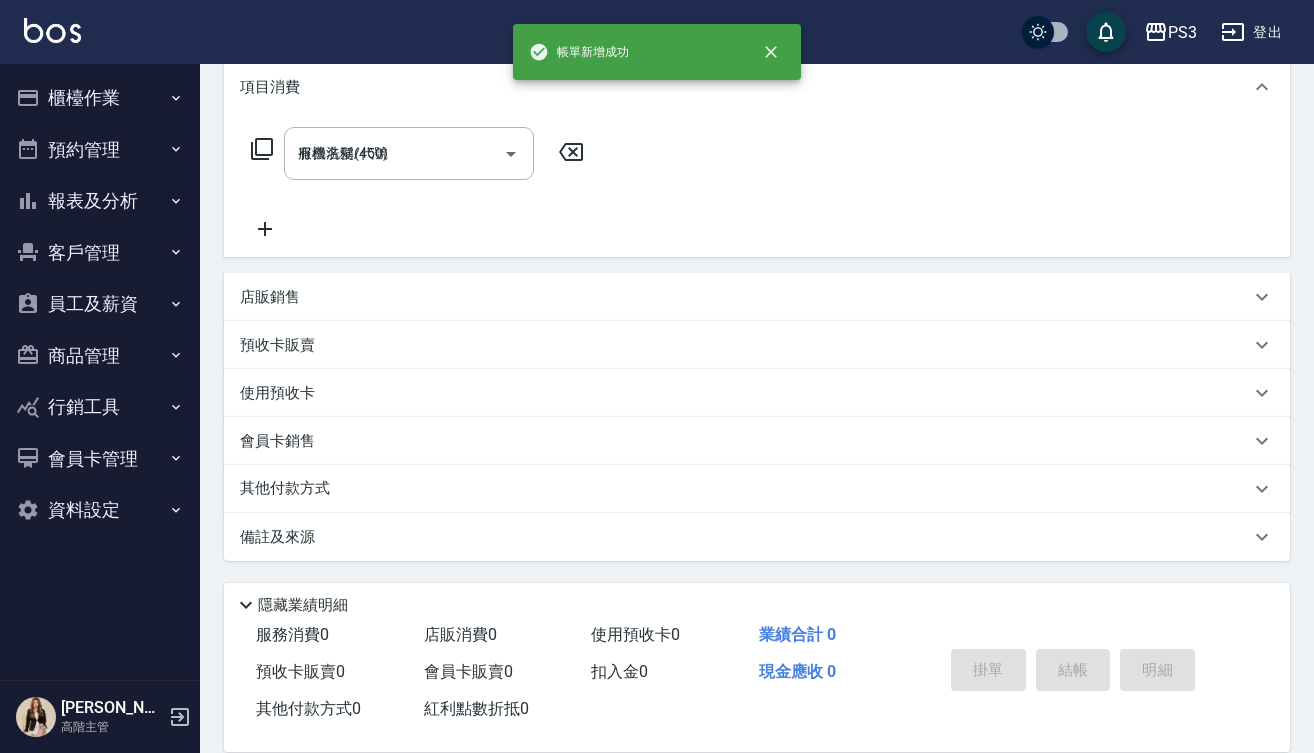 type on "[DATE] 18:19" 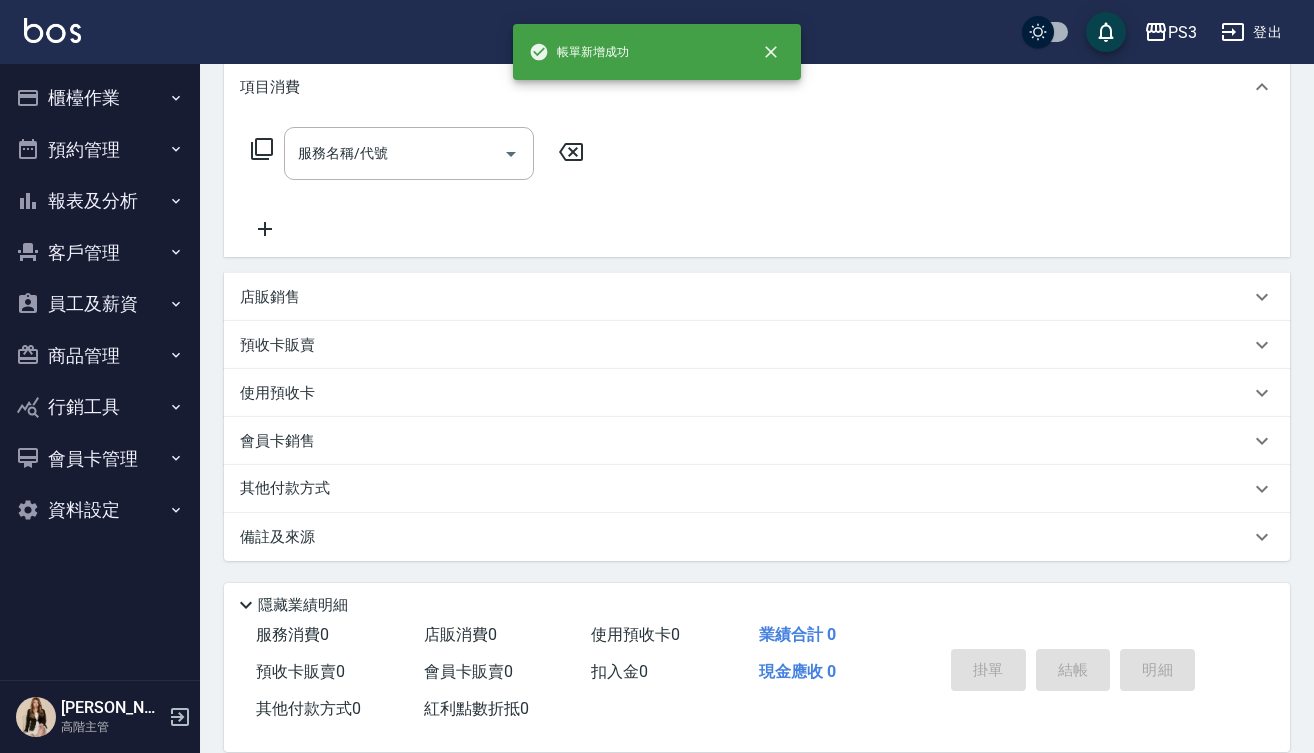 scroll, scrollTop: 0, scrollLeft: 0, axis: both 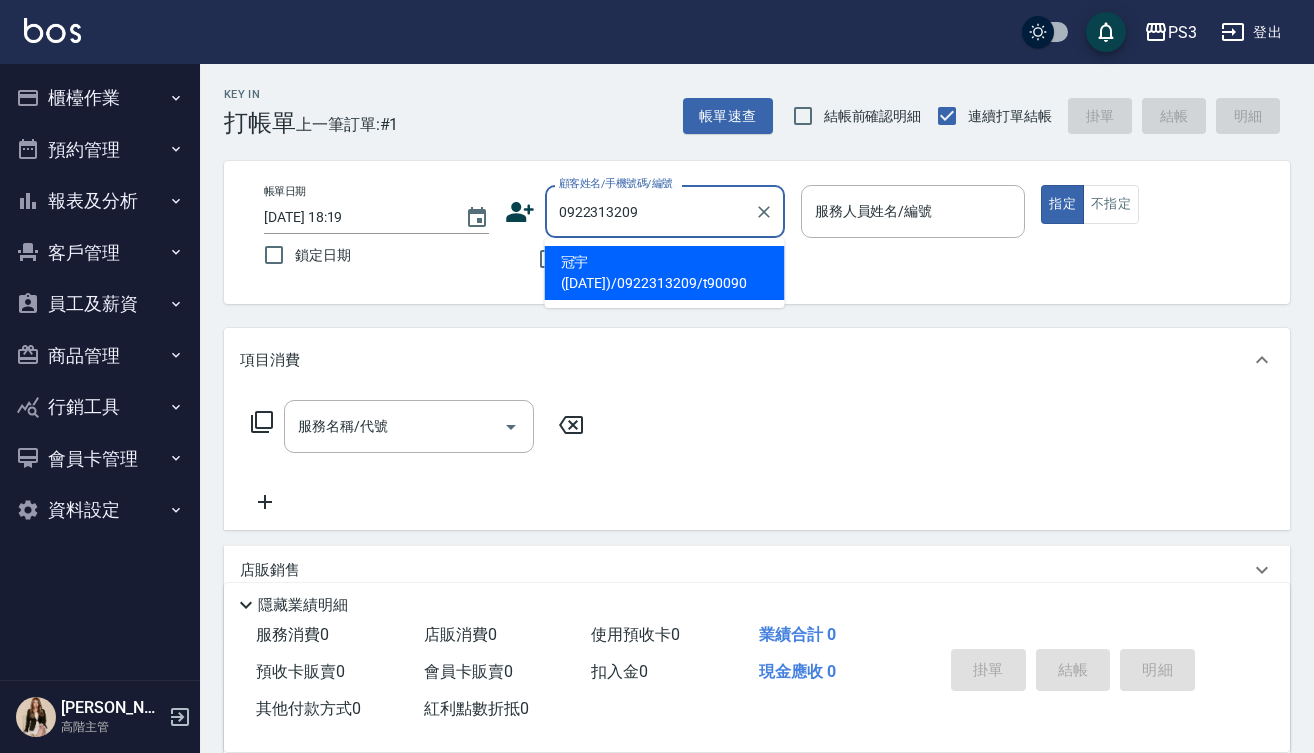 type on "冠宇([DATE])/0922313209/t90090" 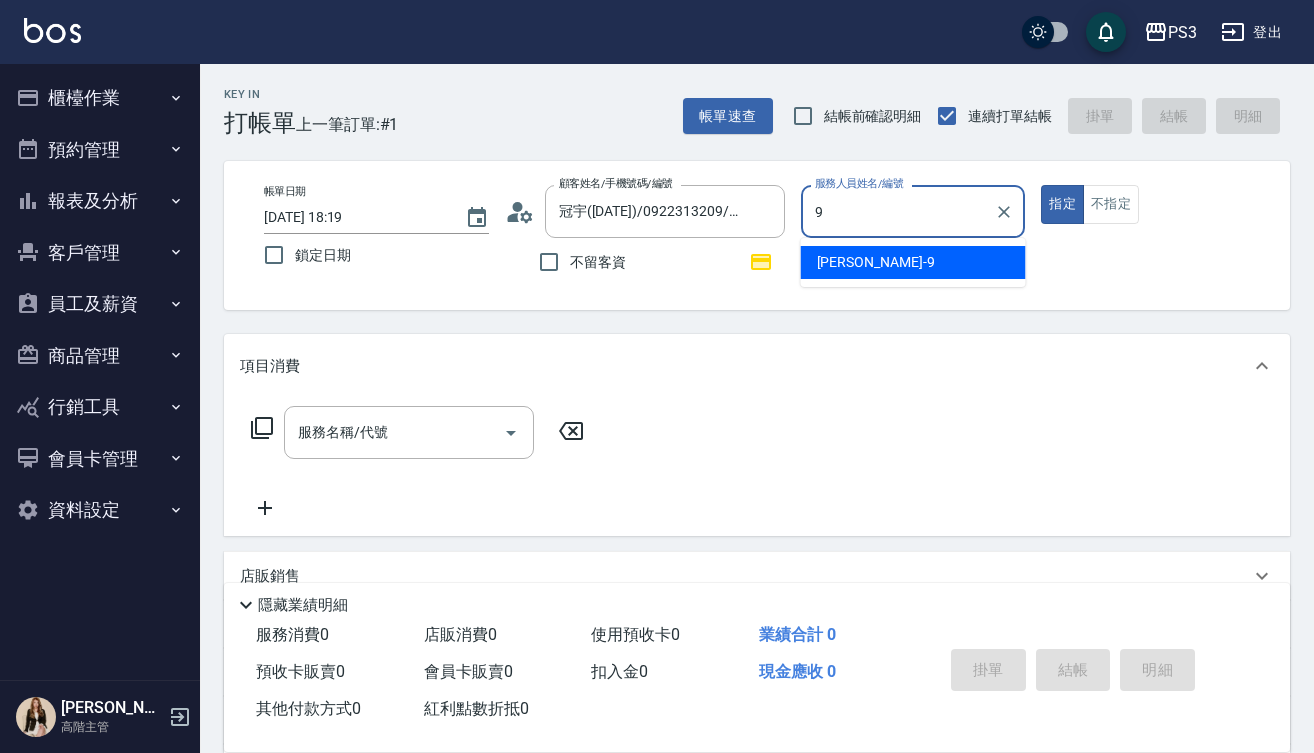 type on "[PERSON_NAME]-9" 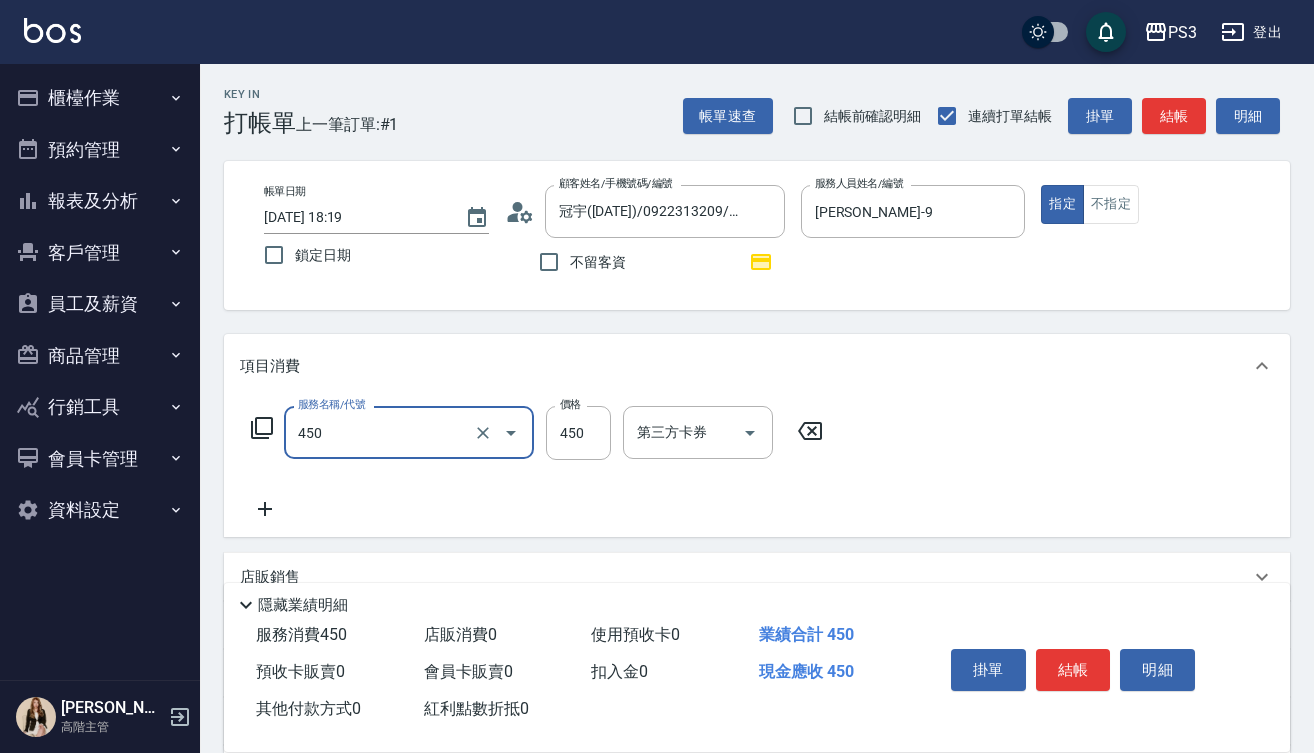 type on "有機洗髮(450)" 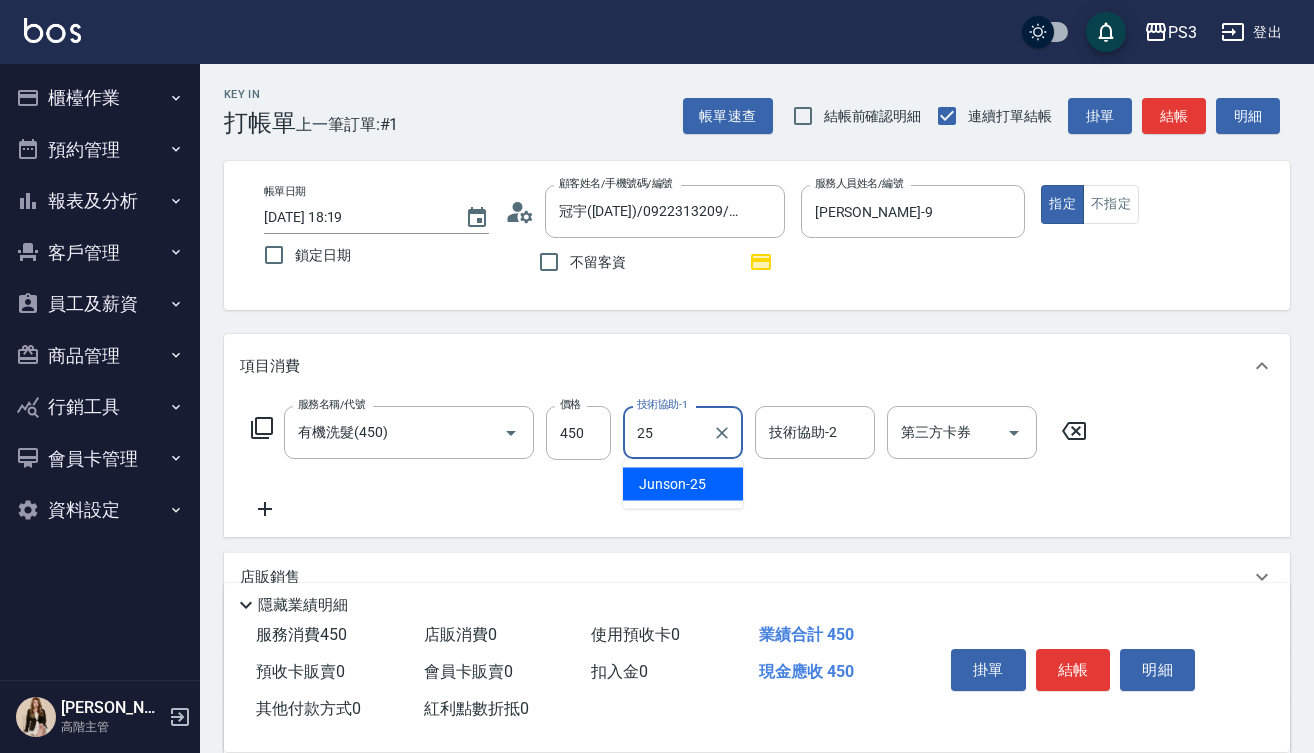 type on "Junson-25" 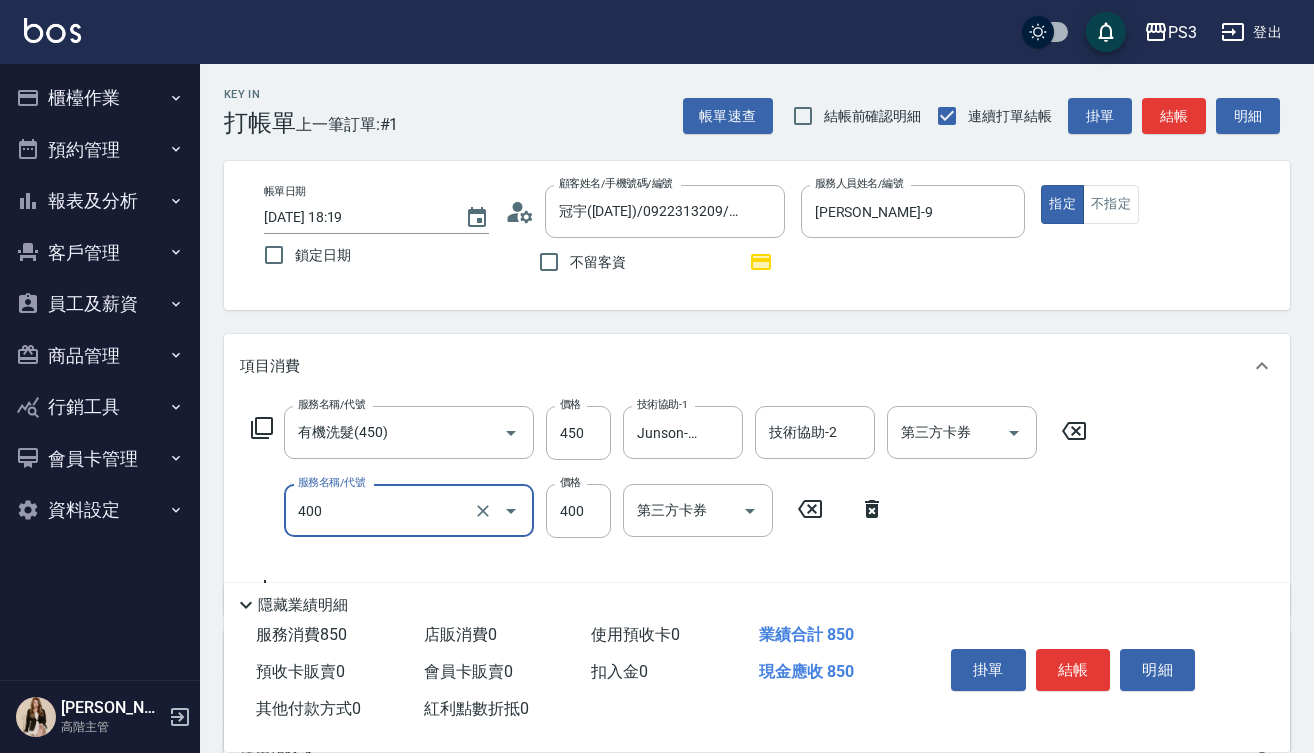 type on "剪(400)" 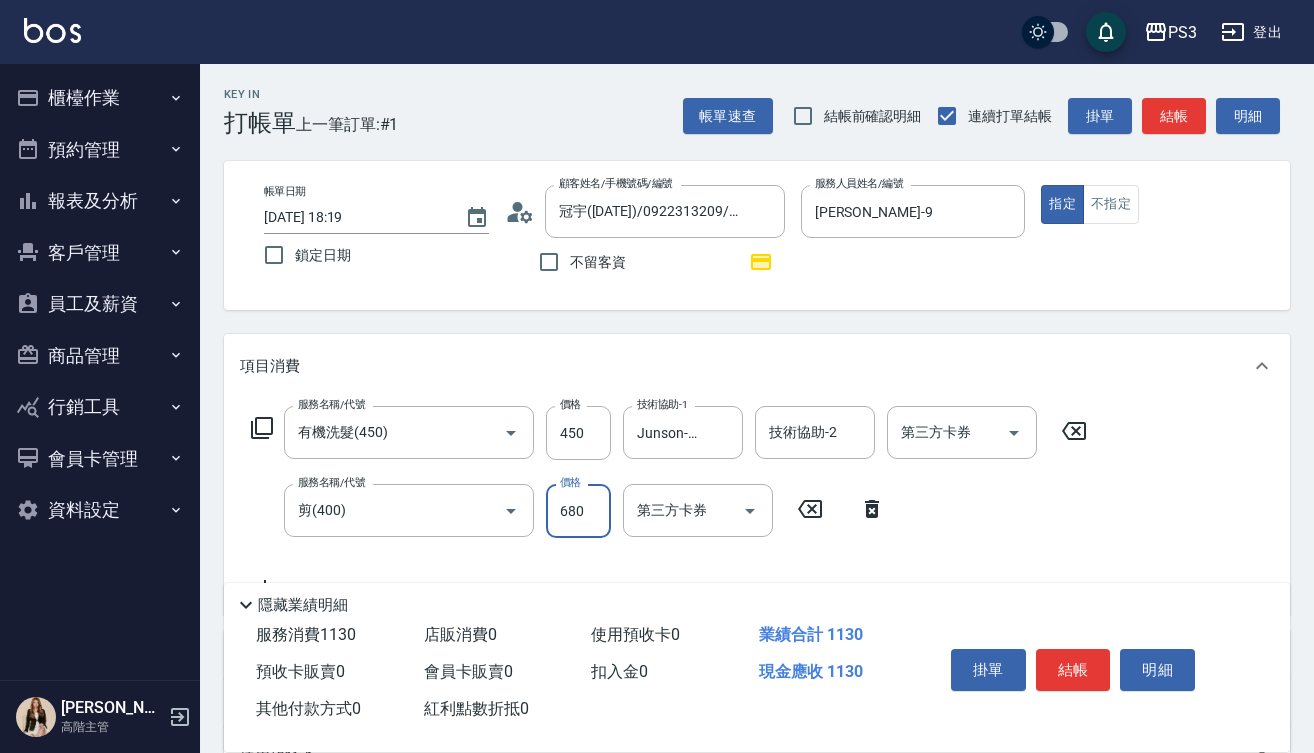 type on "680" 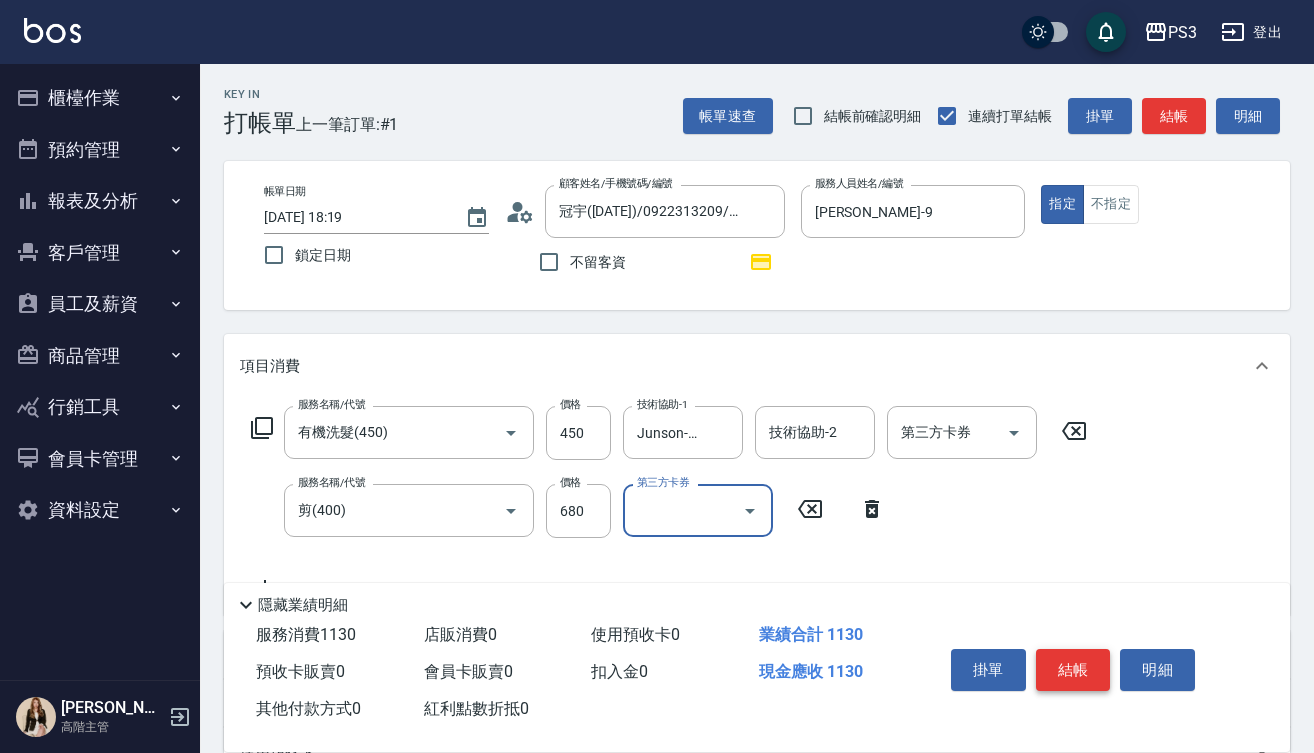 click on "結帳" at bounding box center (1073, 670) 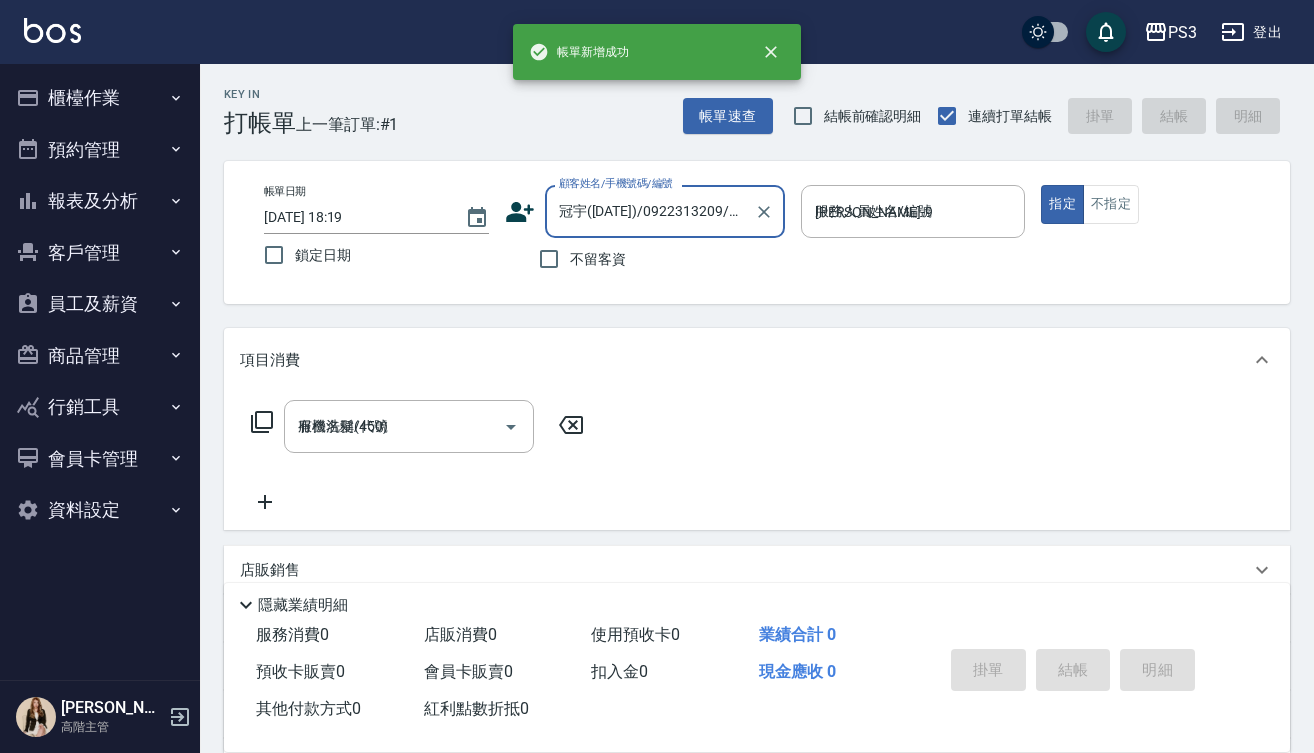 type on "[DATE] 18:20" 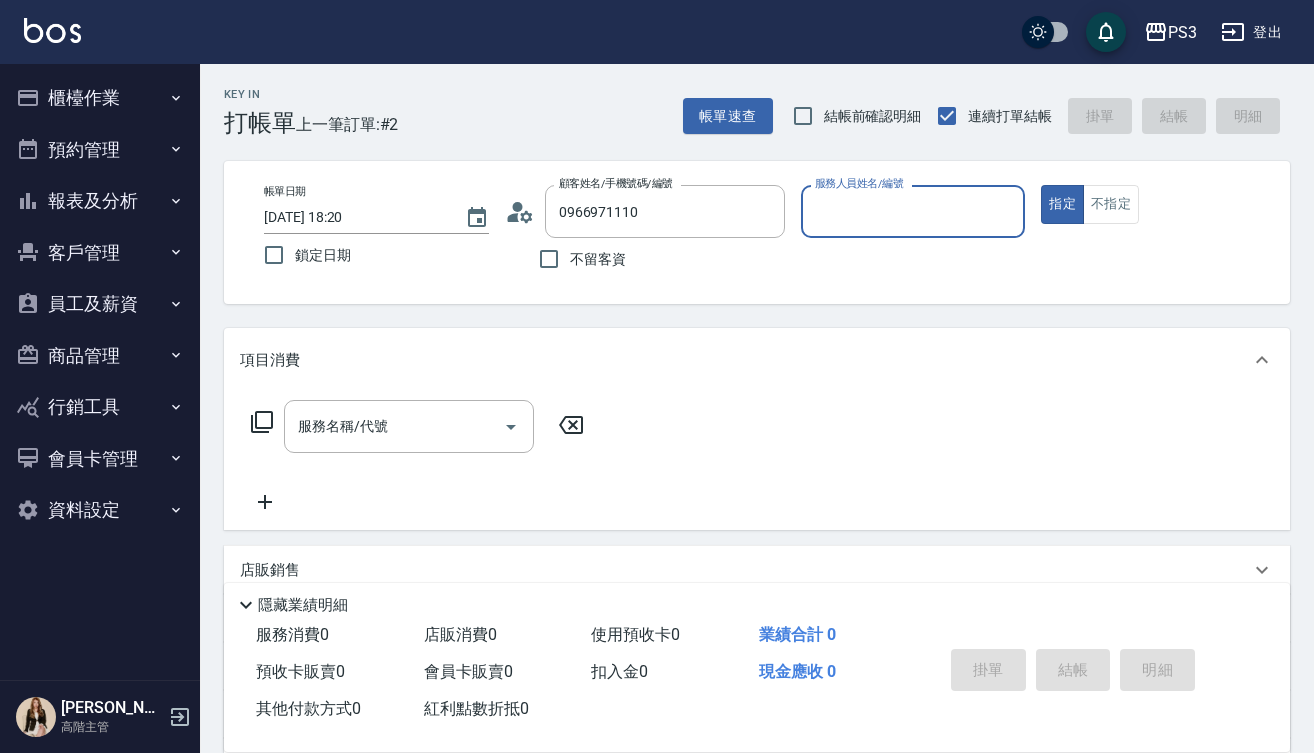 type on "[PERSON_NAME]/0966971110/0966971110" 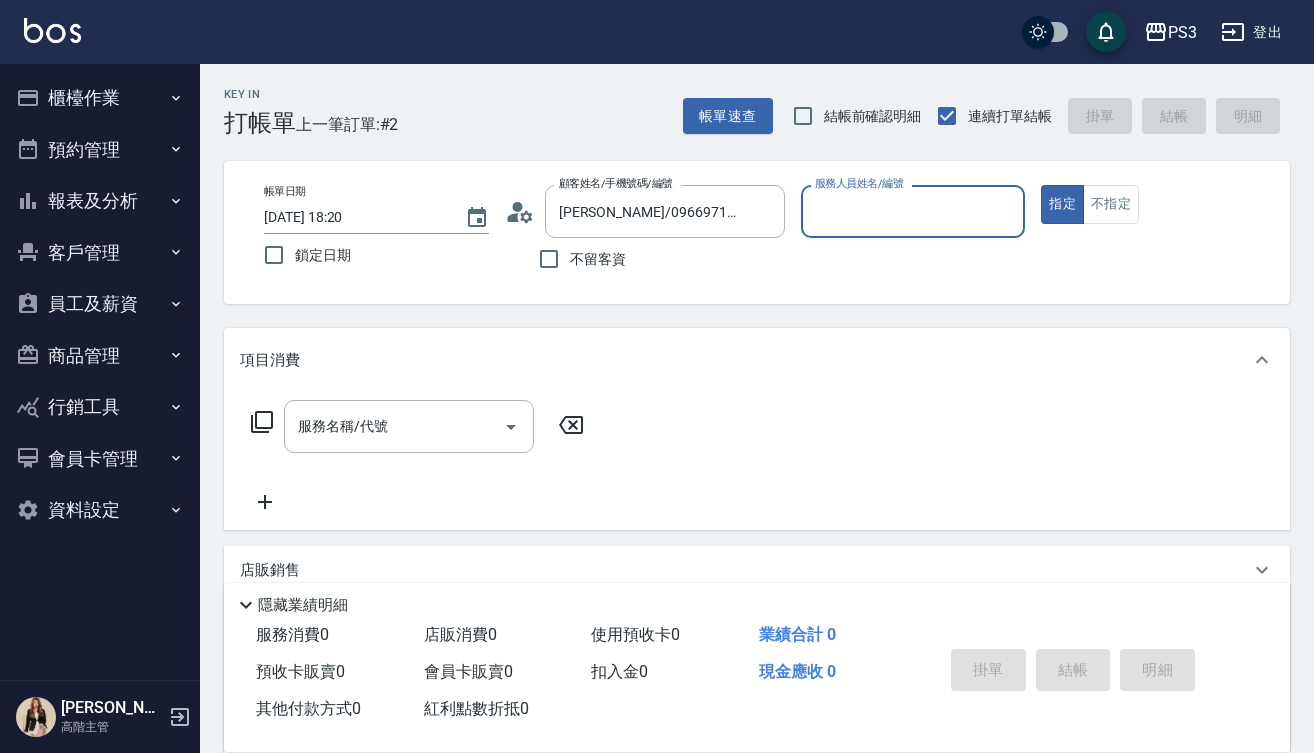 type on "[PERSON_NAME]-7" 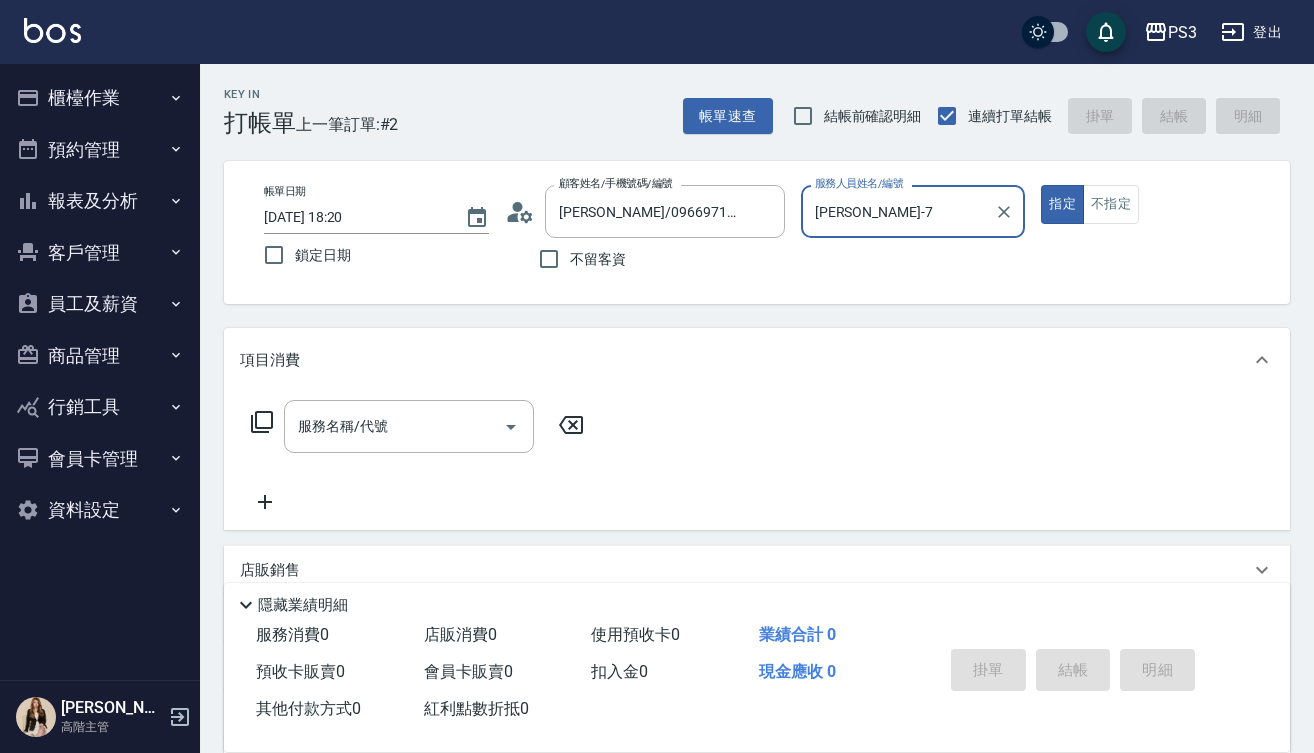 click on "指定" at bounding box center (1062, 204) 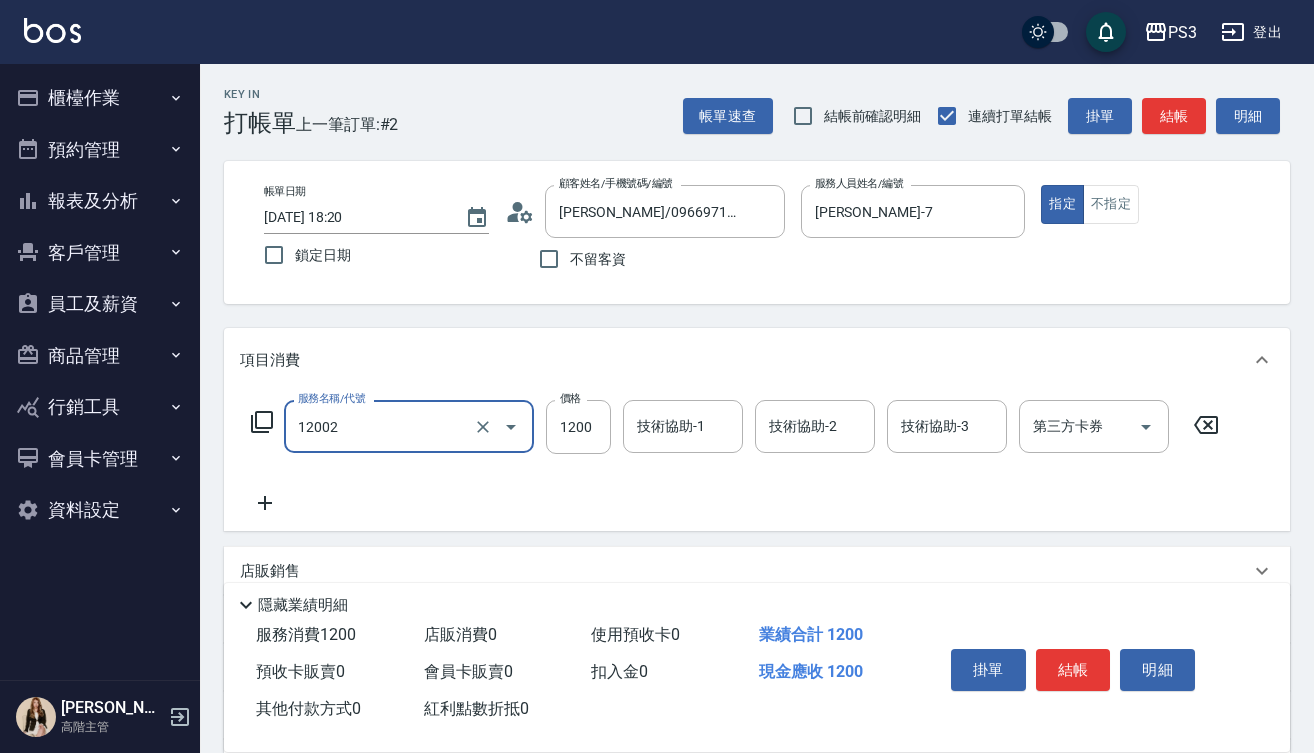 type on "男生染(12002)" 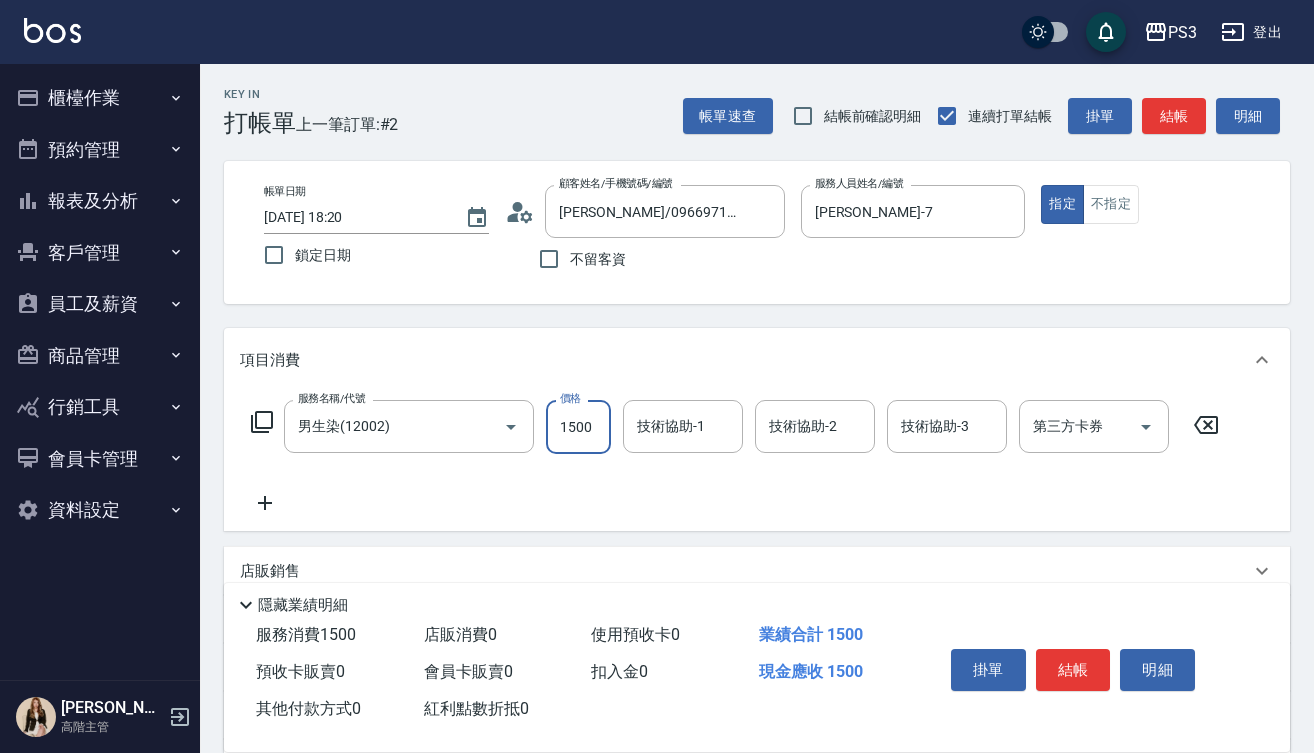 type on "1500" 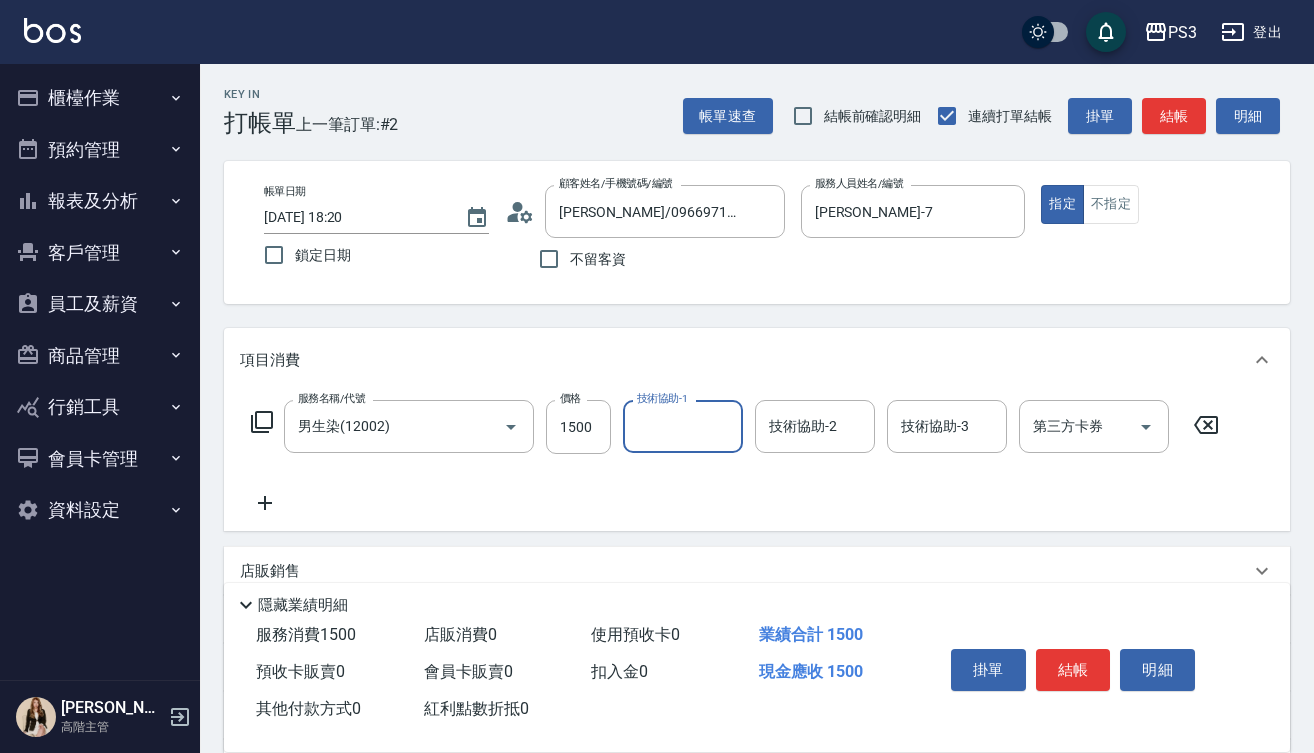 type on "3" 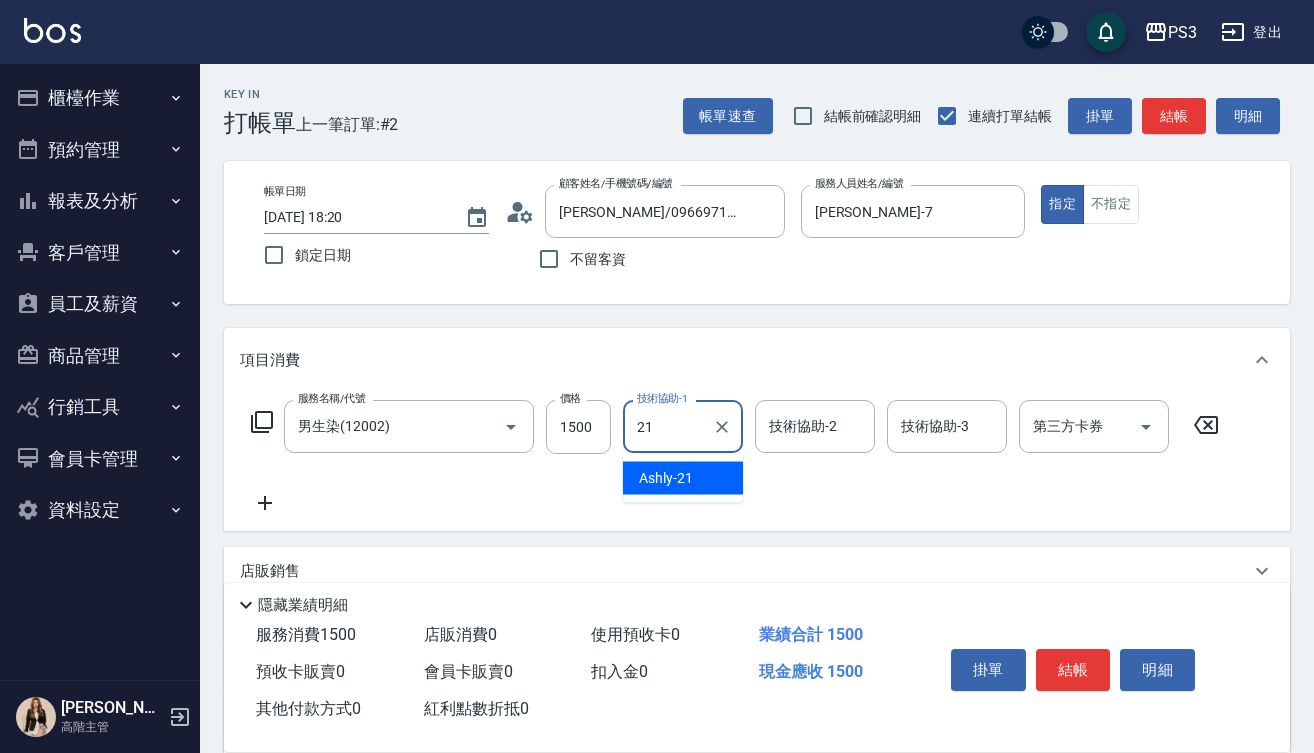 type on "Ashly-21" 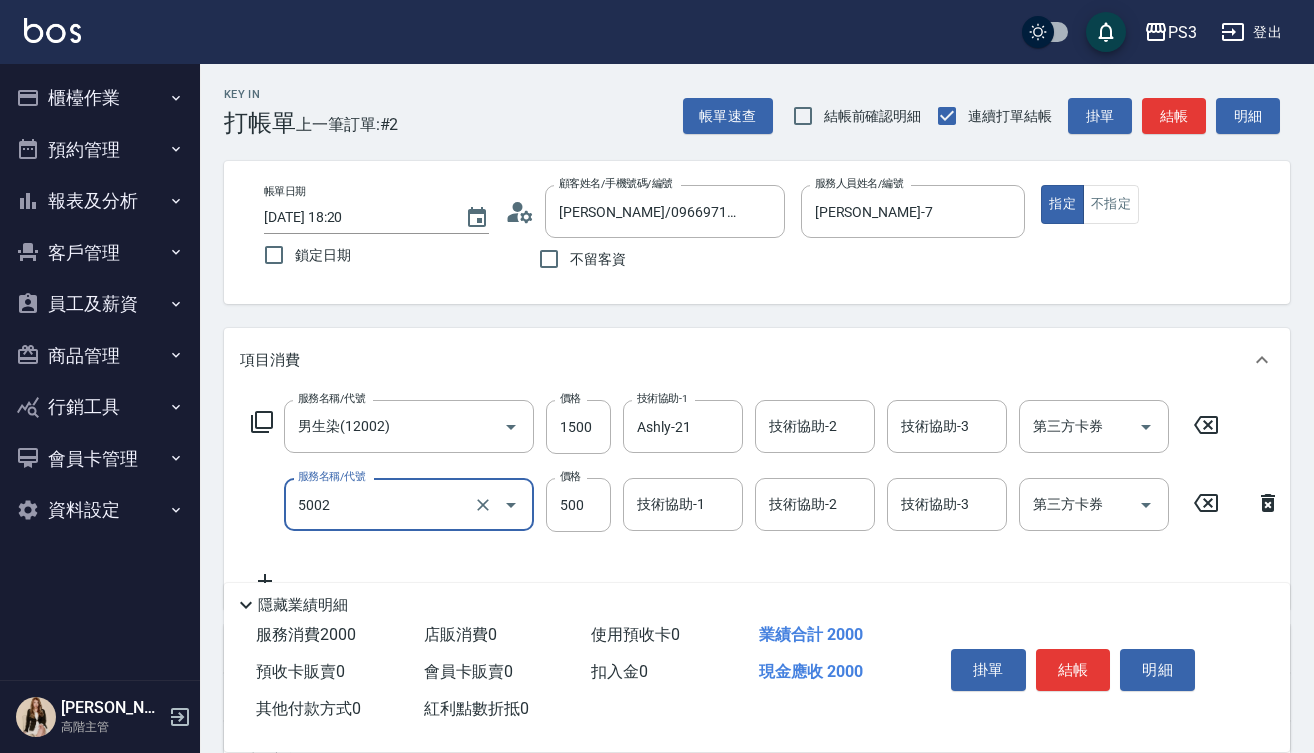 type on "去色短(5002)" 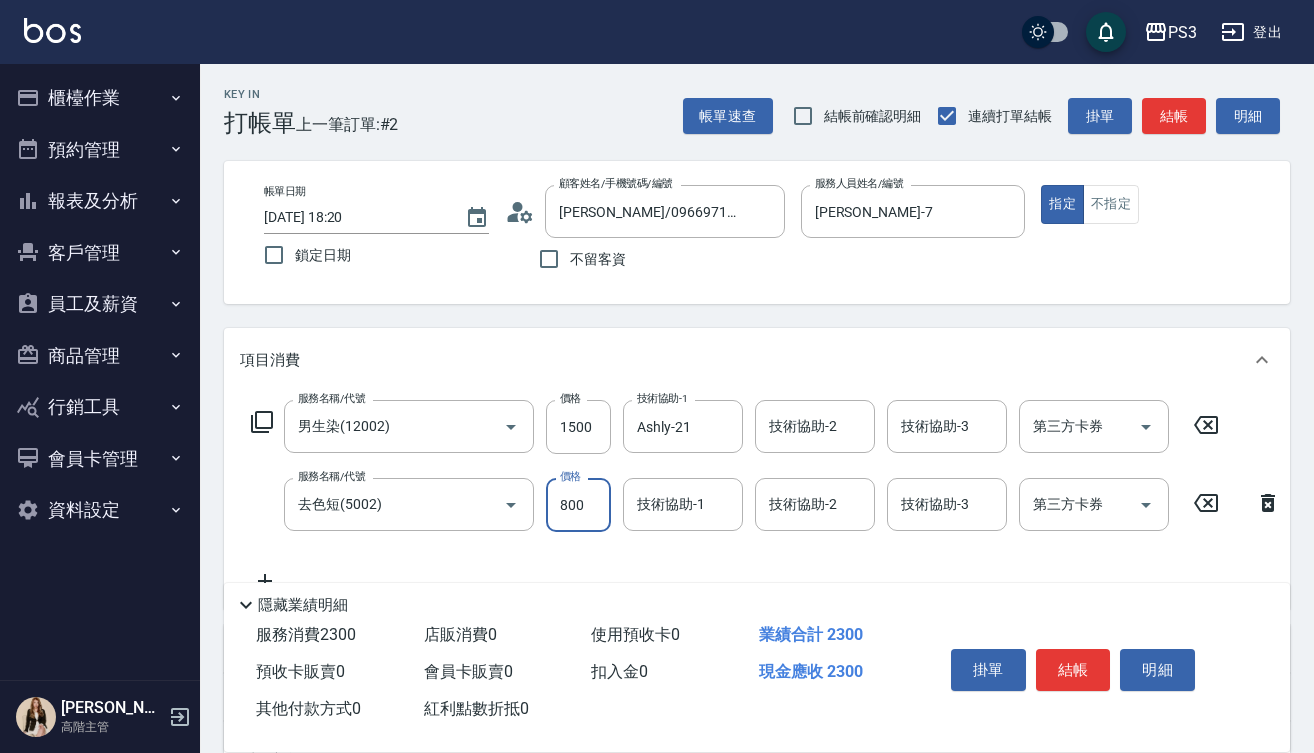 type on "800" 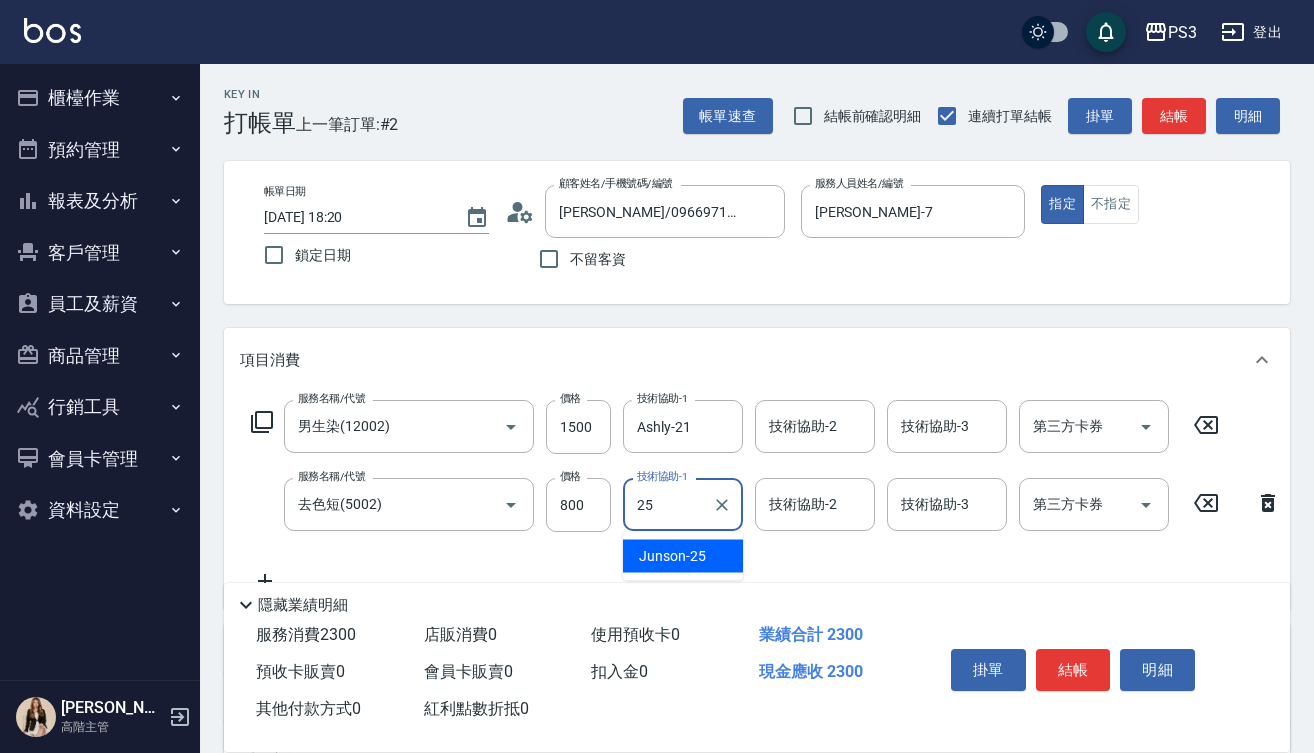 type on "Junson-25" 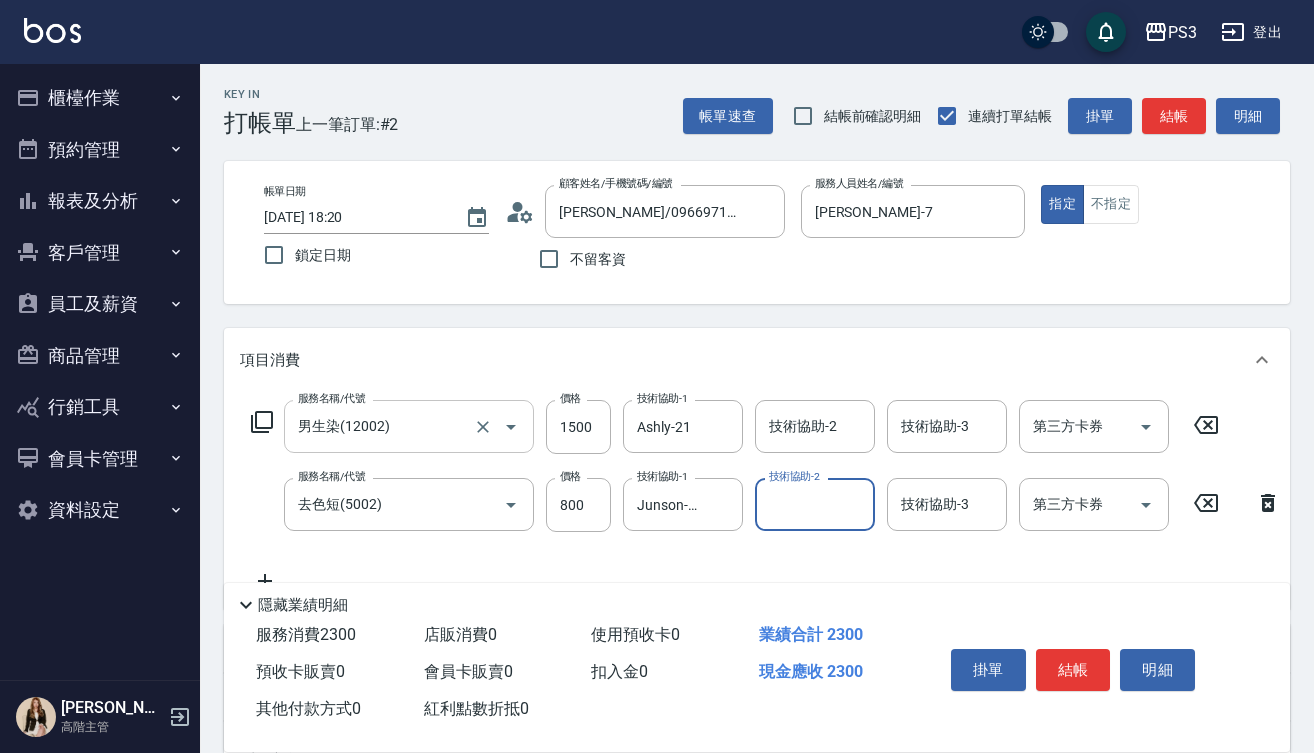 click on "男生染(12002)" at bounding box center (381, 426) 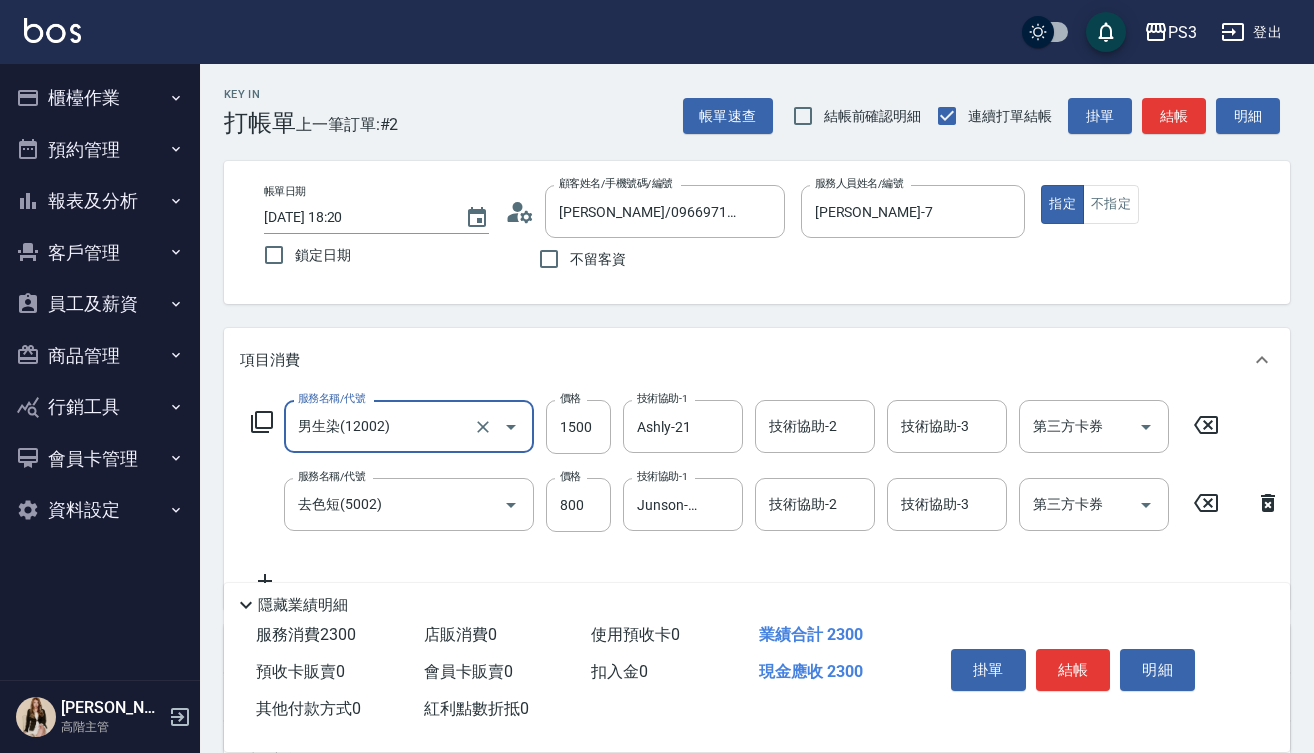 click on "男生染(12002)" at bounding box center (381, 426) 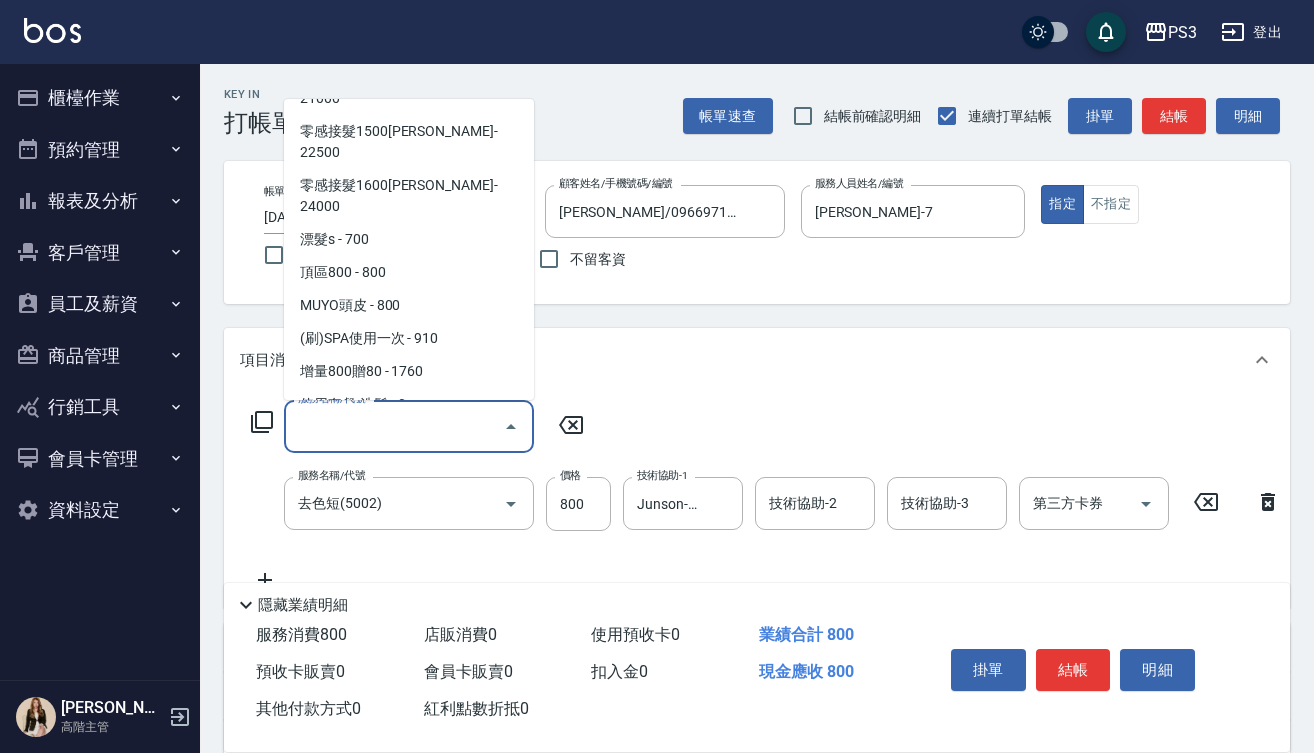 scroll, scrollTop: 8, scrollLeft: 0, axis: vertical 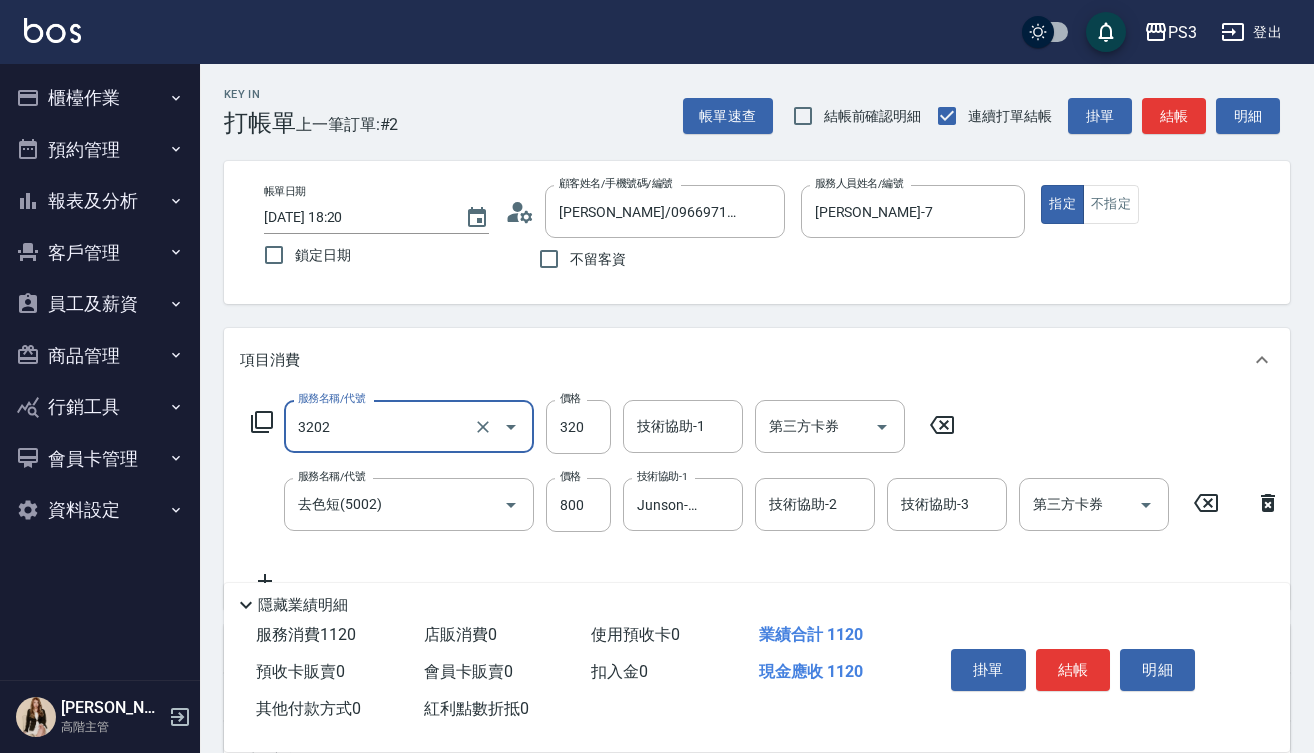 type on "頭皮隔離(3202)" 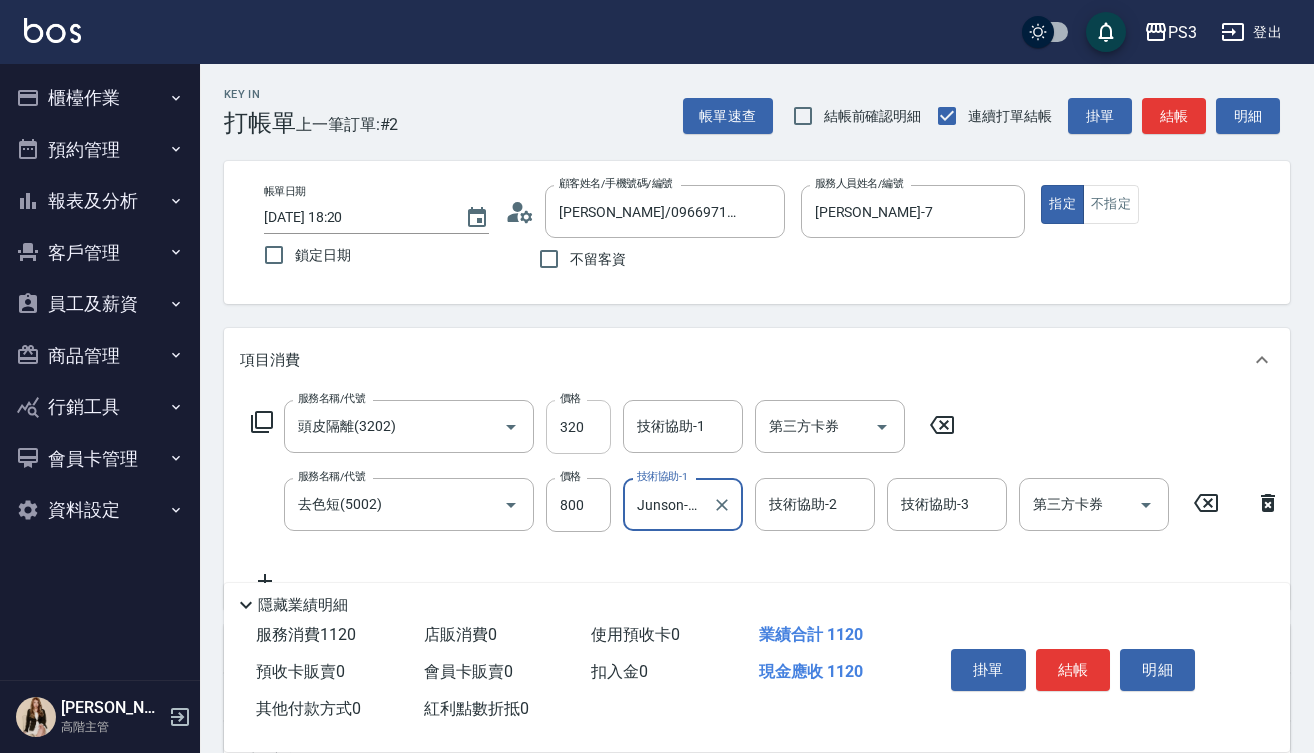 click on "320" at bounding box center [578, 427] 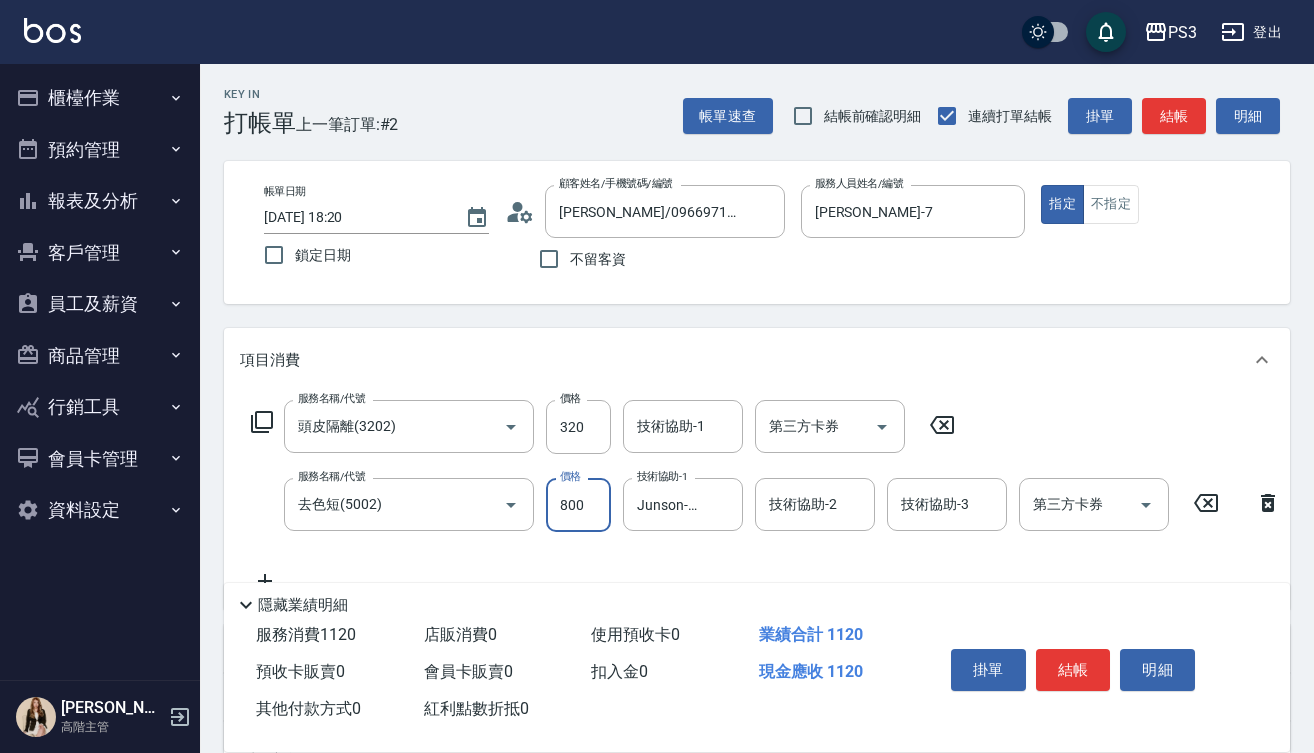 click on "服務名稱/代號 頭皮隔離(3202) 服務名稱/代號 價格 320 價格 技術協助-1 技術協助-1 第三方卡券 第三方卡券" at bounding box center (603, 427) 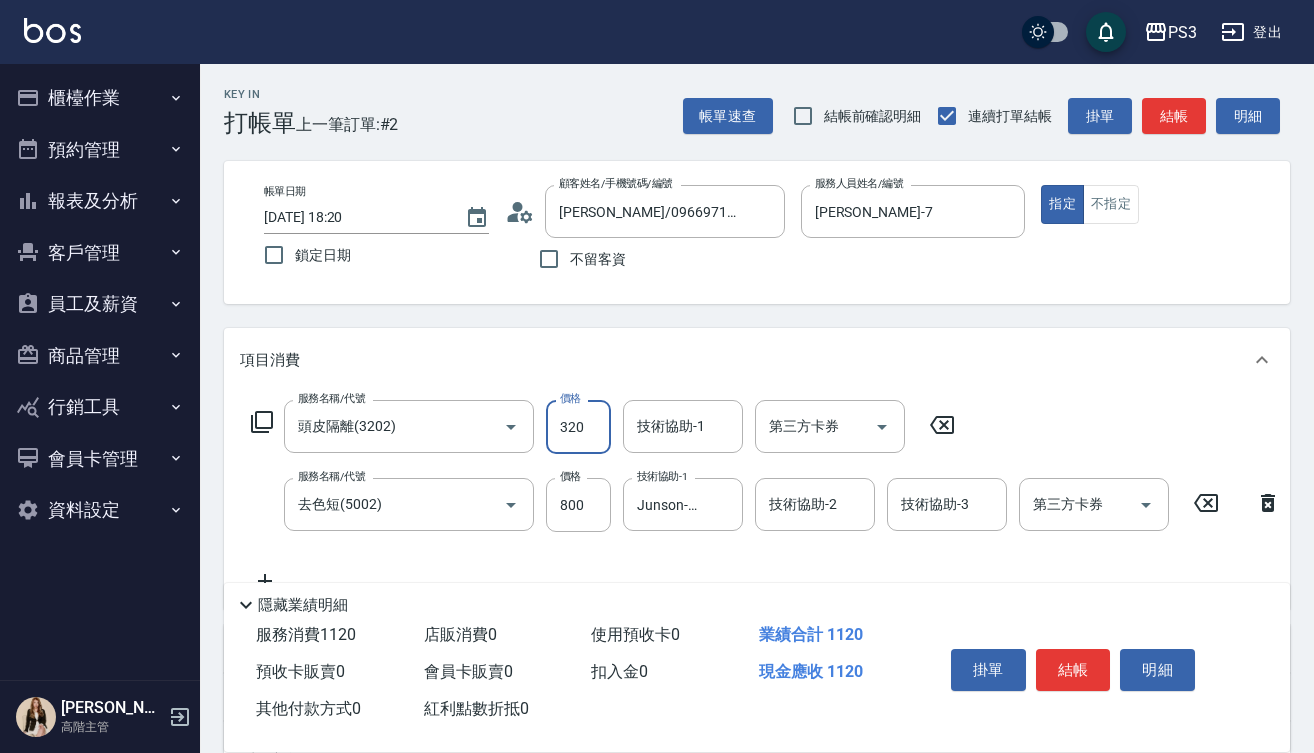 click on "320" at bounding box center [578, 427] 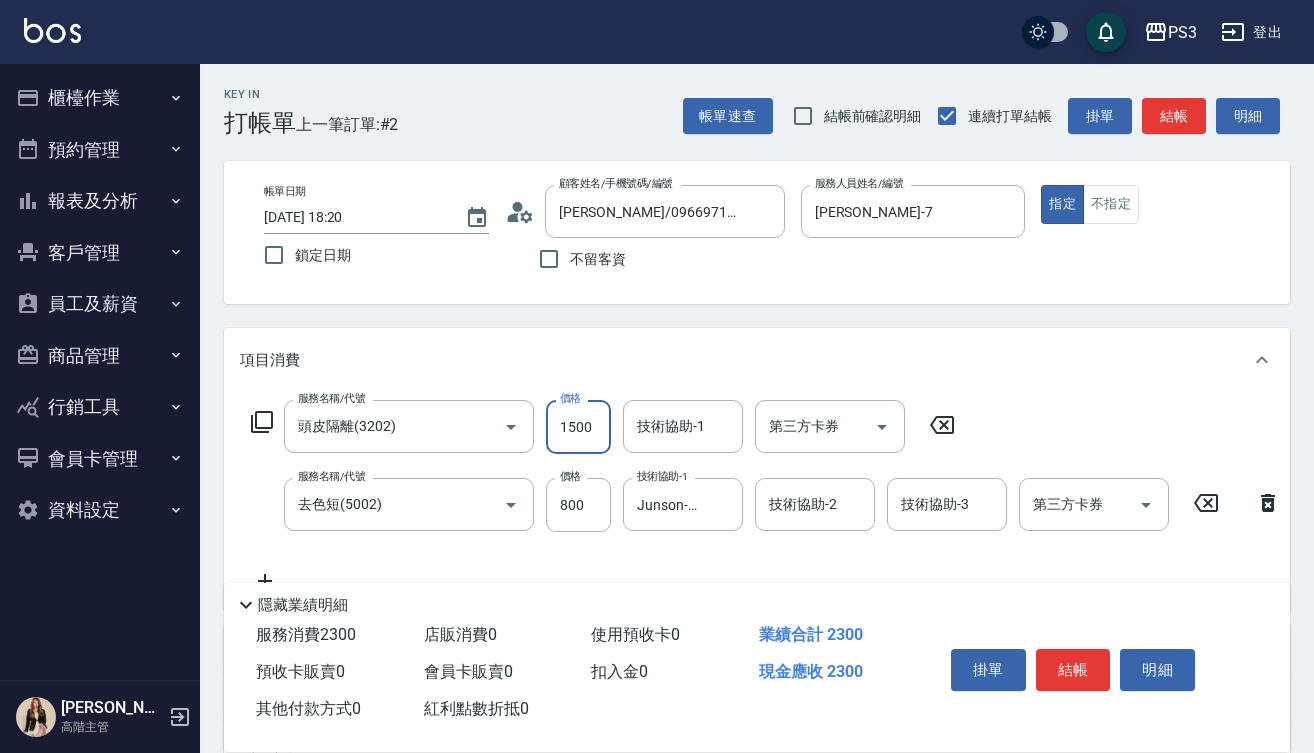 type on "1500" 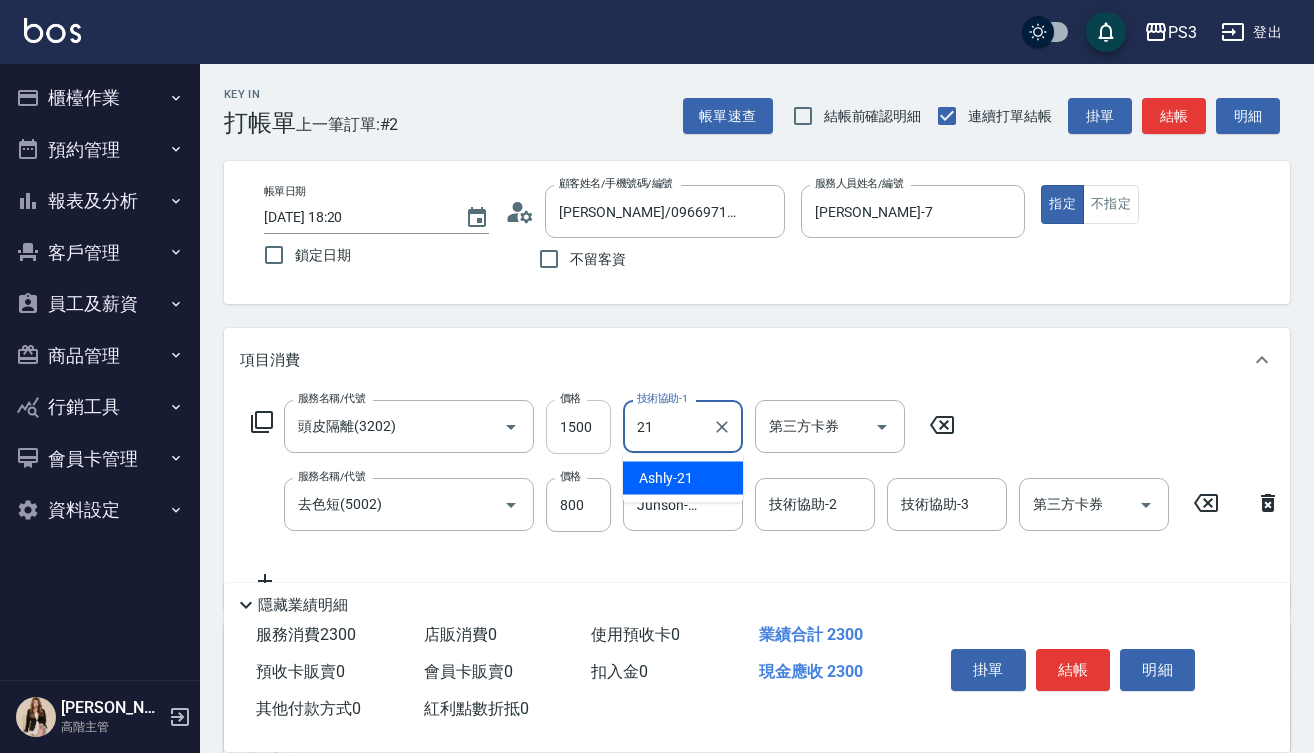 type on "Ashly-21" 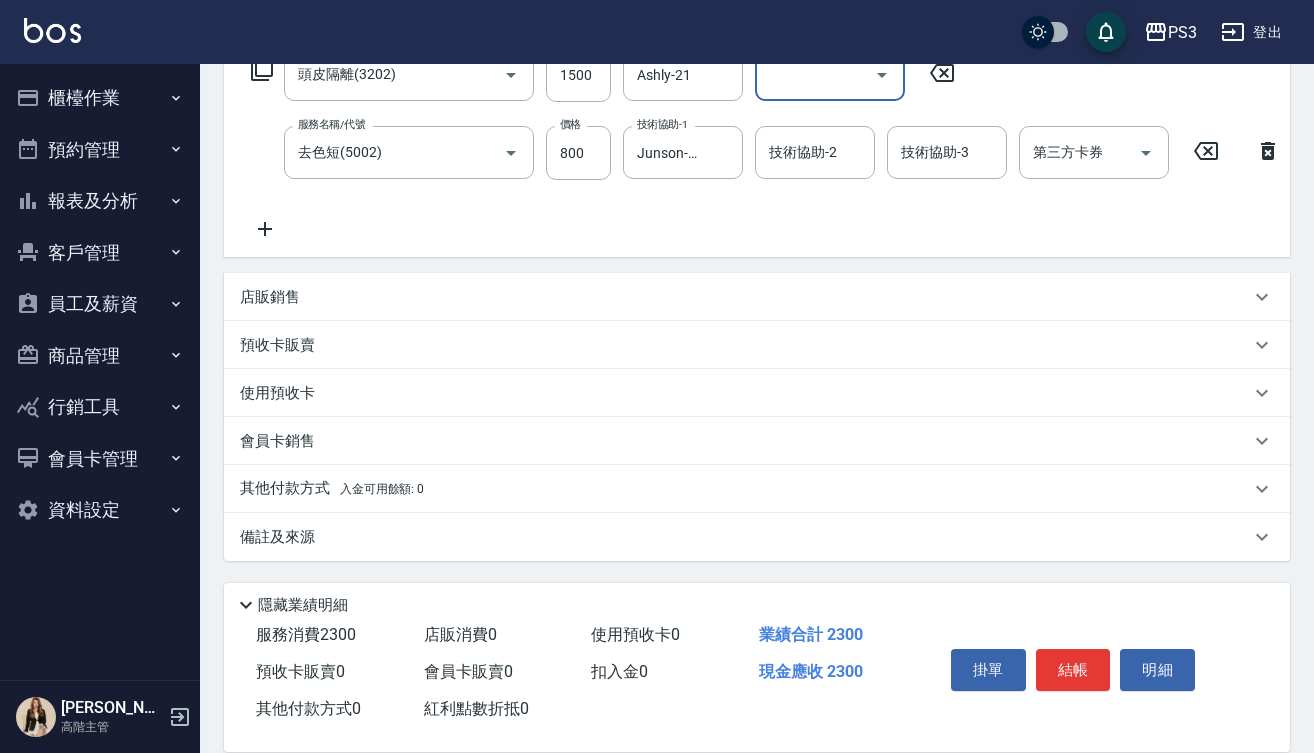 scroll, scrollTop: 368, scrollLeft: 0, axis: vertical 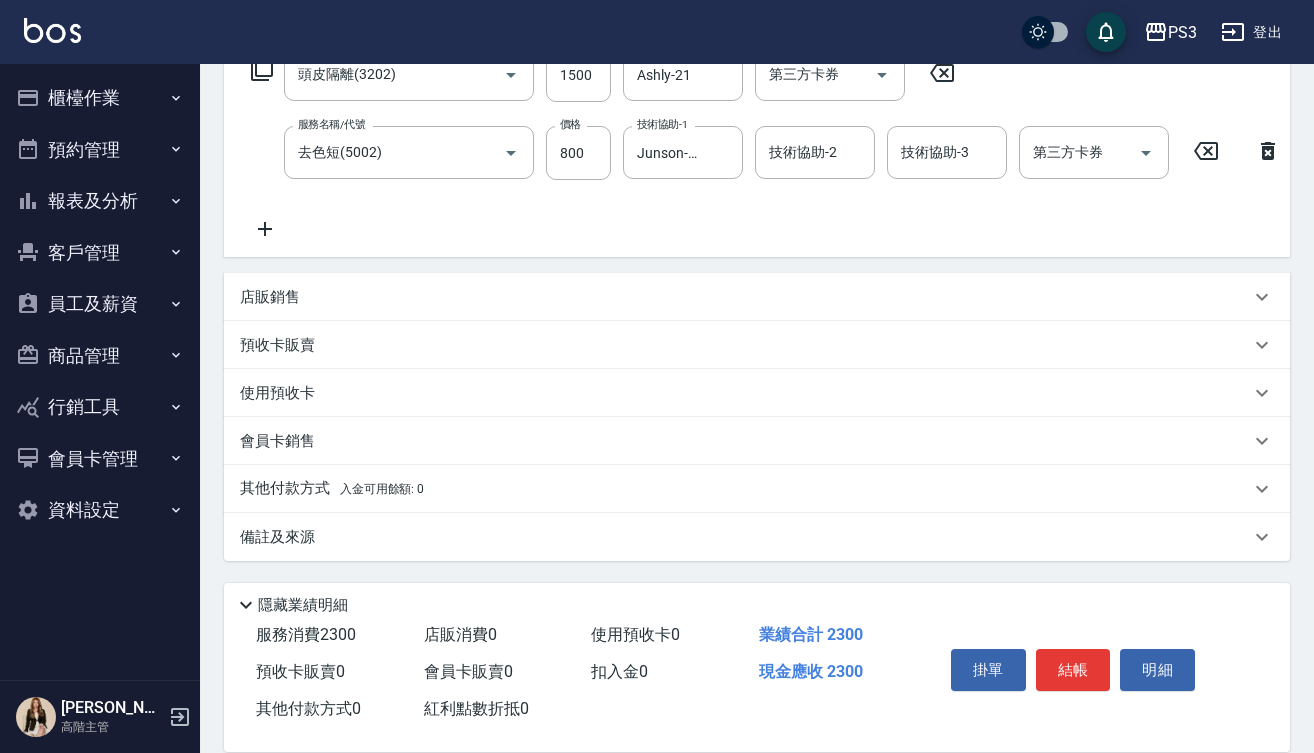 click on "店販銷售" at bounding box center (270, 297) 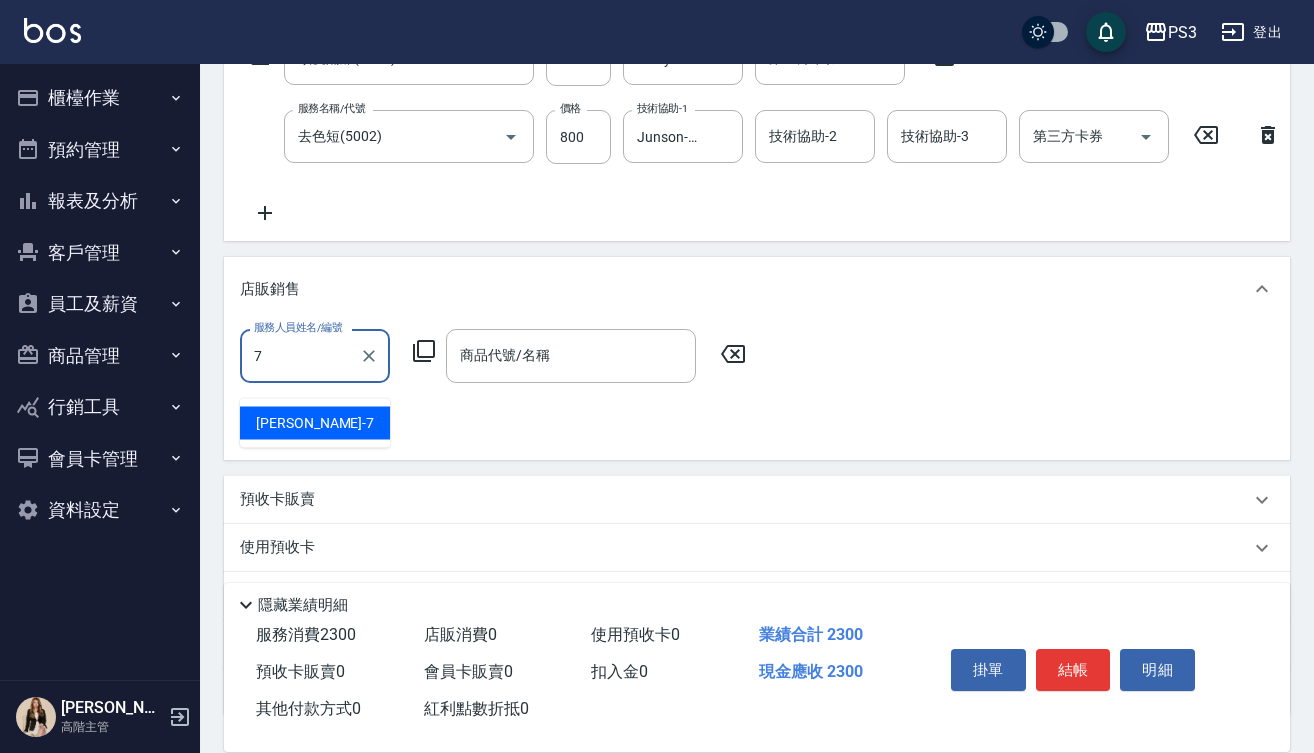 type on "[PERSON_NAME]-7" 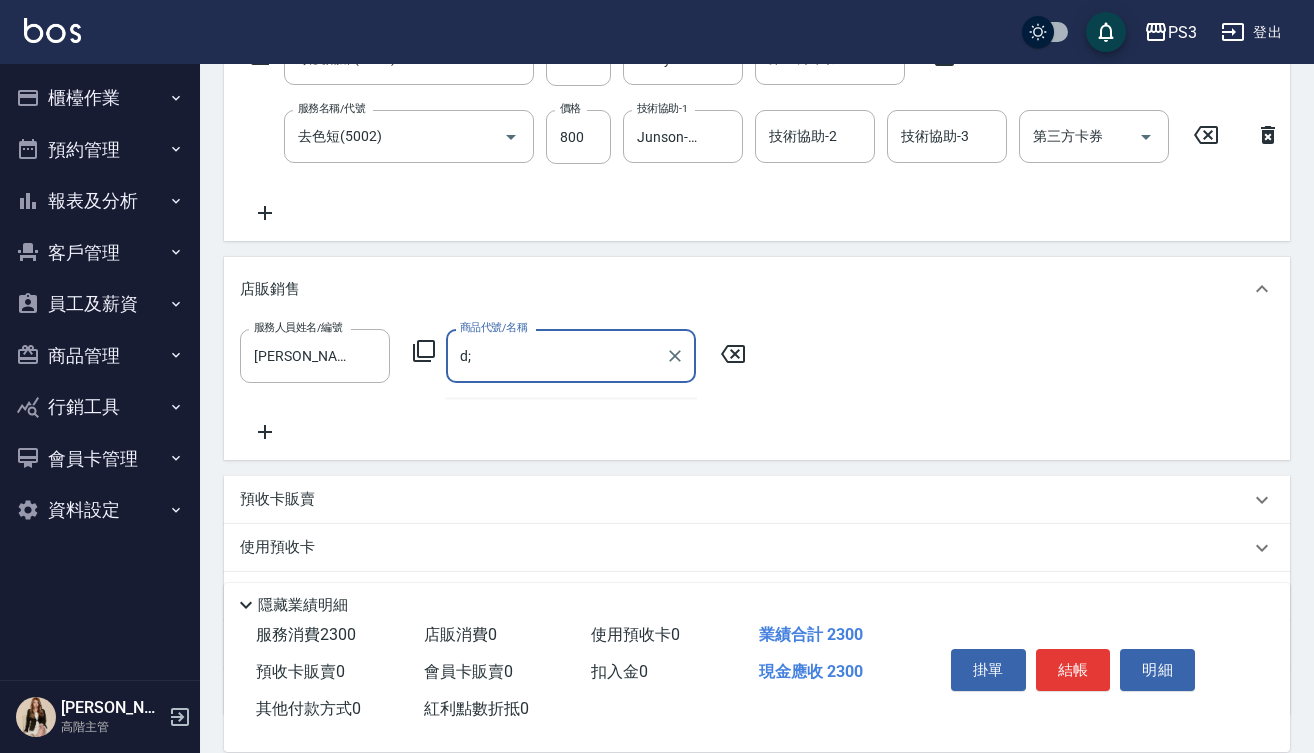 type on "d" 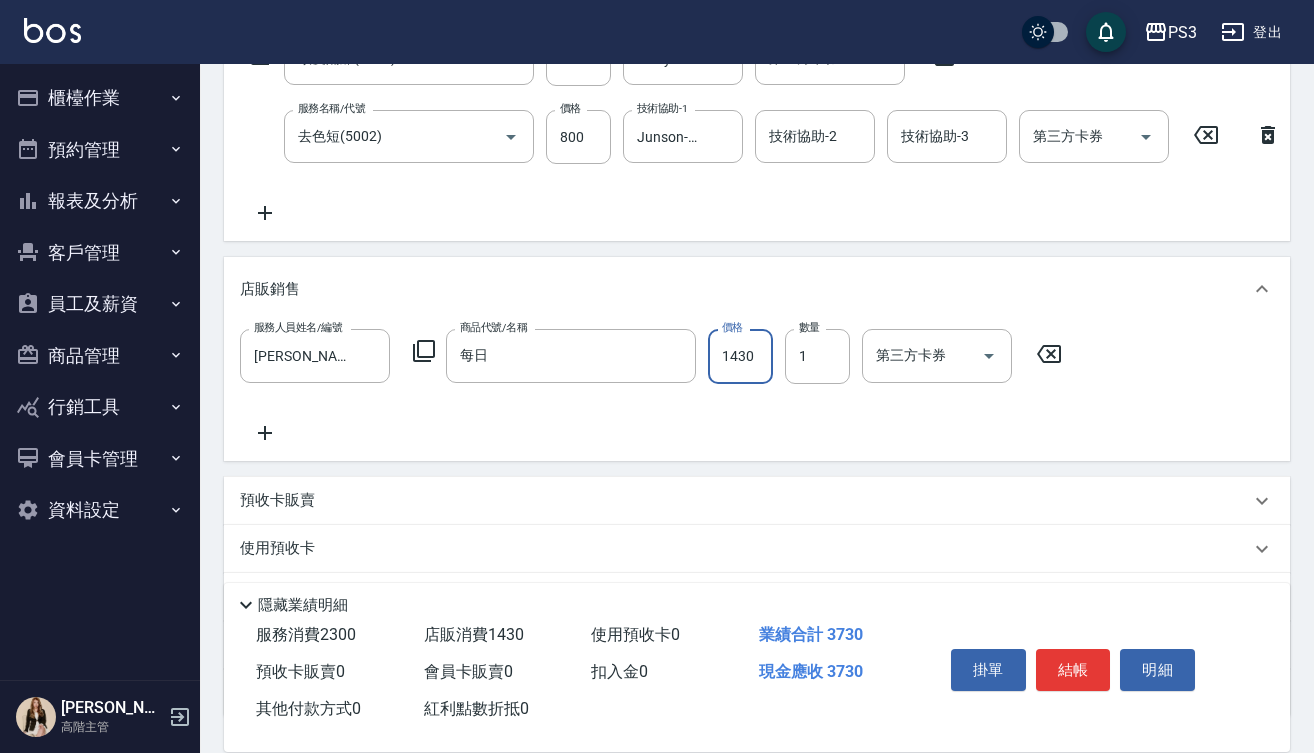 type on "每日芳香" 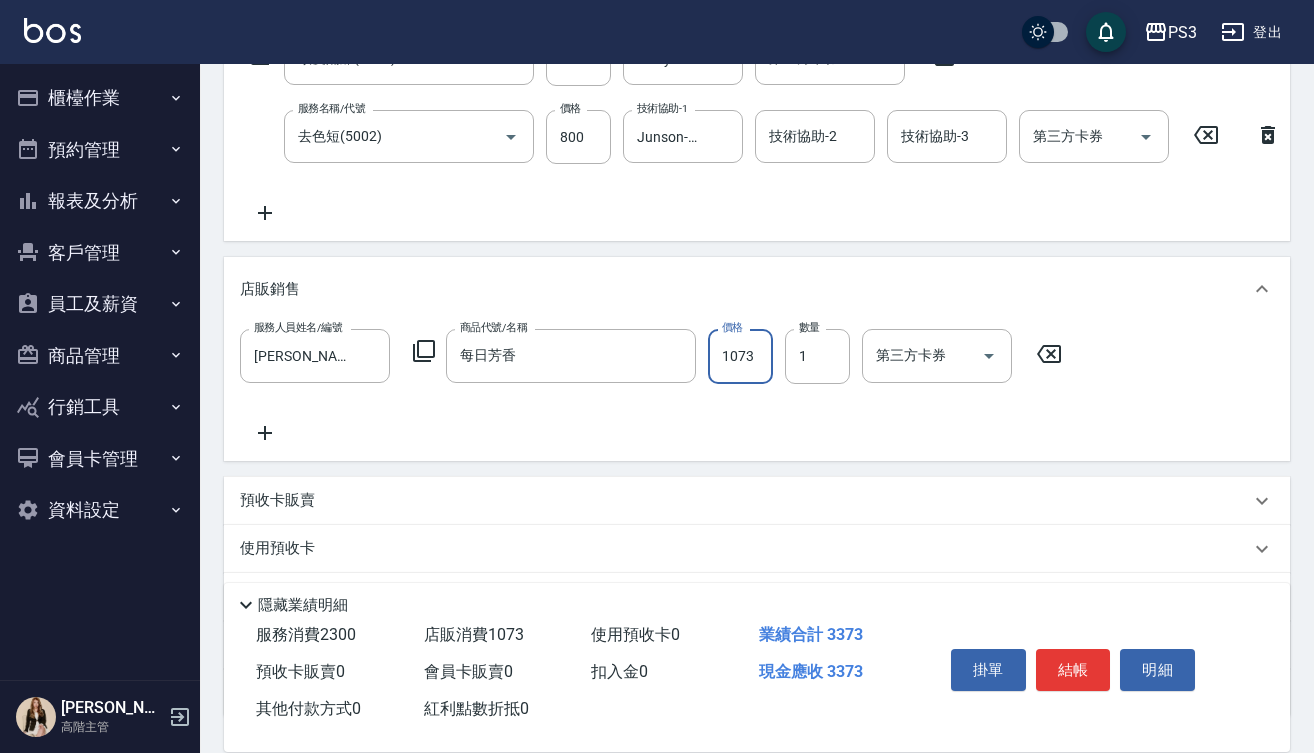 type on "1073" 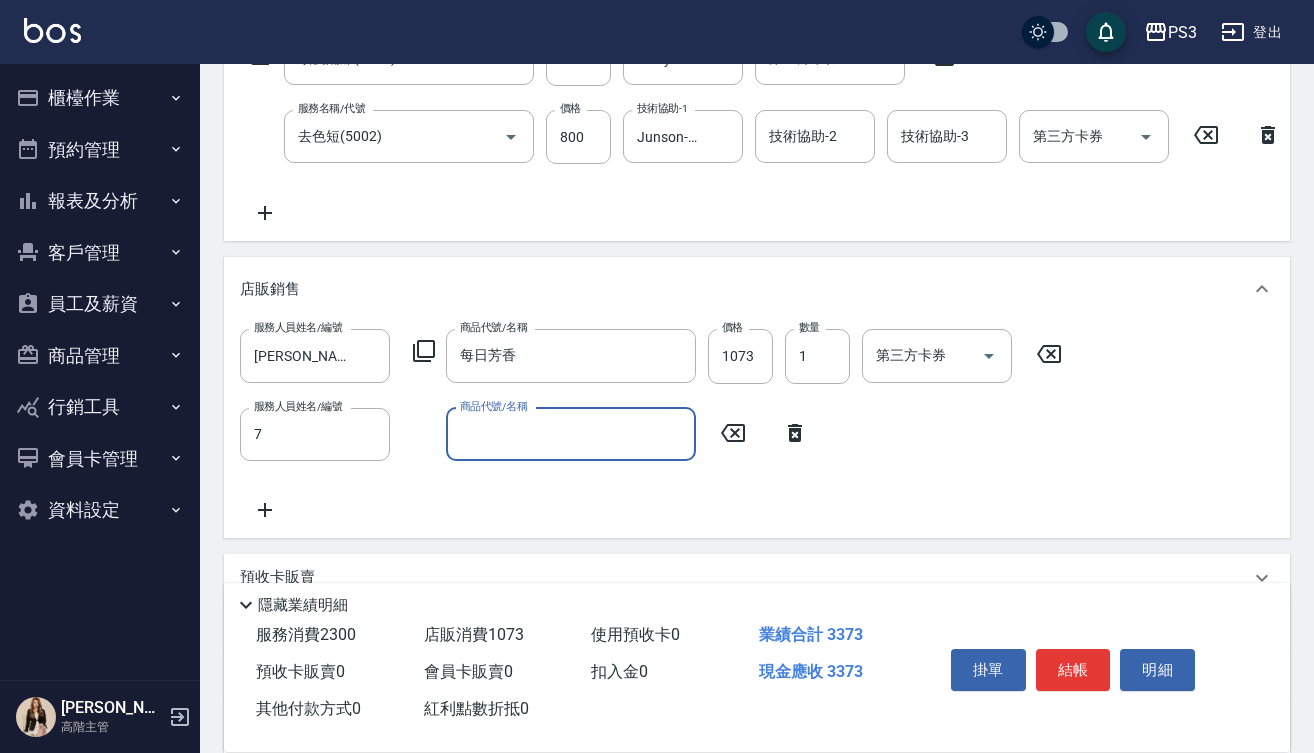 type on "[PERSON_NAME]-7" 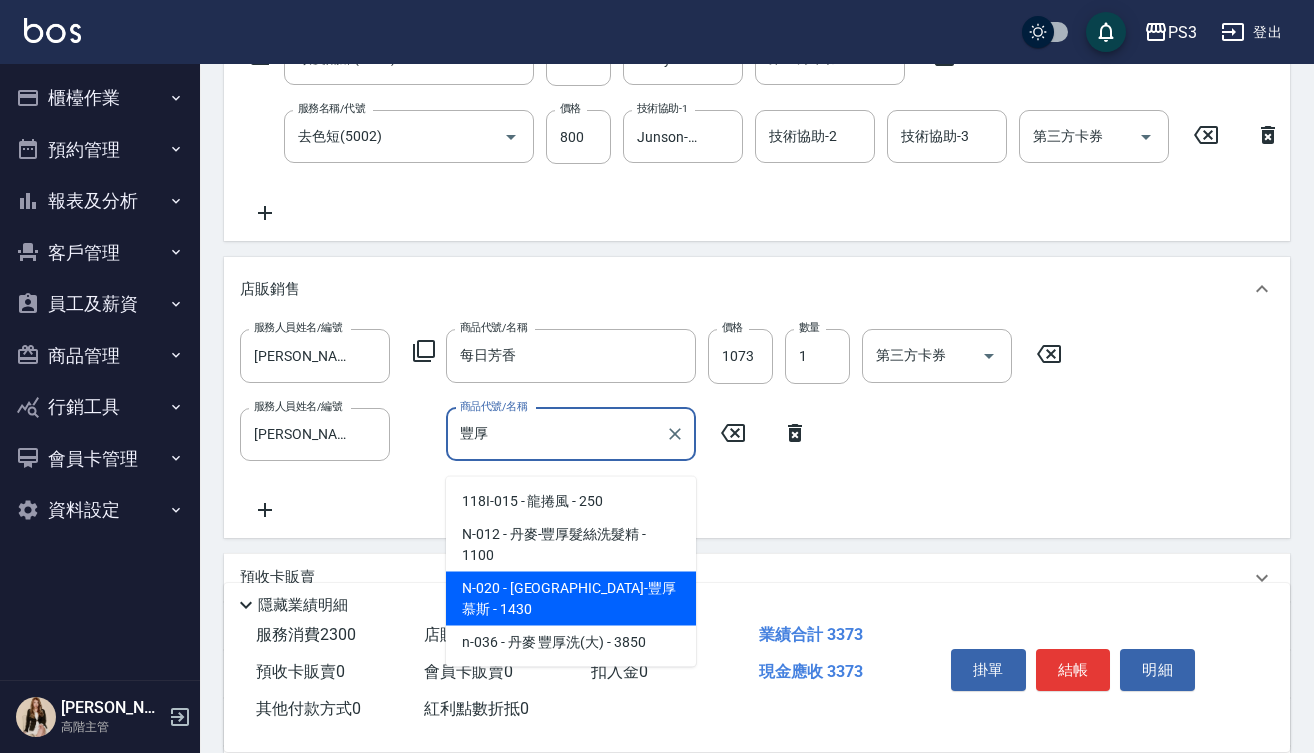 type on "丹麥-豐厚慕斯" 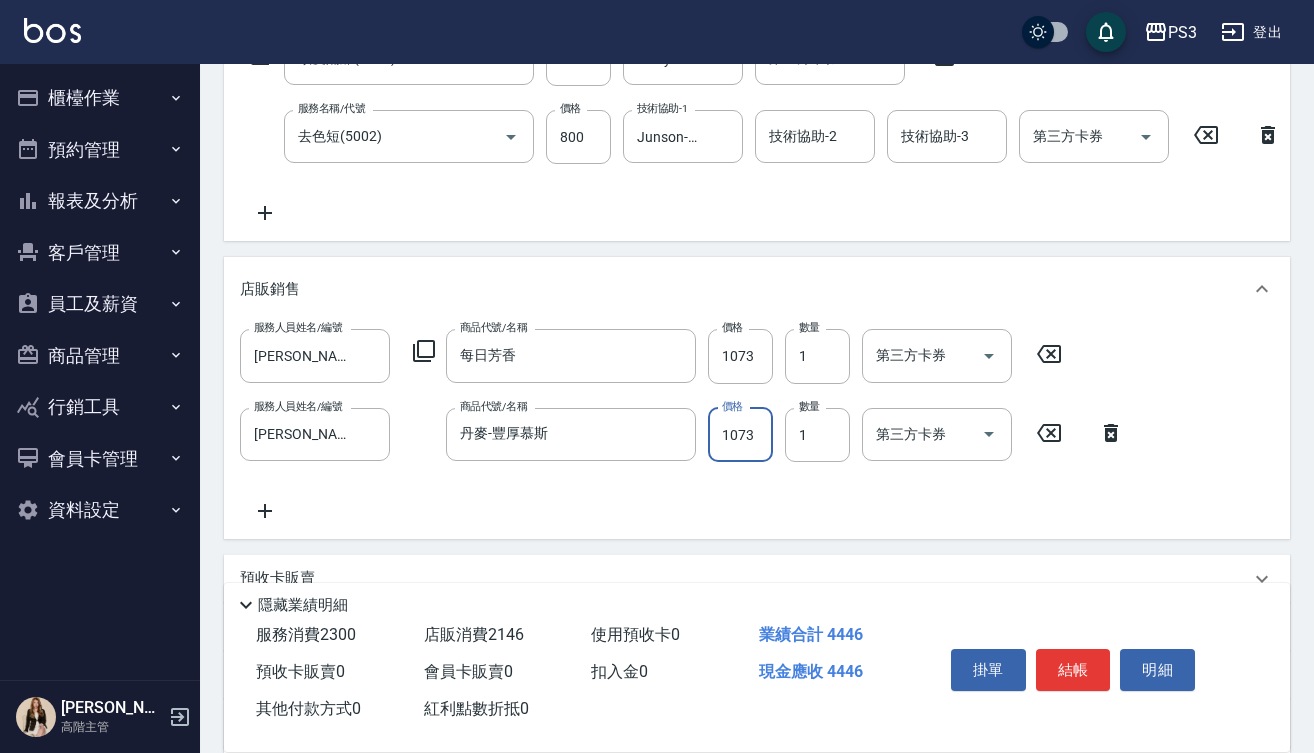 type on "1073" 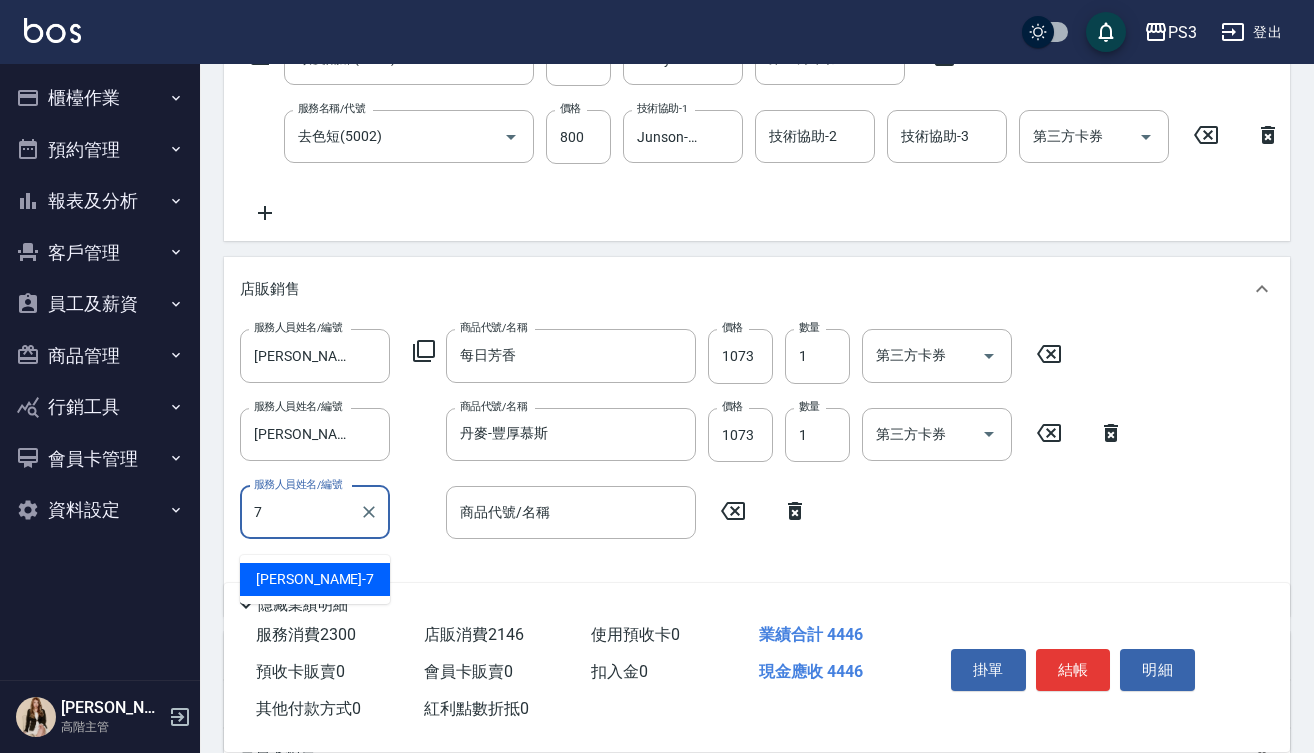type on "[PERSON_NAME]-7" 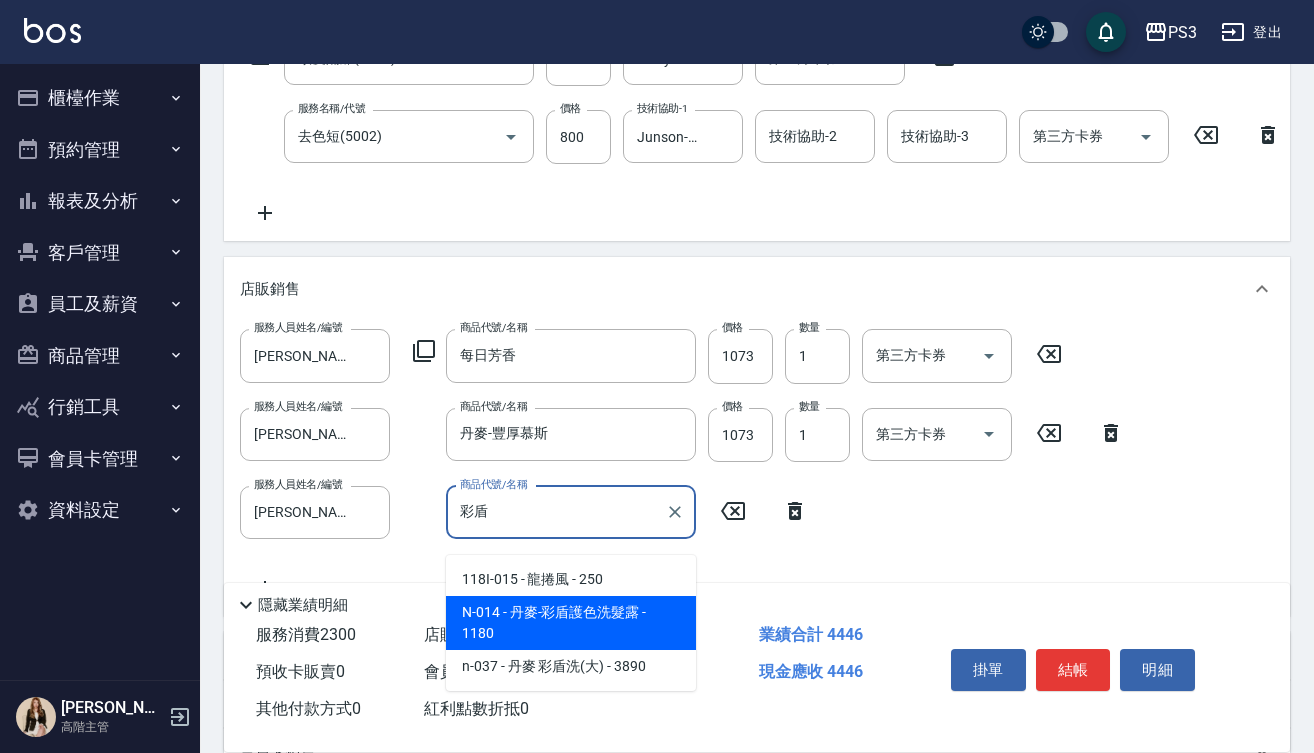 type on "丹麥-彩盾護色洗髮露" 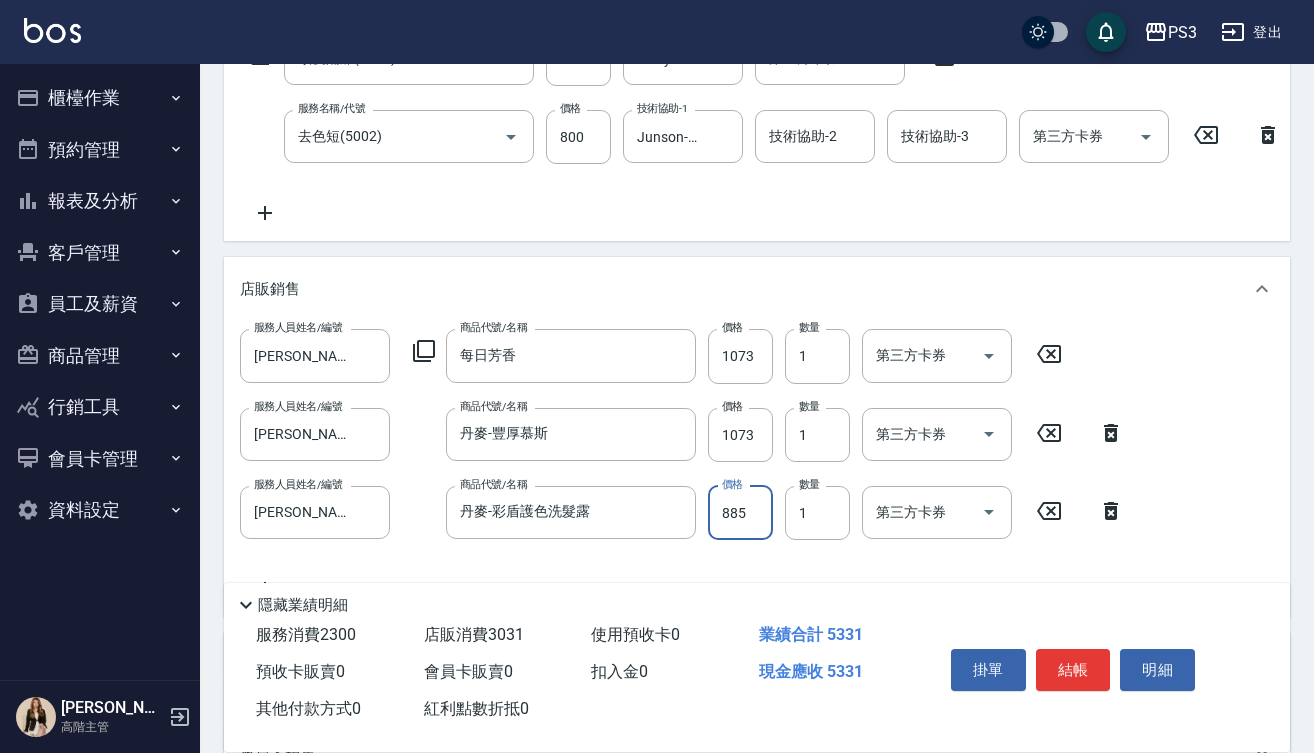 type on "885" 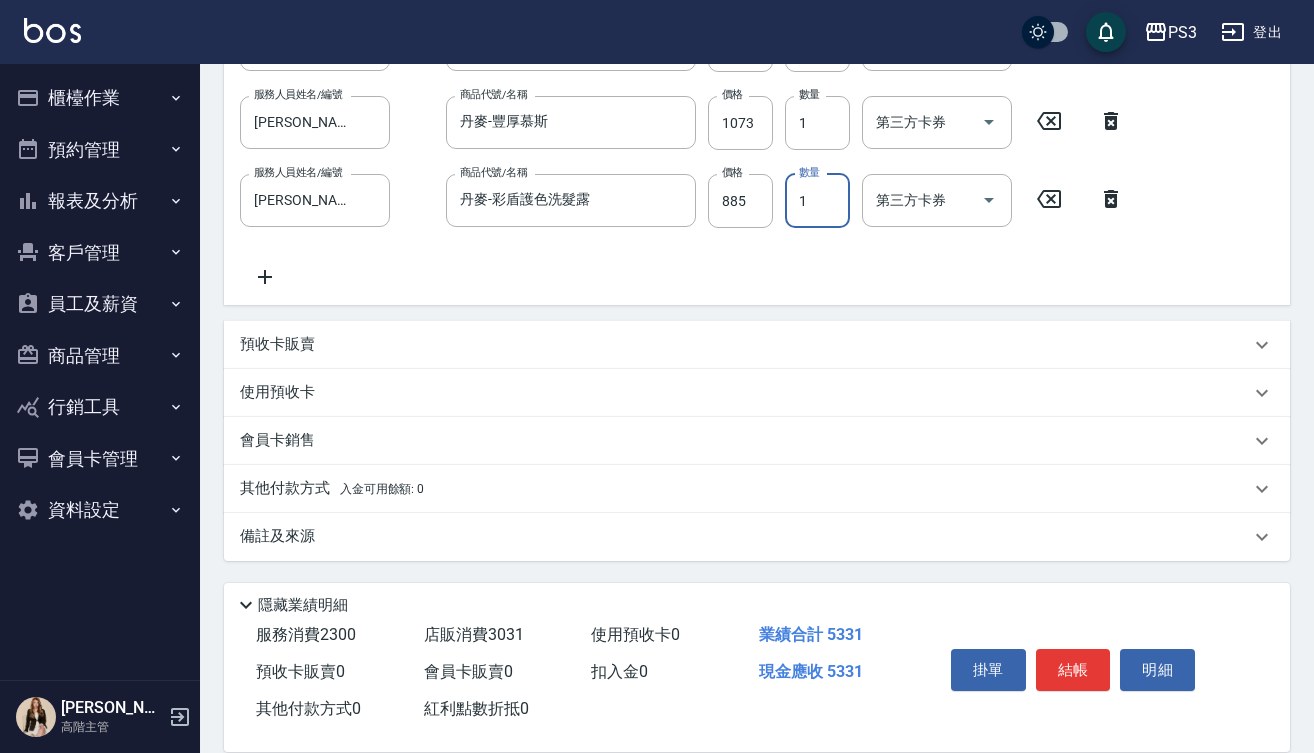 scroll, scrollTop: 696, scrollLeft: 0, axis: vertical 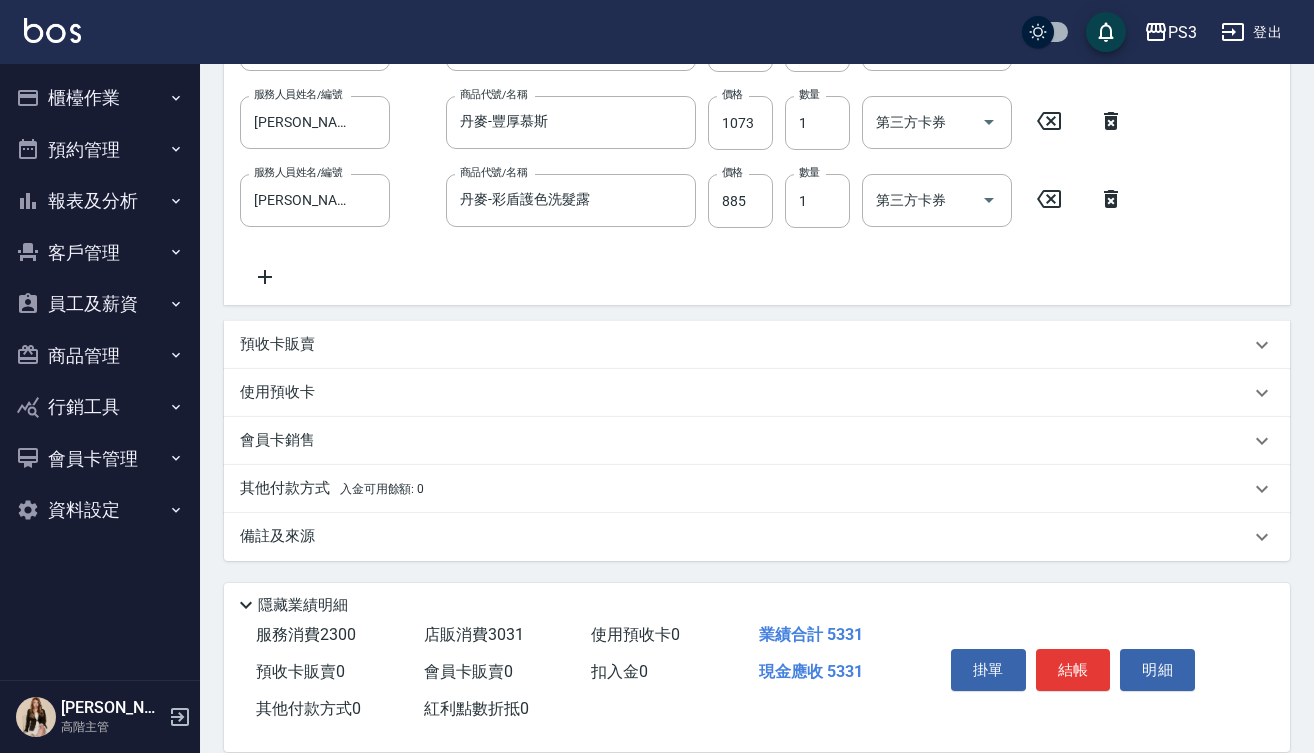 click 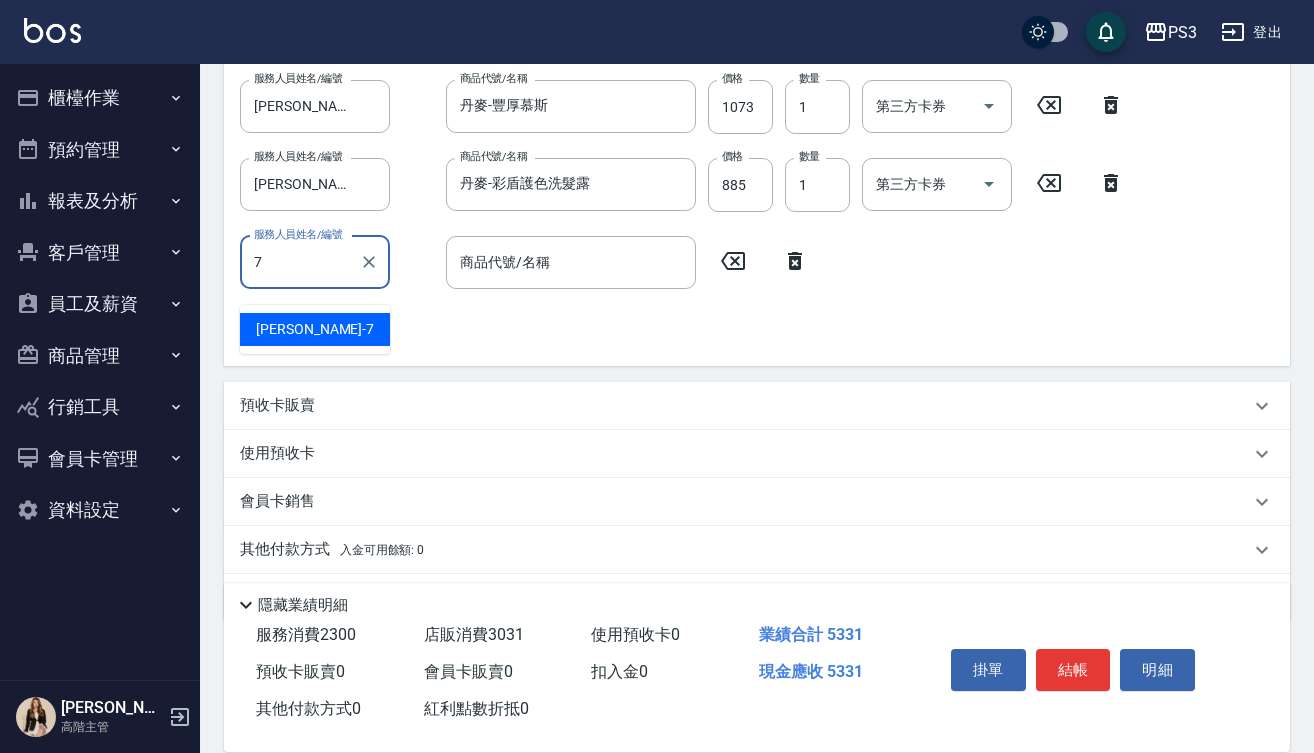 type on "[PERSON_NAME]-7" 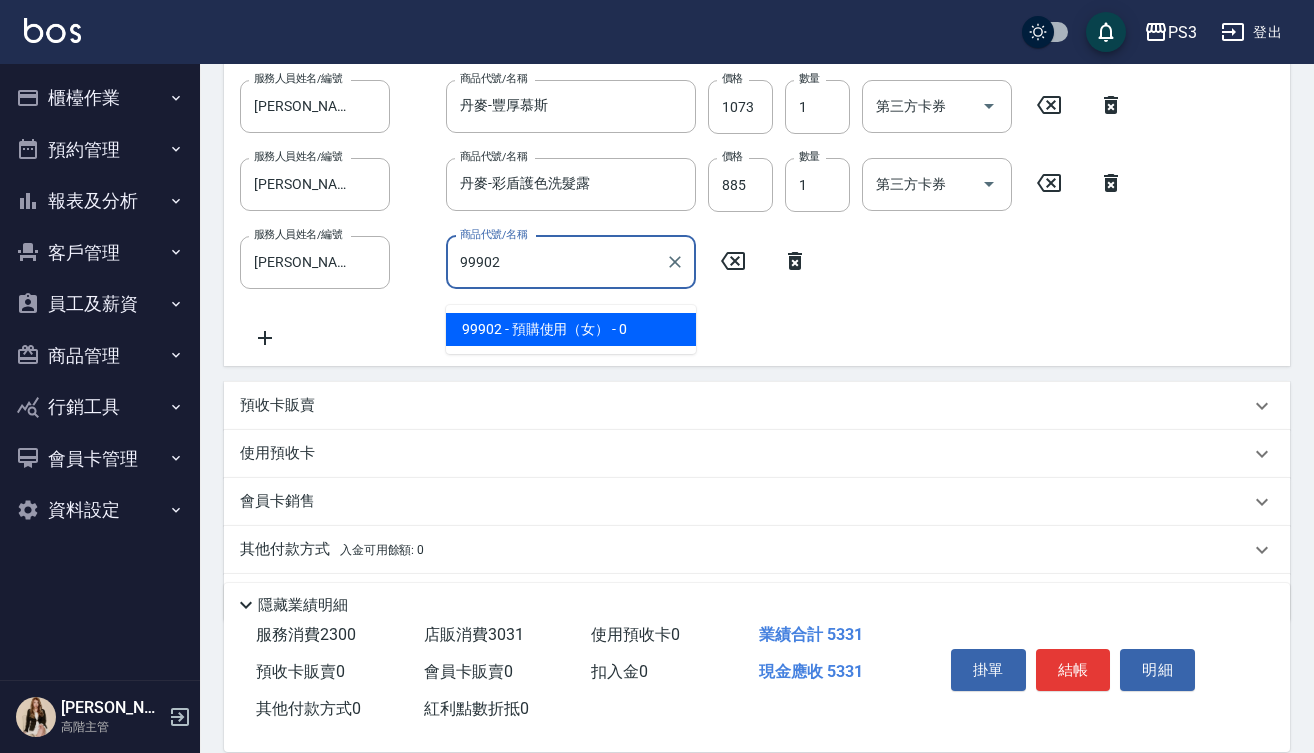 type on "預購使用（女）" 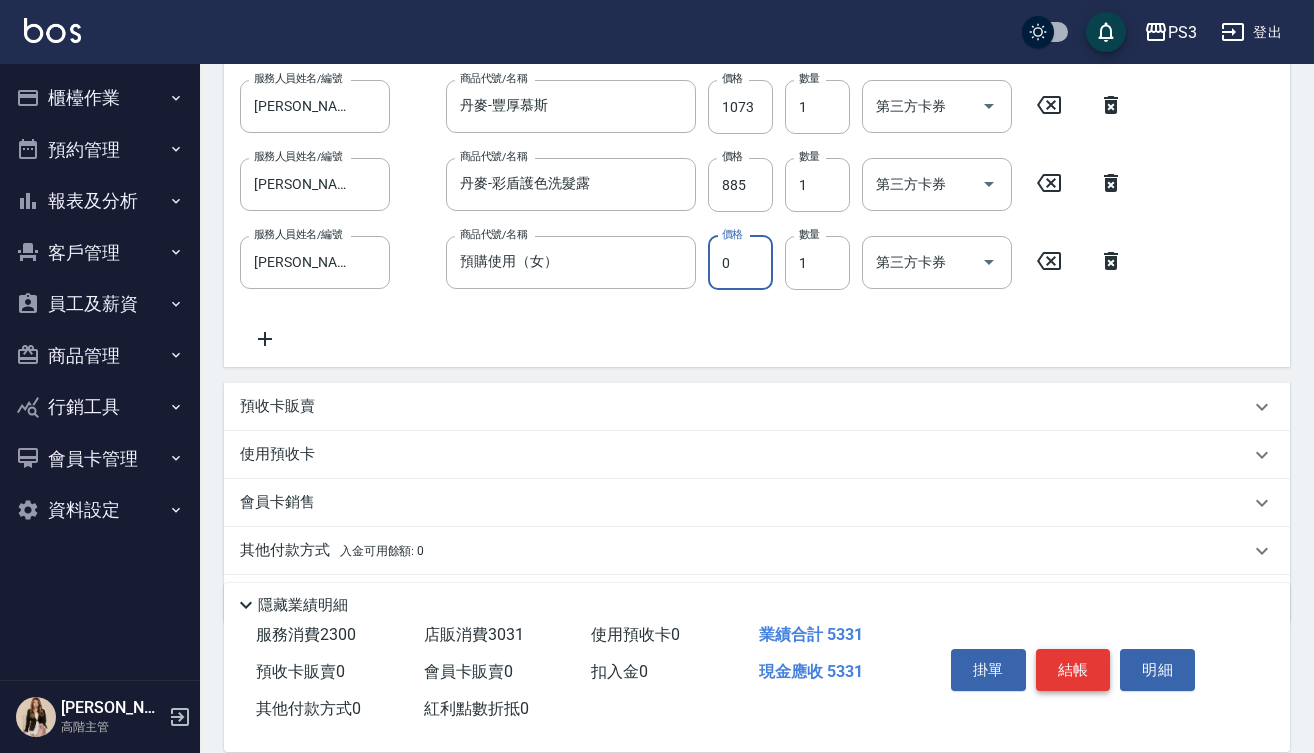 click on "結帳" at bounding box center [1073, 670] 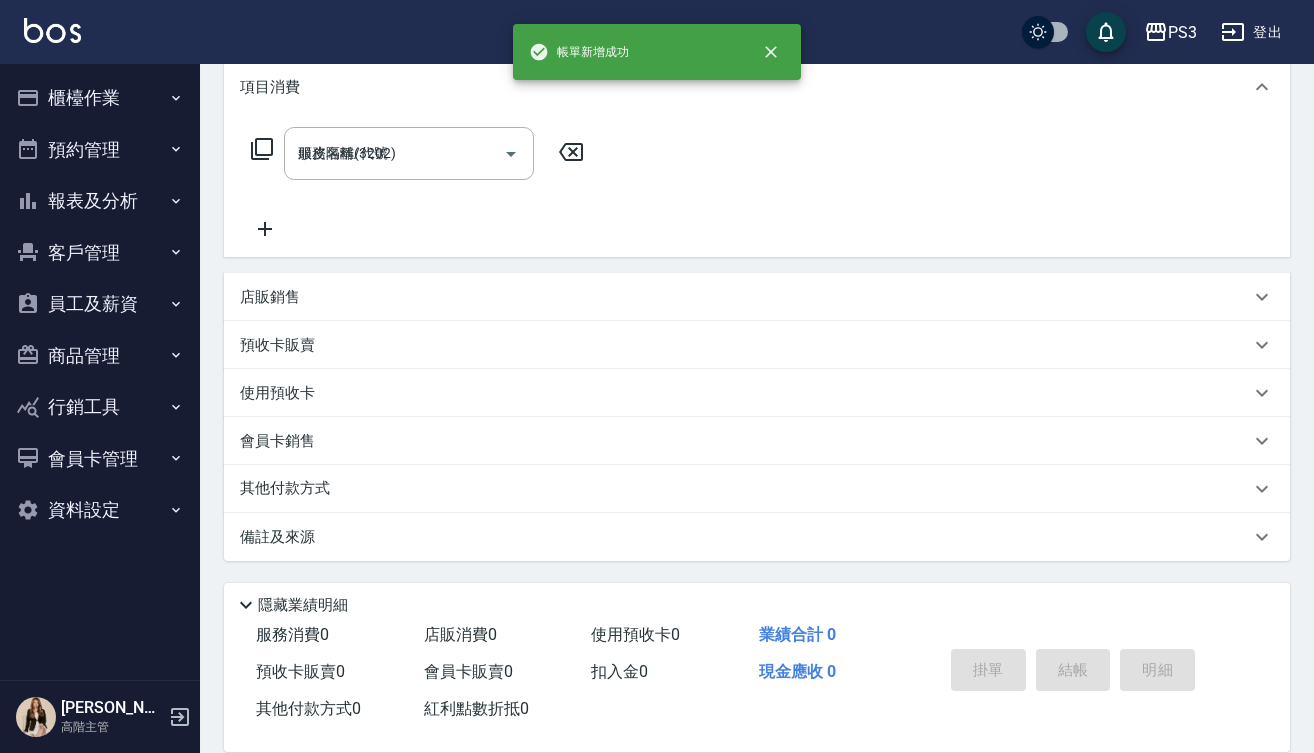 type on "[DATE] 18:22" 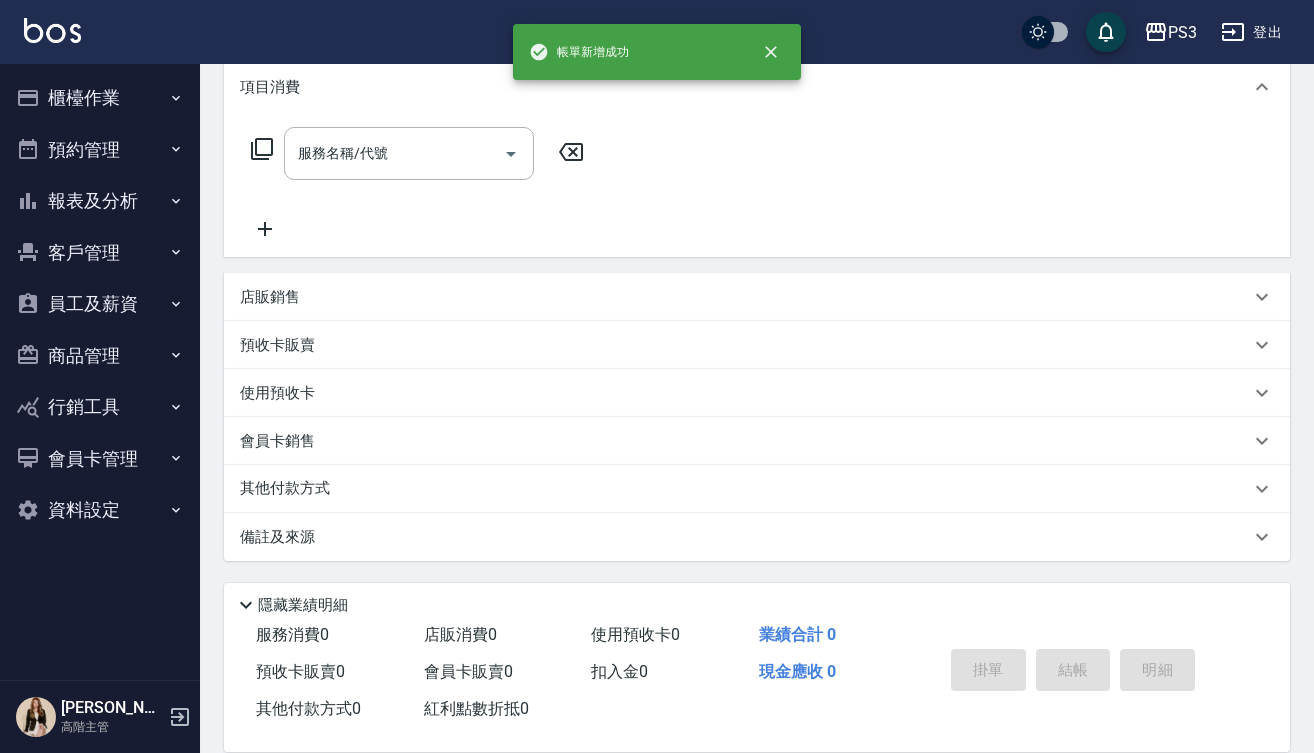 scroll, scrollTop: 0, scrollLeft: 0, axis: both 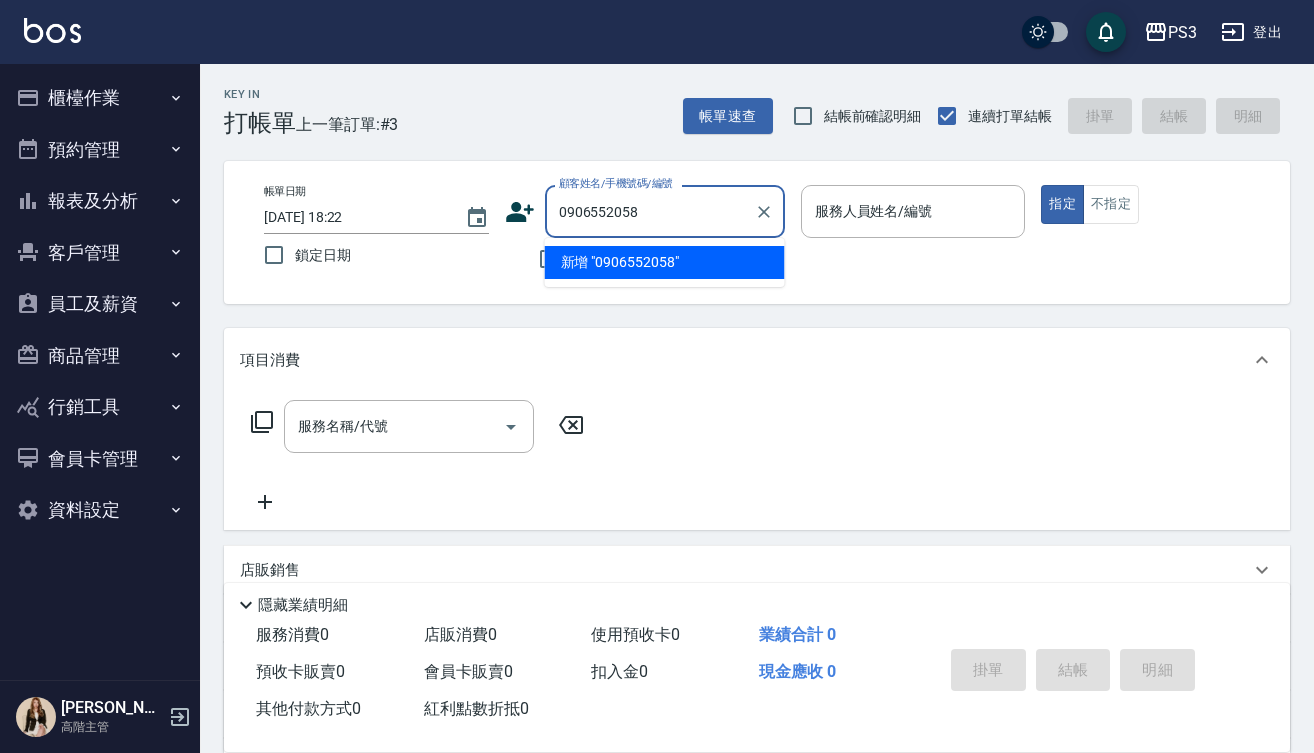 type on "0906552058" 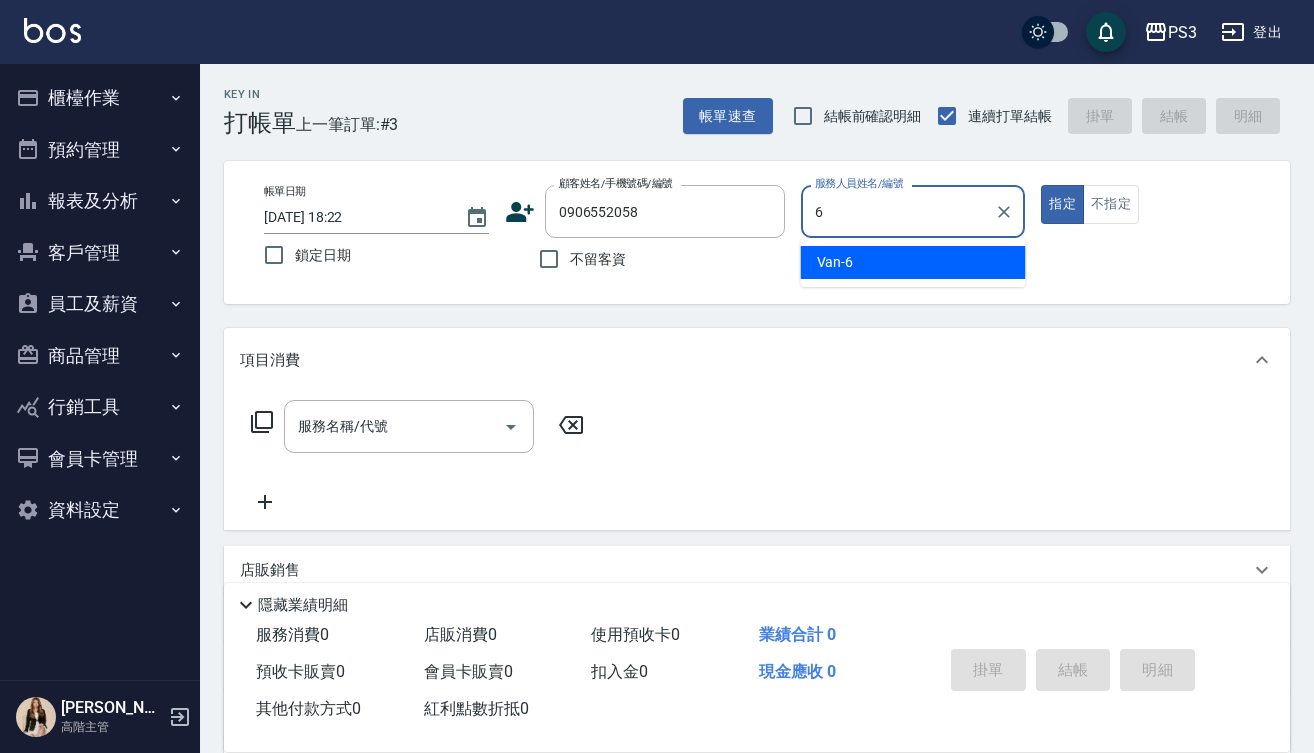 type on "Van-6" 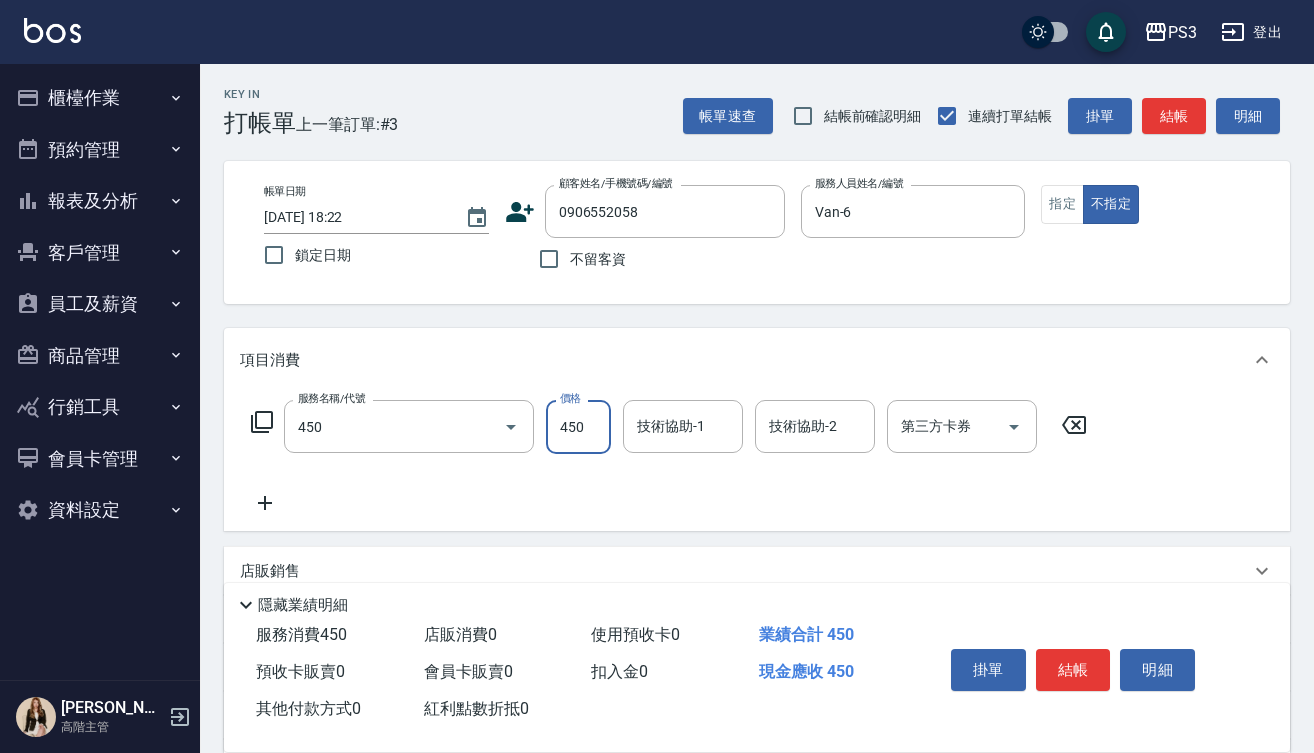 type on "有機洗髮(450)" 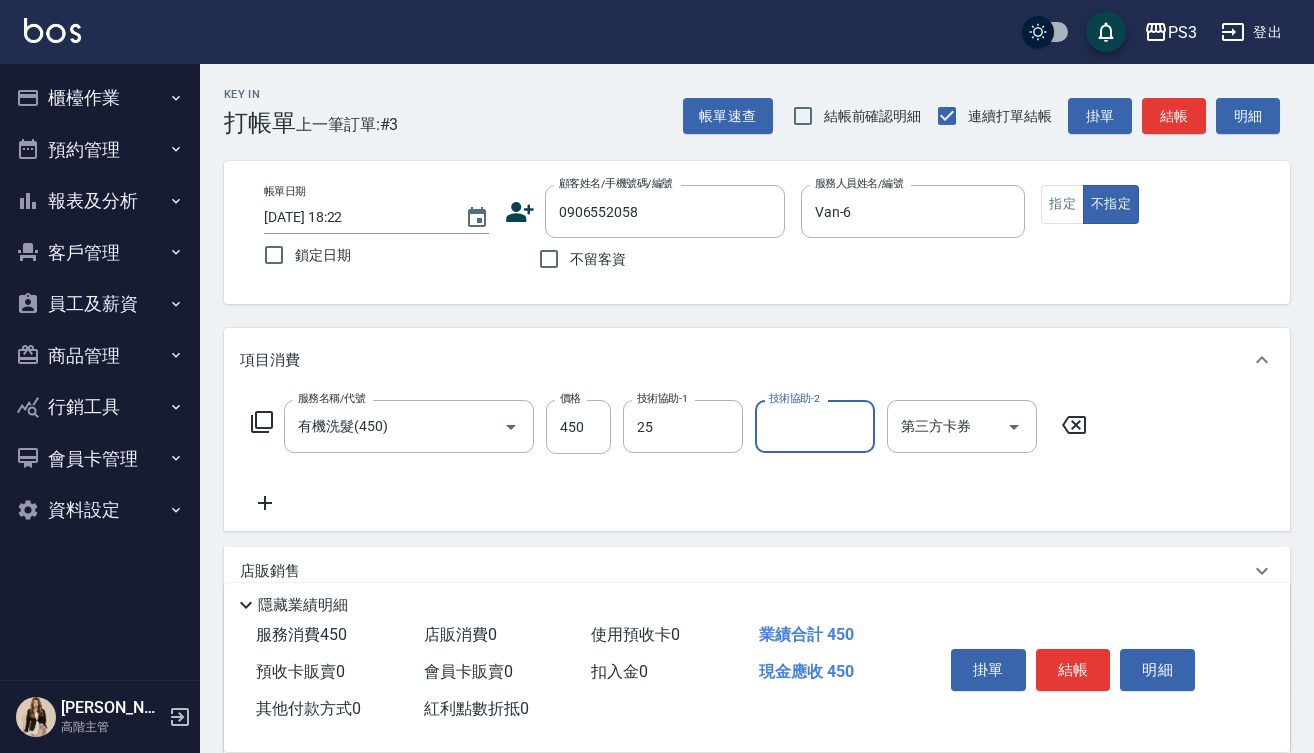 type on "Junson-25" 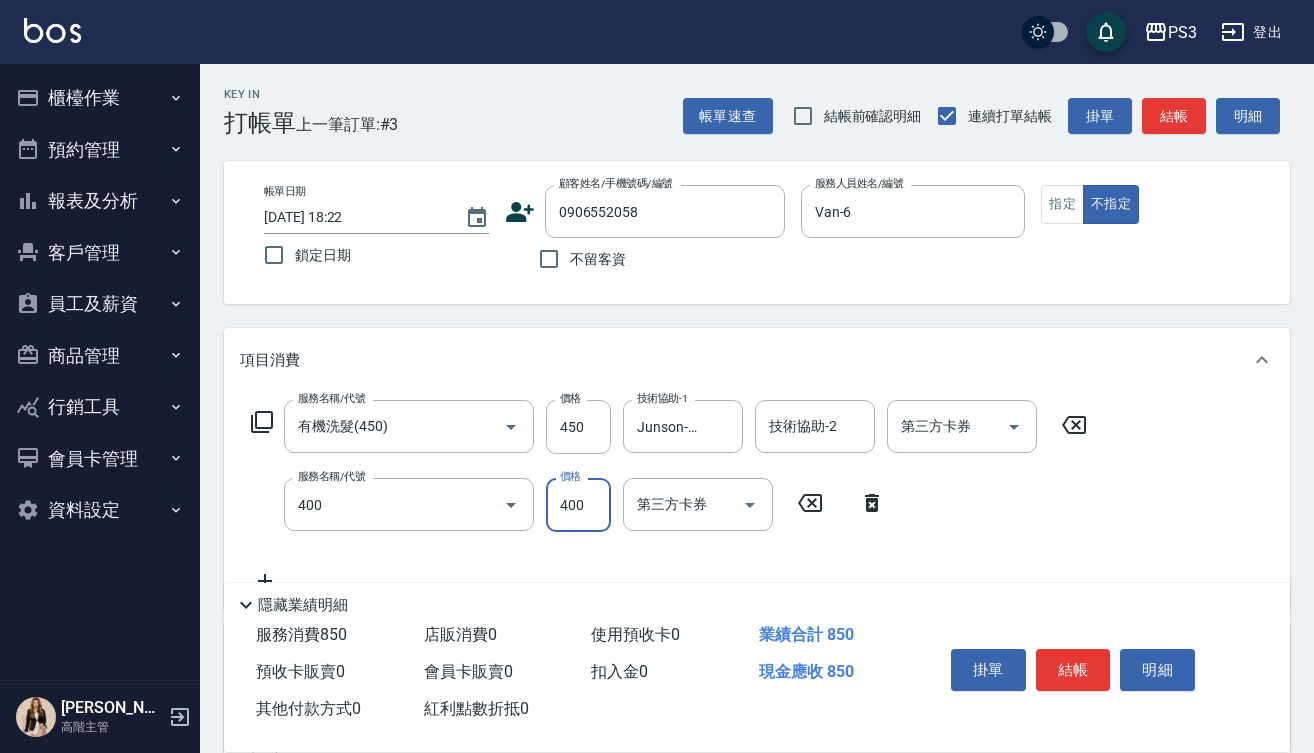 type on "剪(400)" 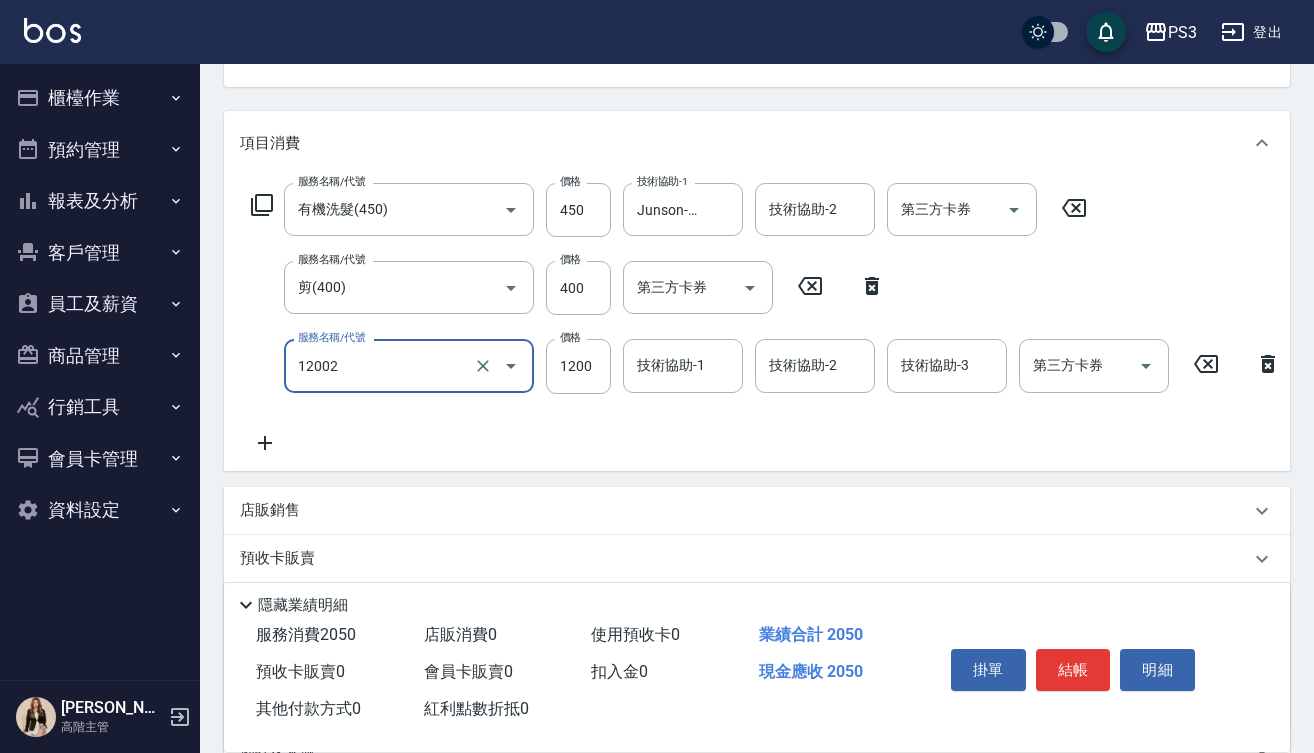 scroll, scrollTop: 218, scrollLeft: 0, axis: vertical 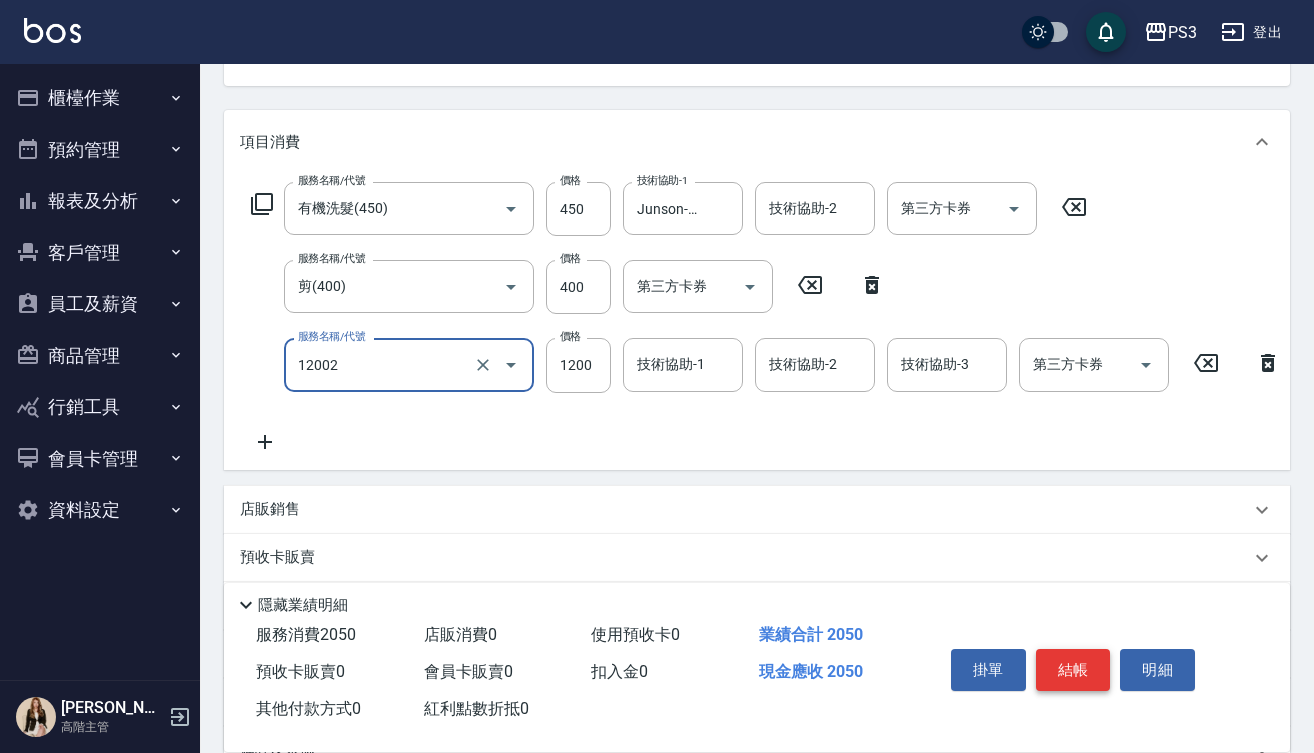 type on "男生染(12002)" 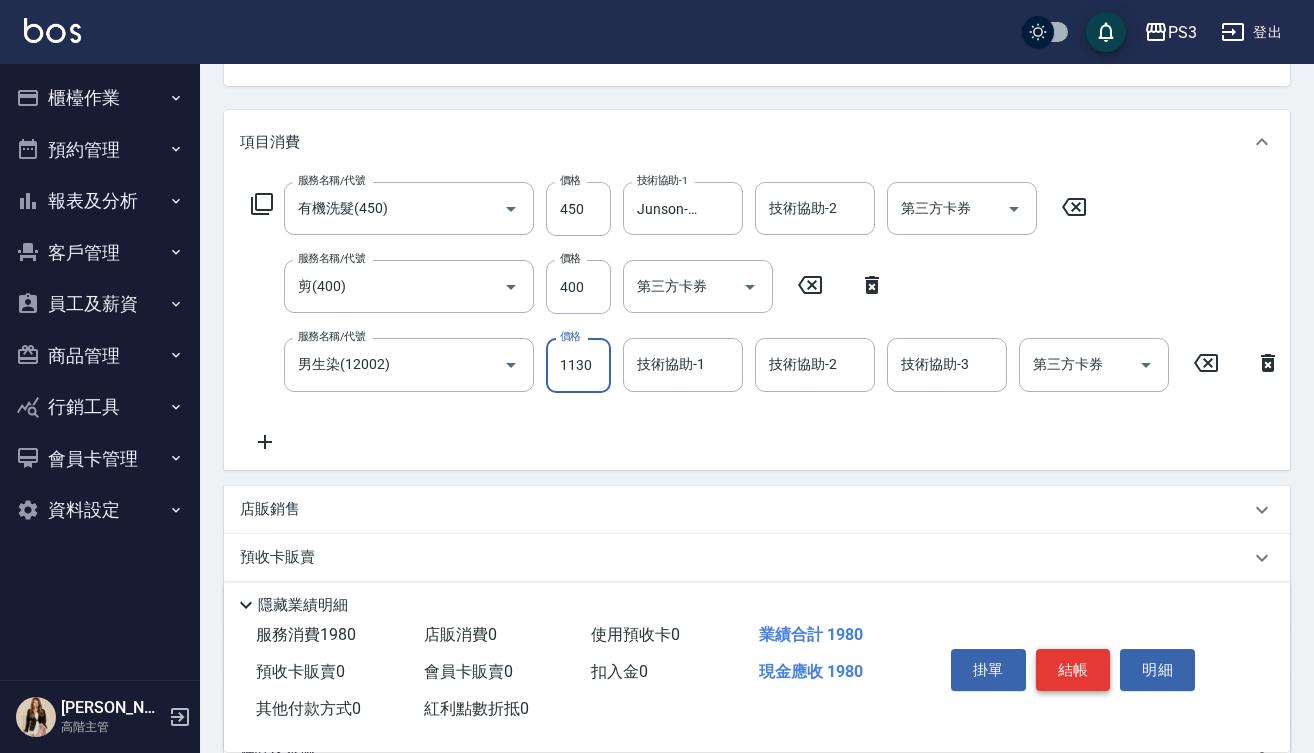 type on "1130" 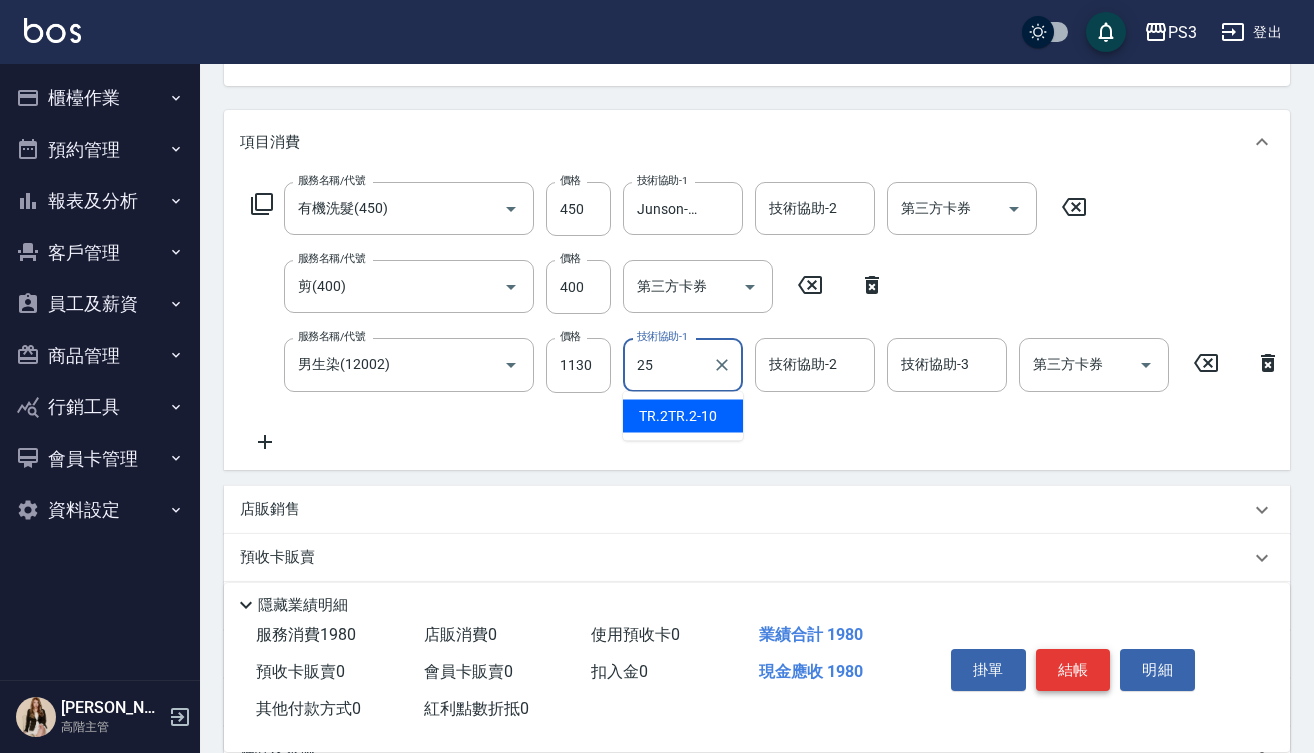 type on "Junson-25" 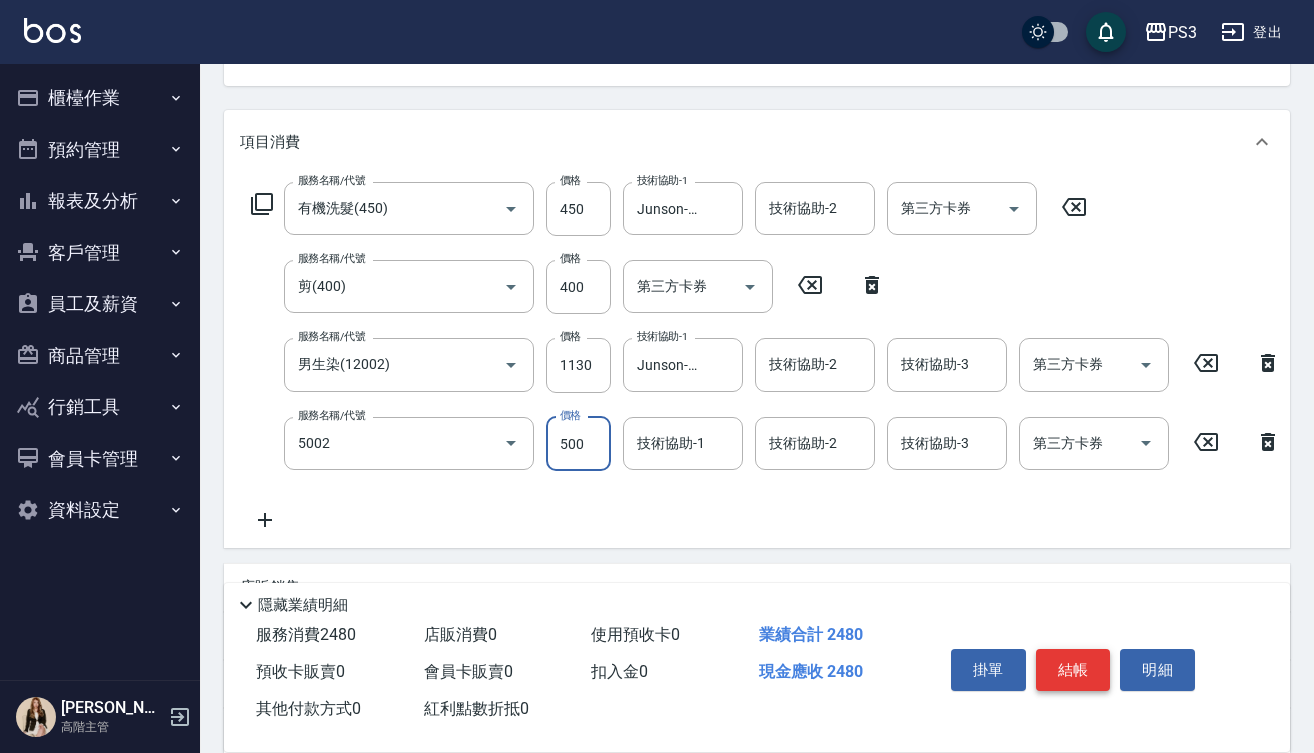 type on "去色短(5002)" 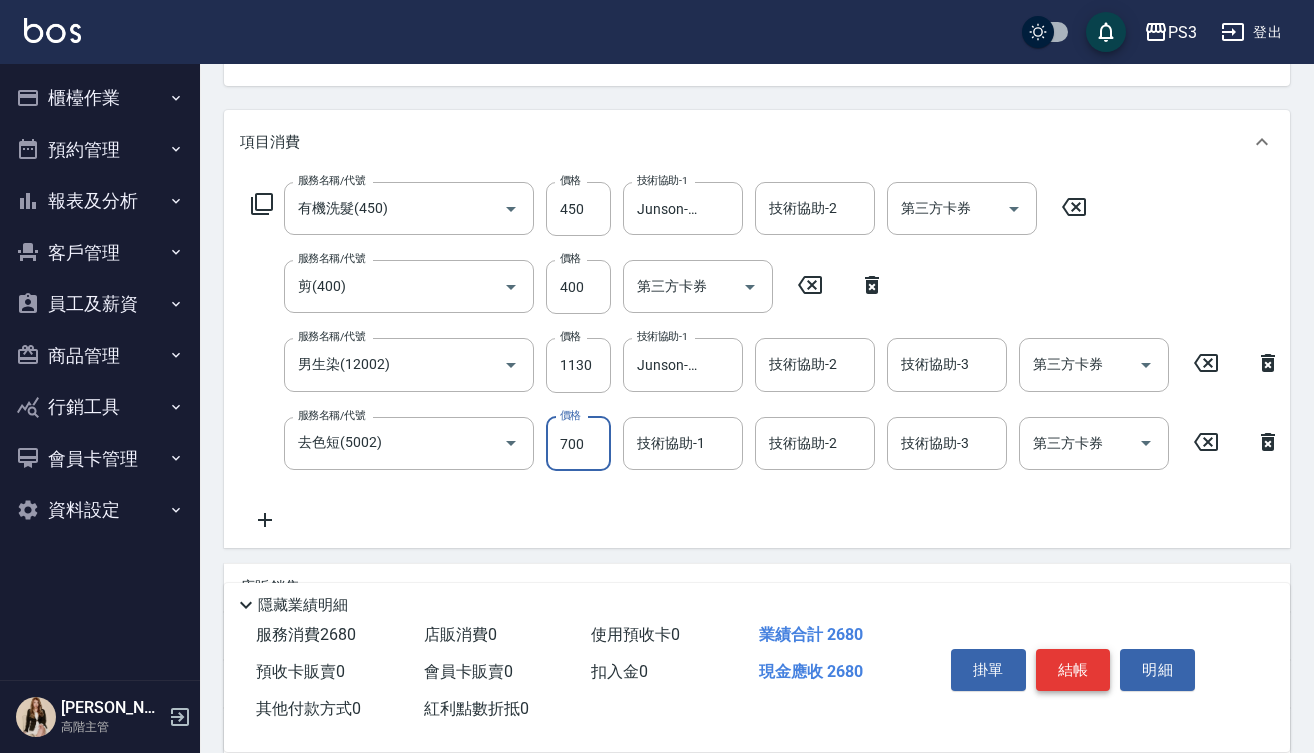 type on "700" 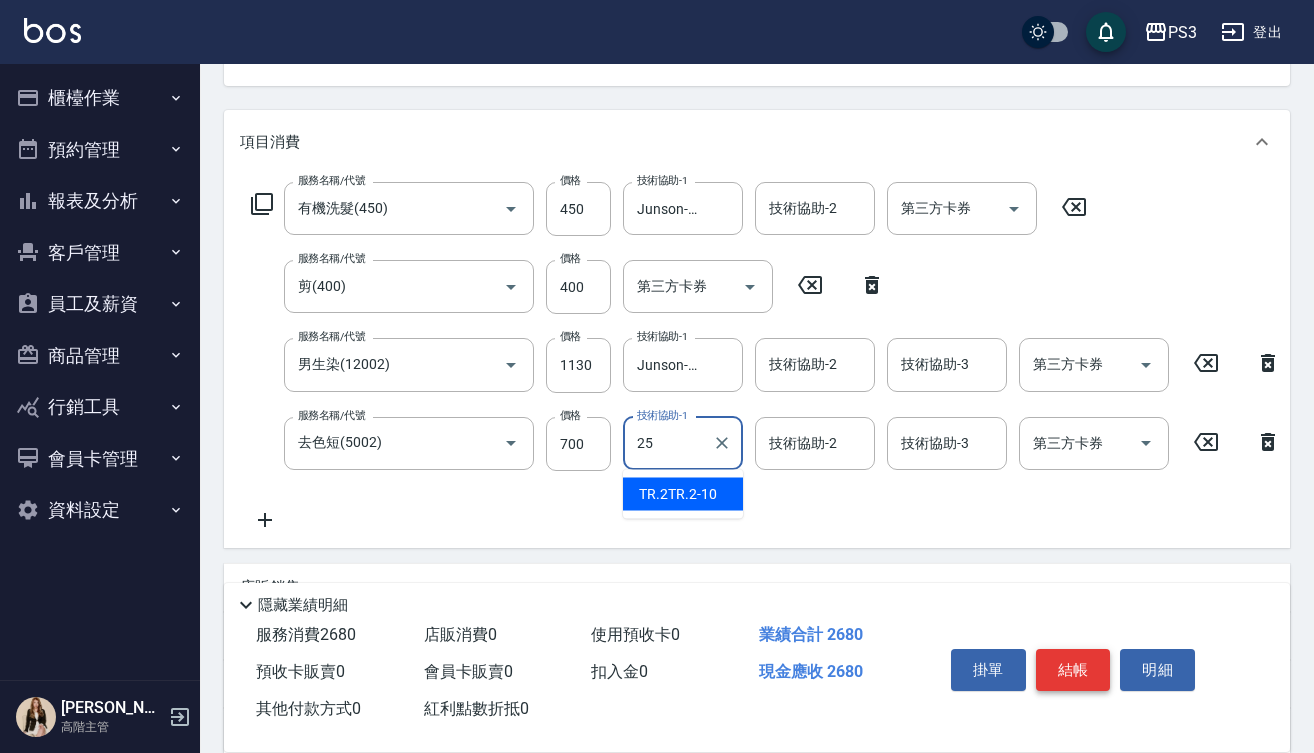 type on "Junson-25" 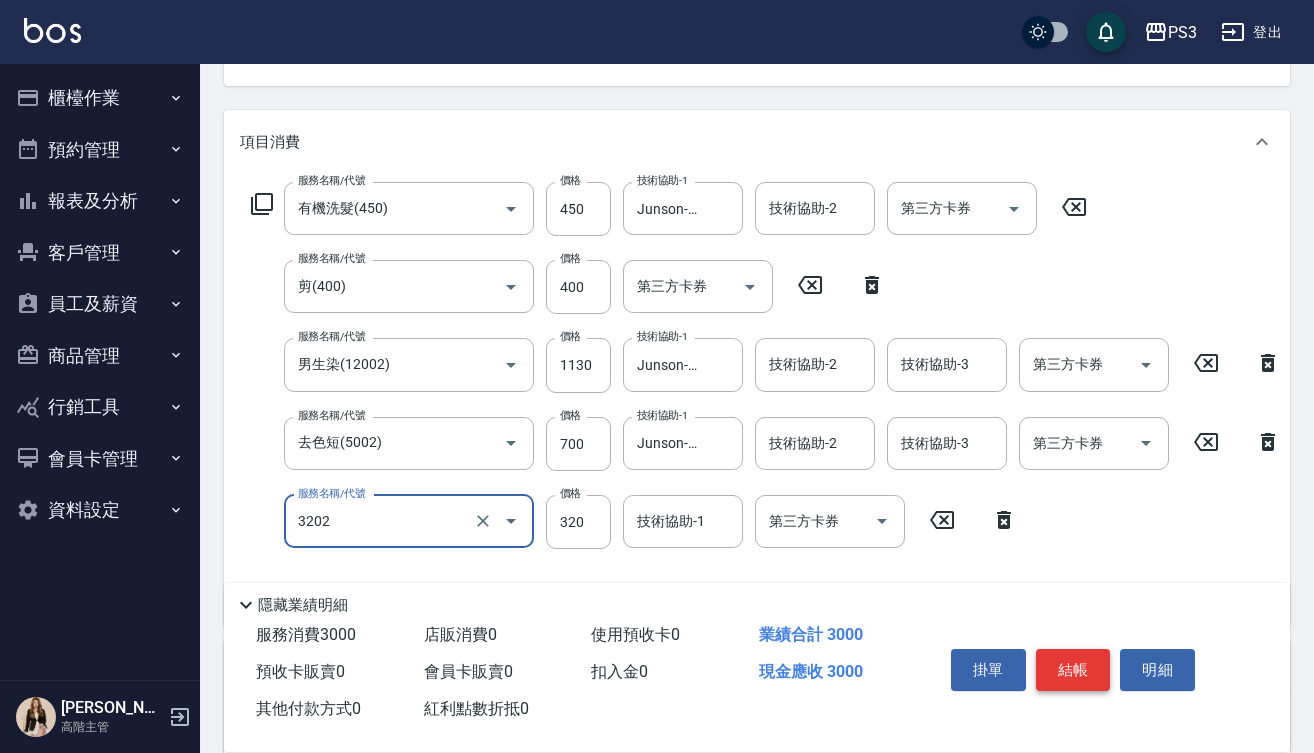 type on "頭皮隔離(3202)" 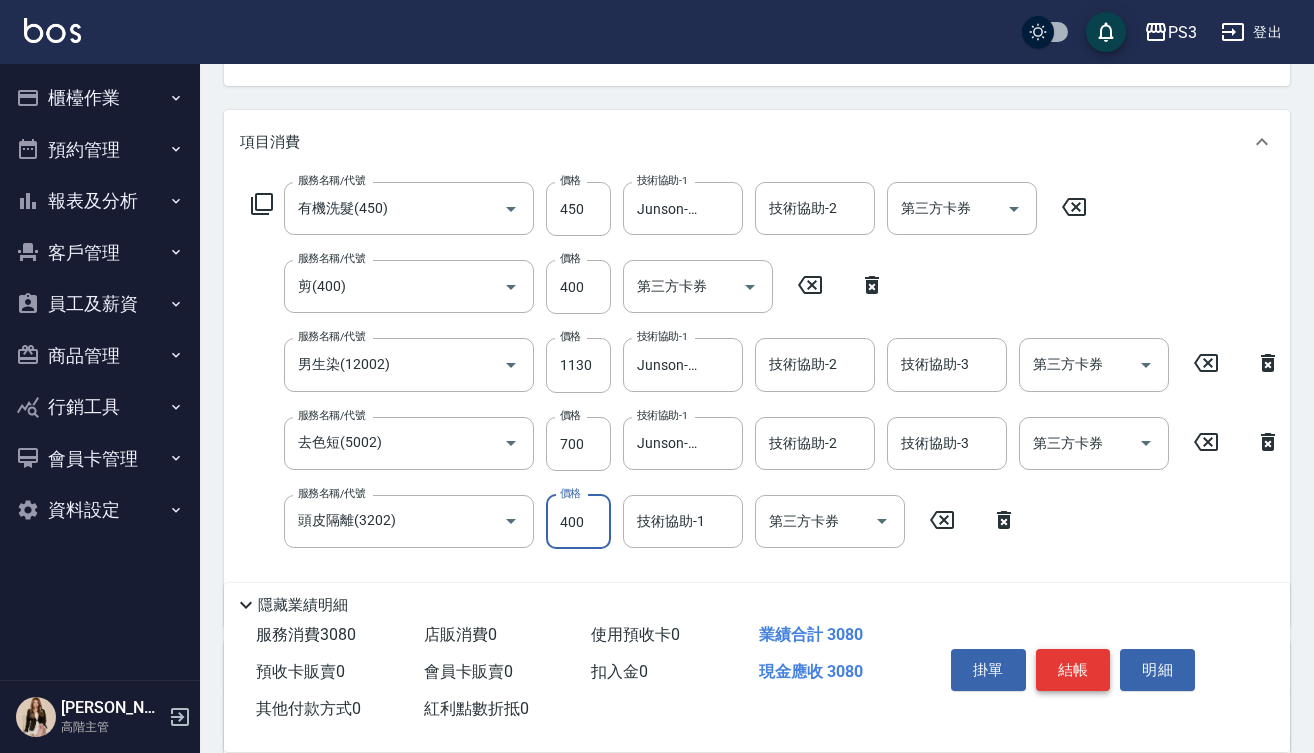 type on "400" 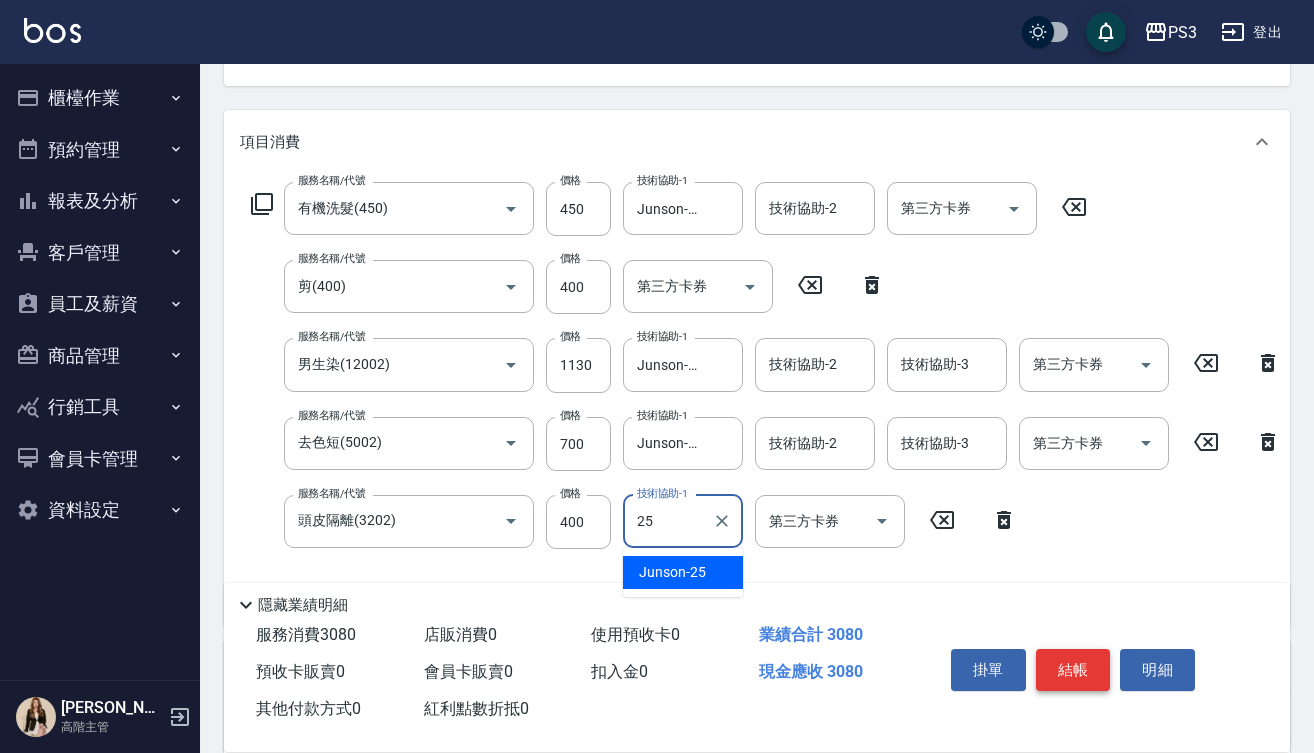 type on "Junson-25" 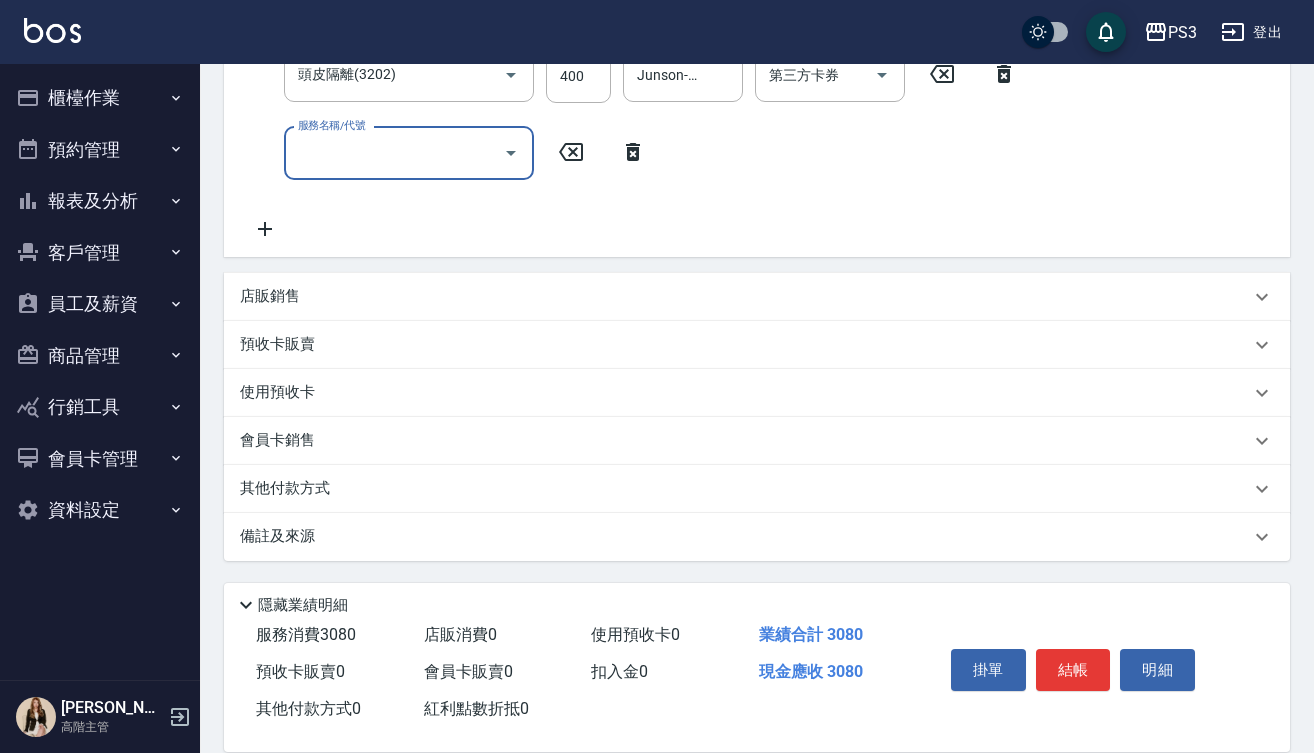 scroll, scrollTop: 680, scrollLeft: 0, axis: vertical 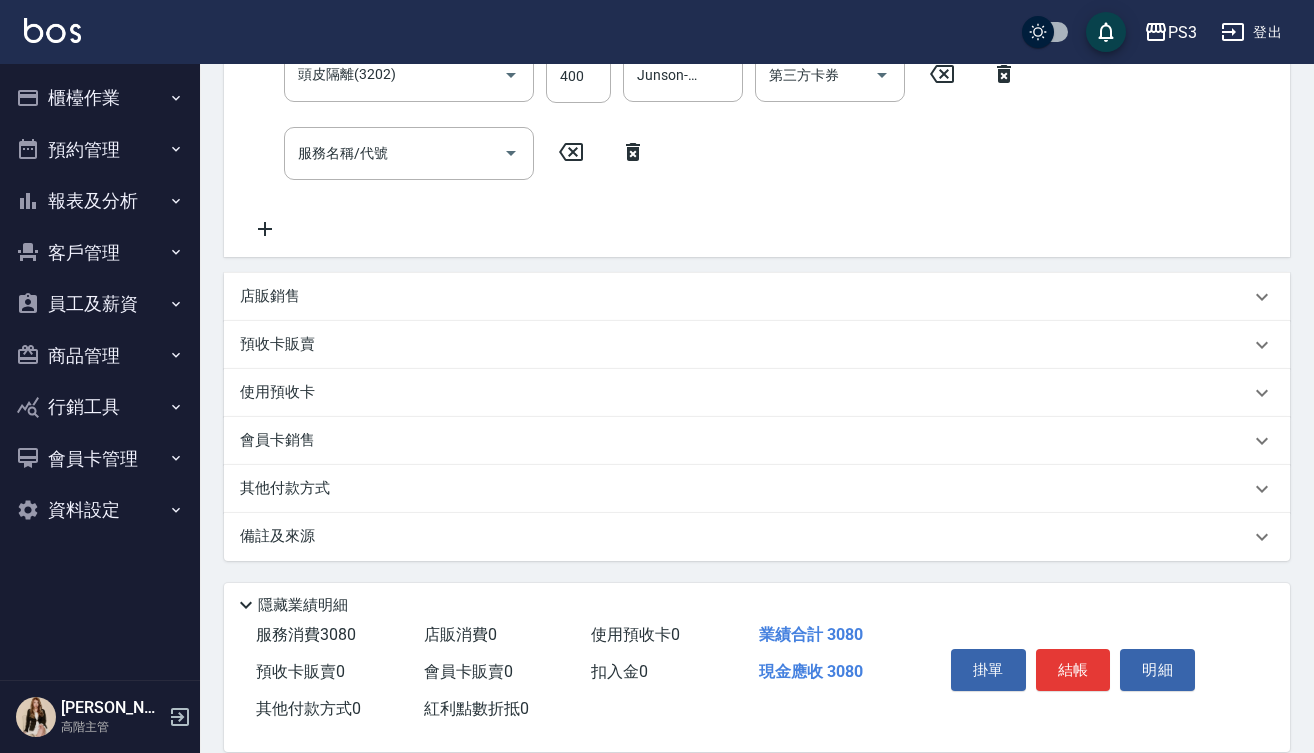 click on "店販銷售" at bounding box center (757, 297) 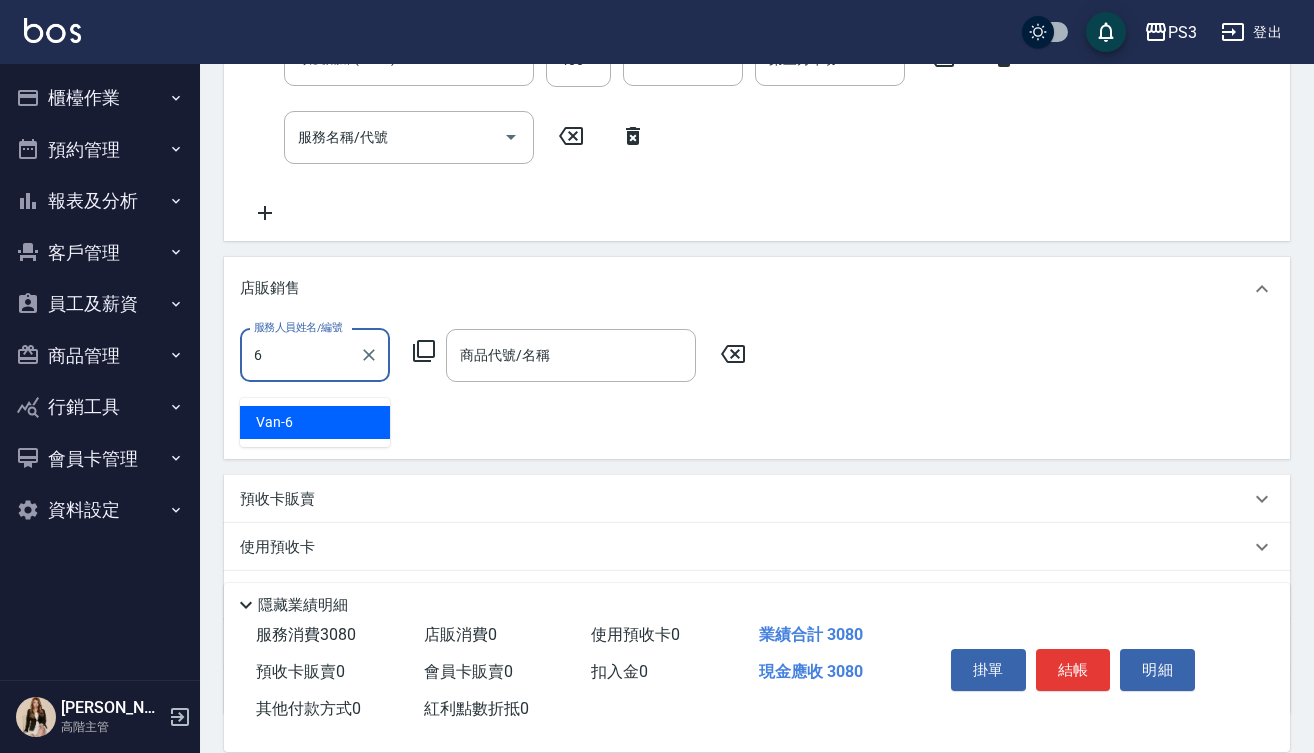 type on "Van-6" 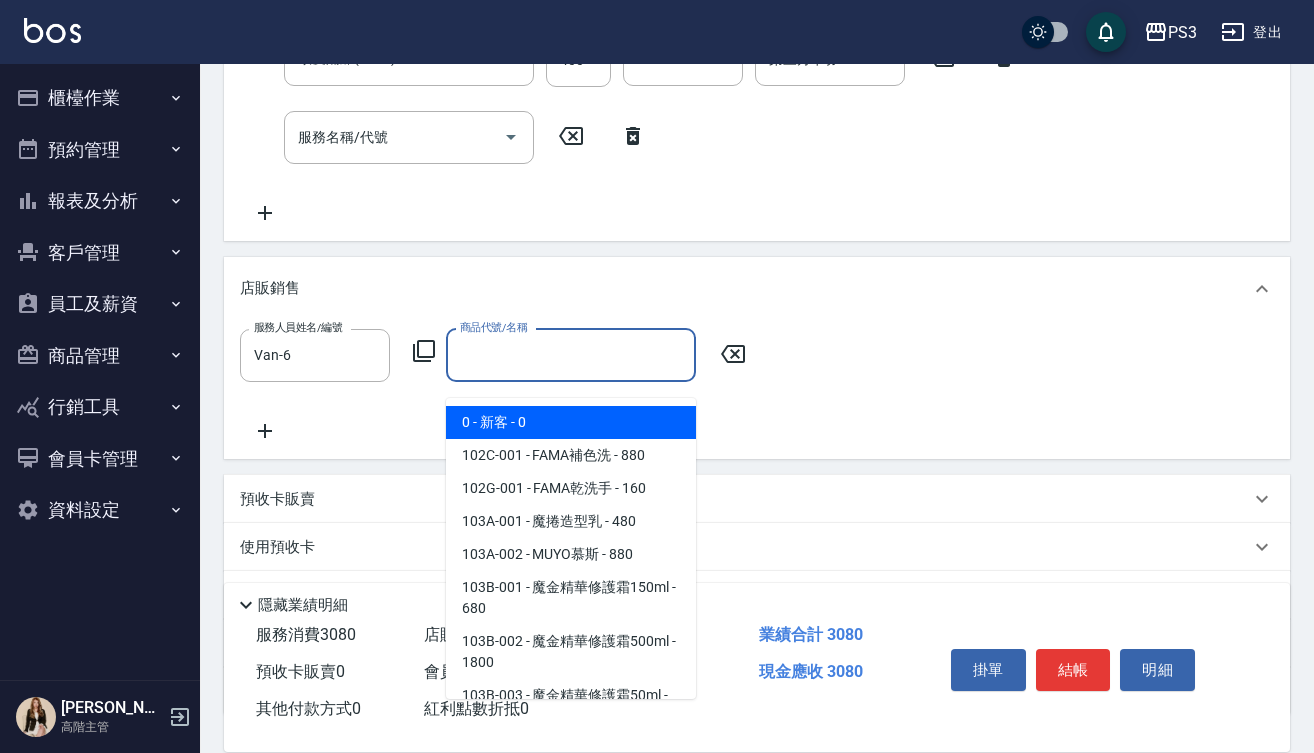 type on "t" 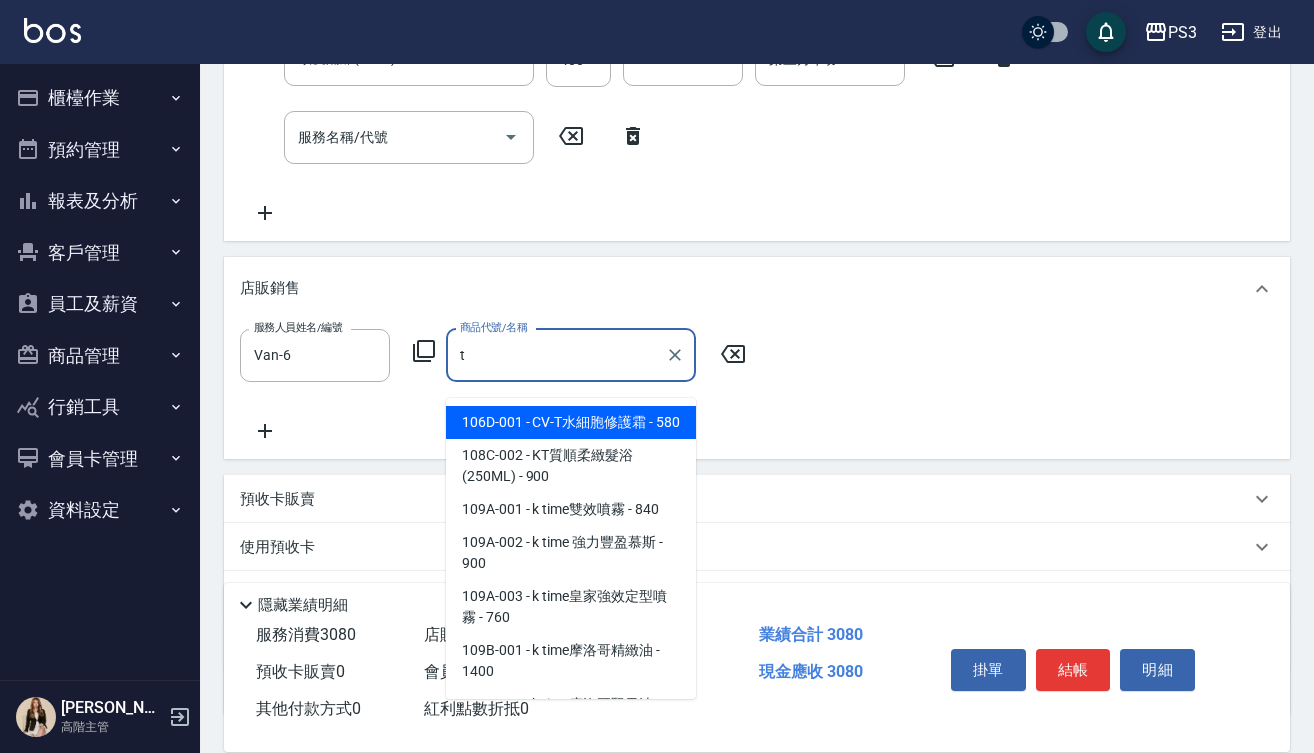 type 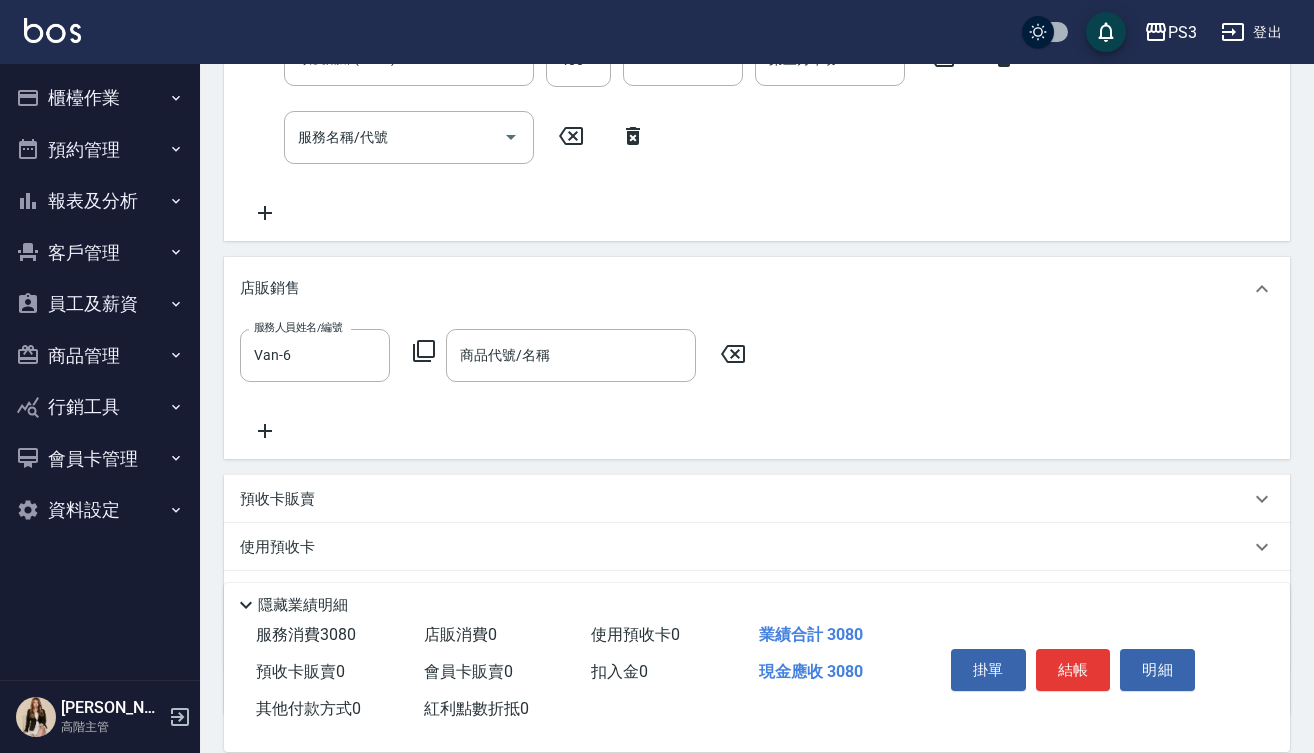 click 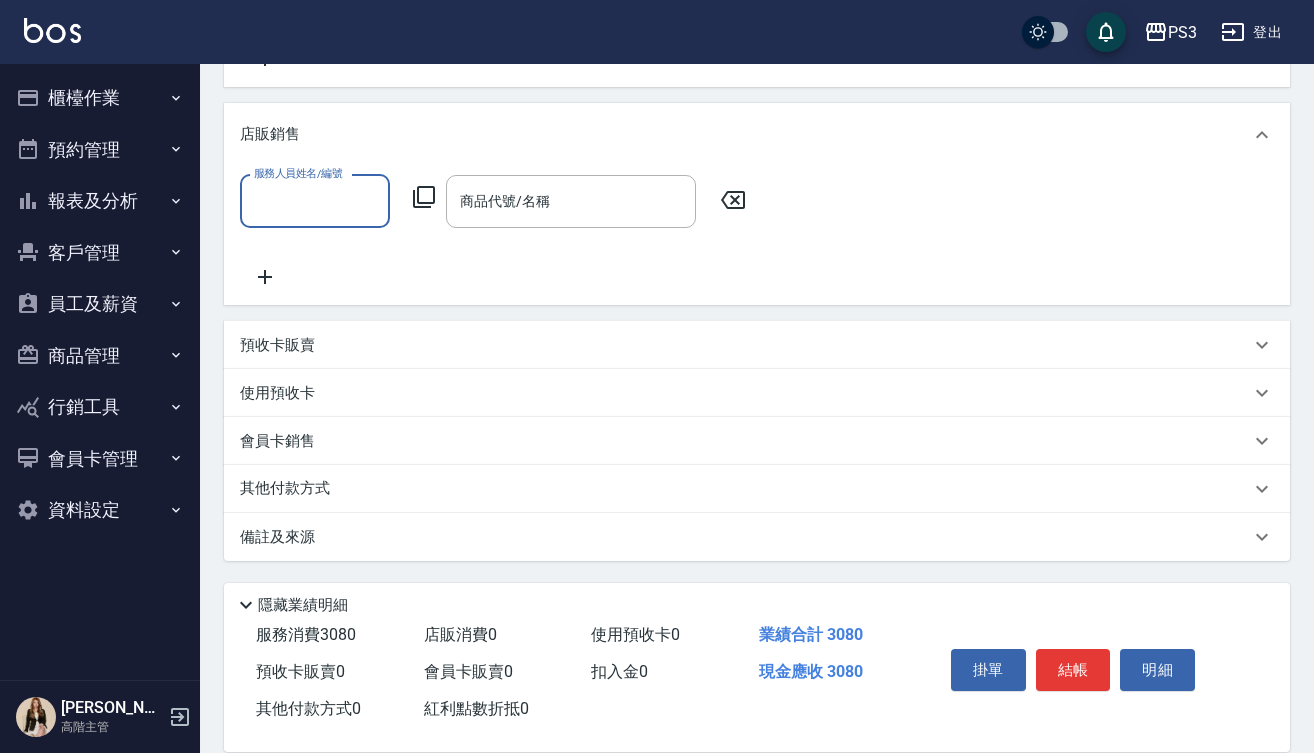 scroll, scrollTop: 850, scrollLeft: 0, axis: vertical 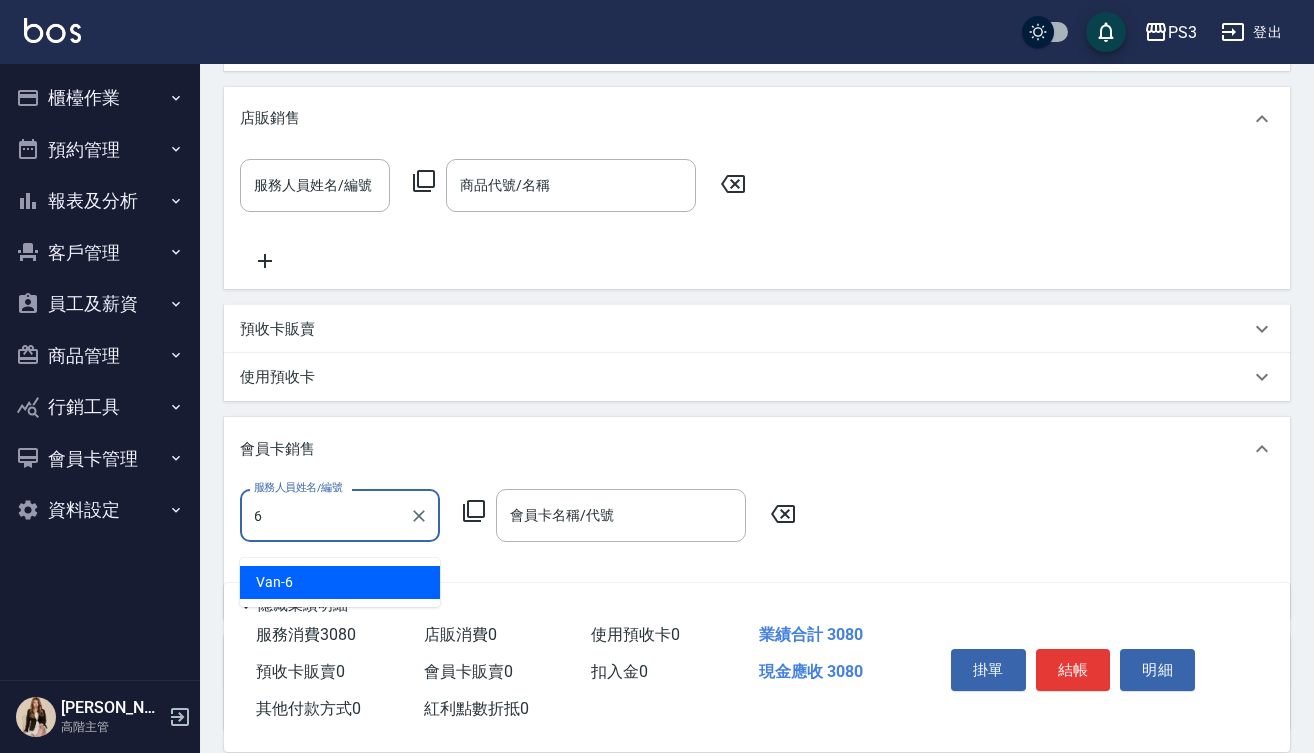 type on "Van-6" 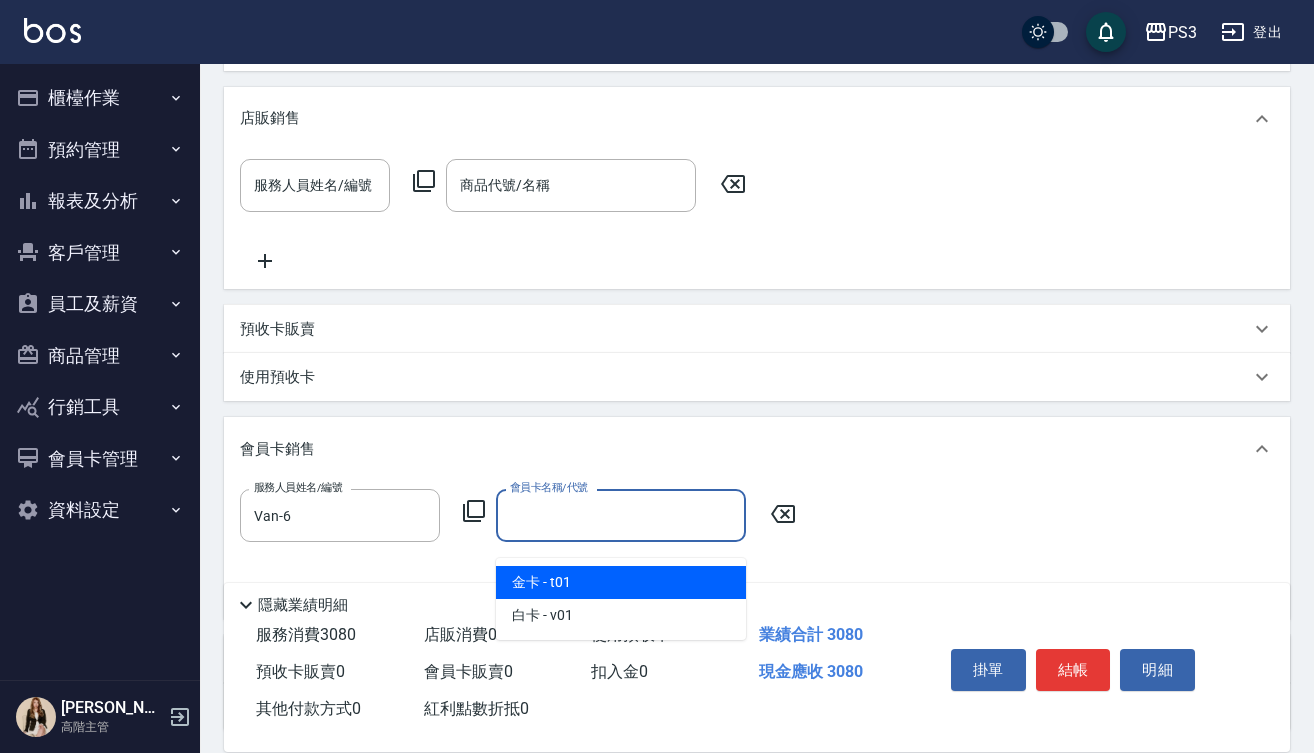 type on "金卡-730天" 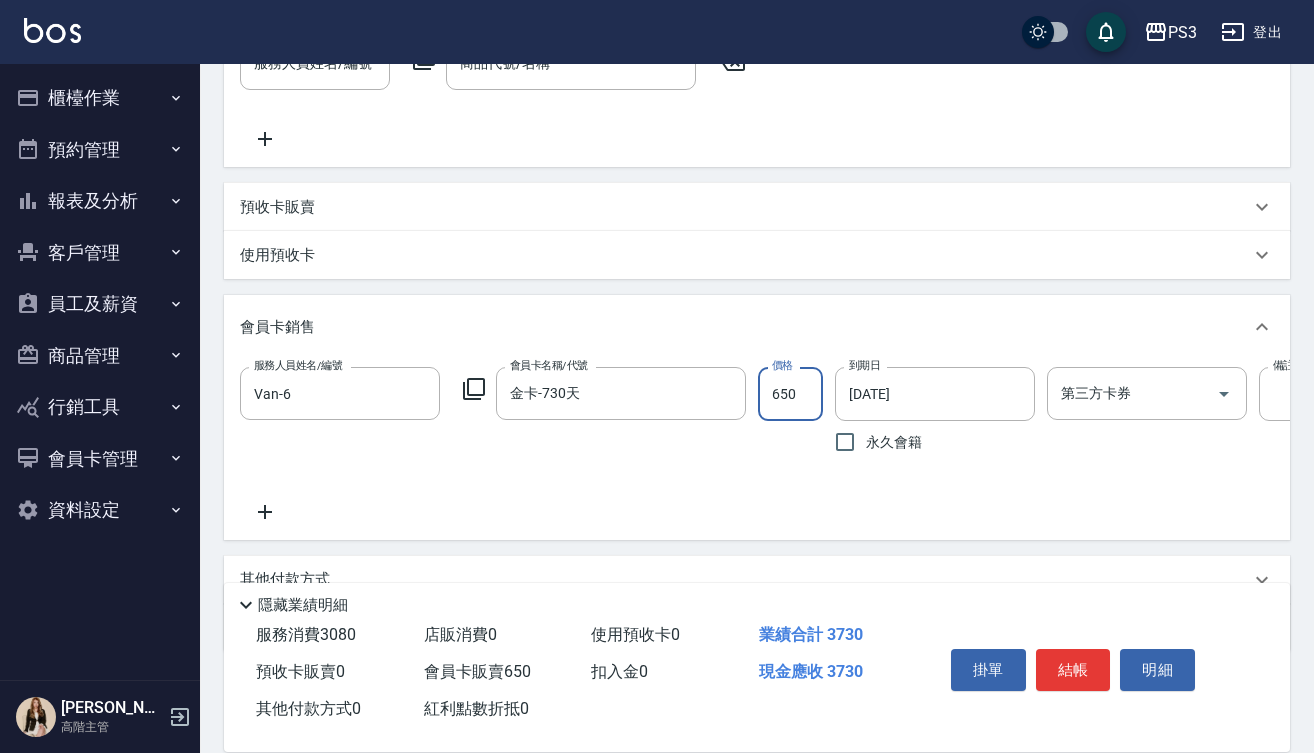 scroll, scrollTop: 975, scrollLeft: 0, axis: vertical 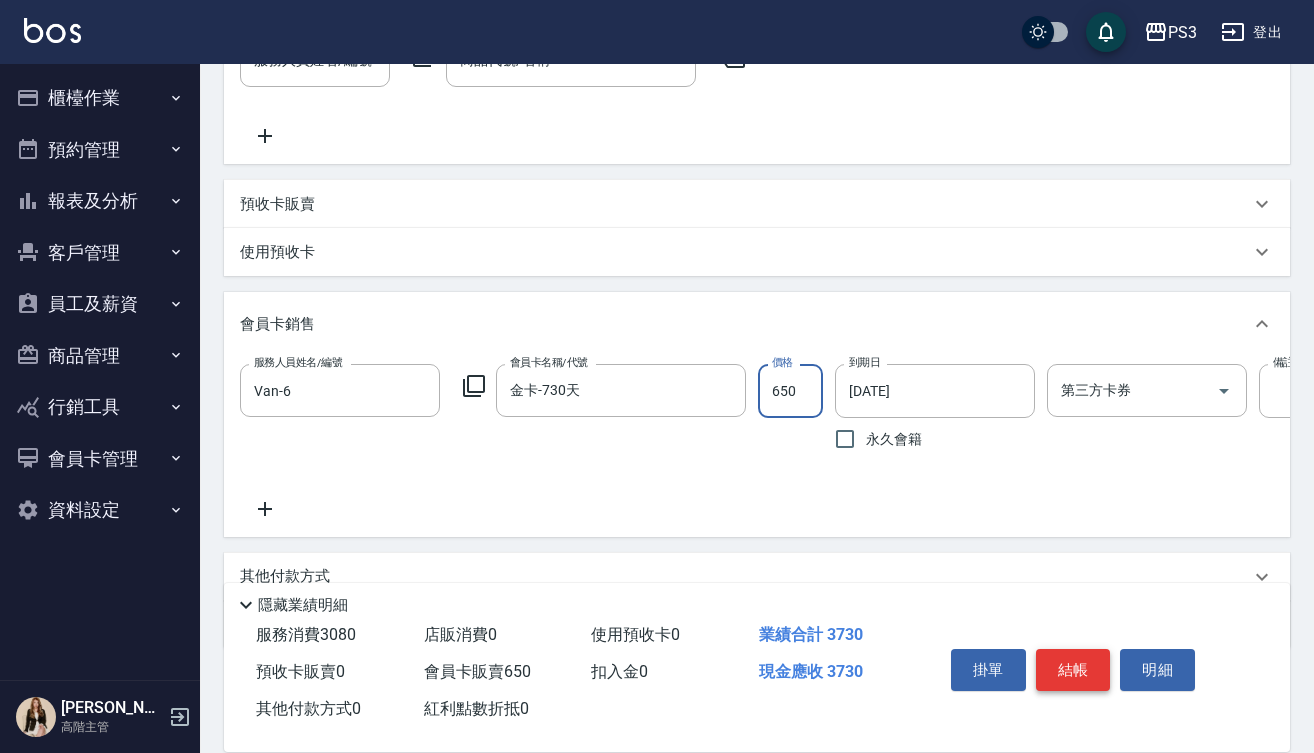 click on "結帳" at bounding box center (1073, 670) 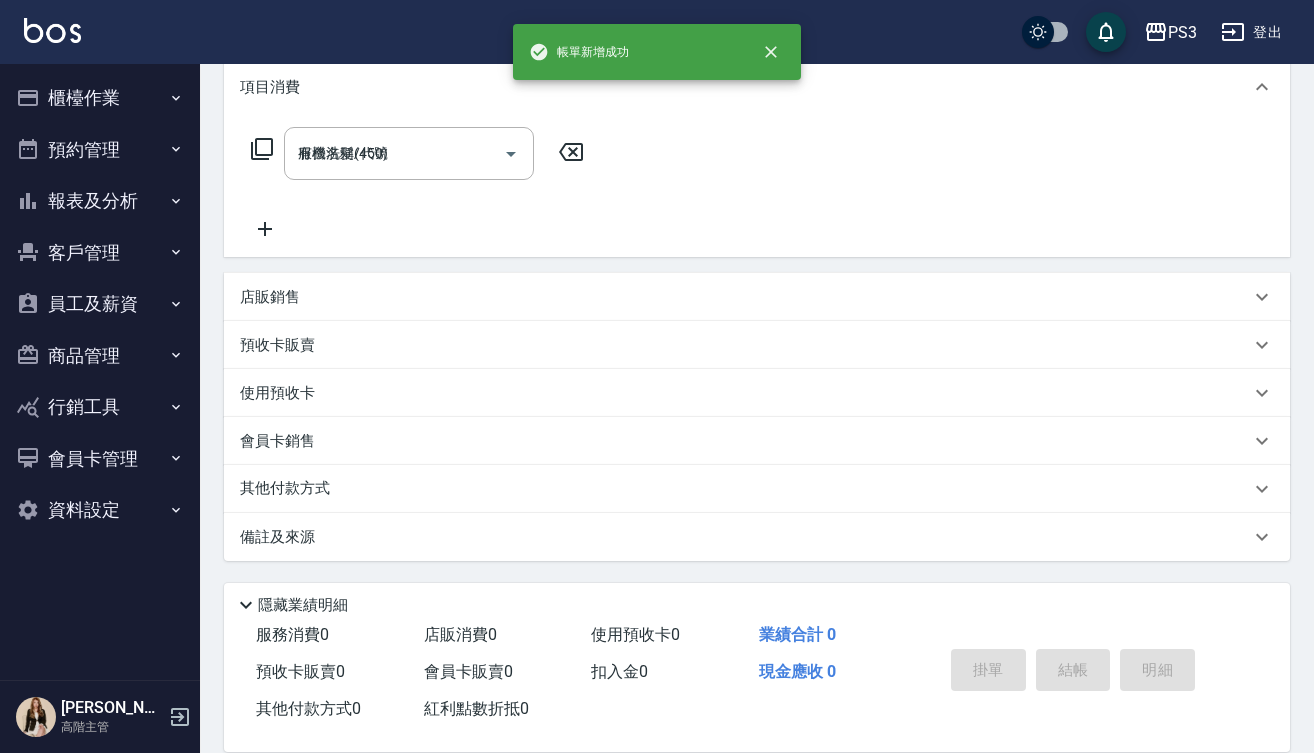 type on "[DATE] 18:24" 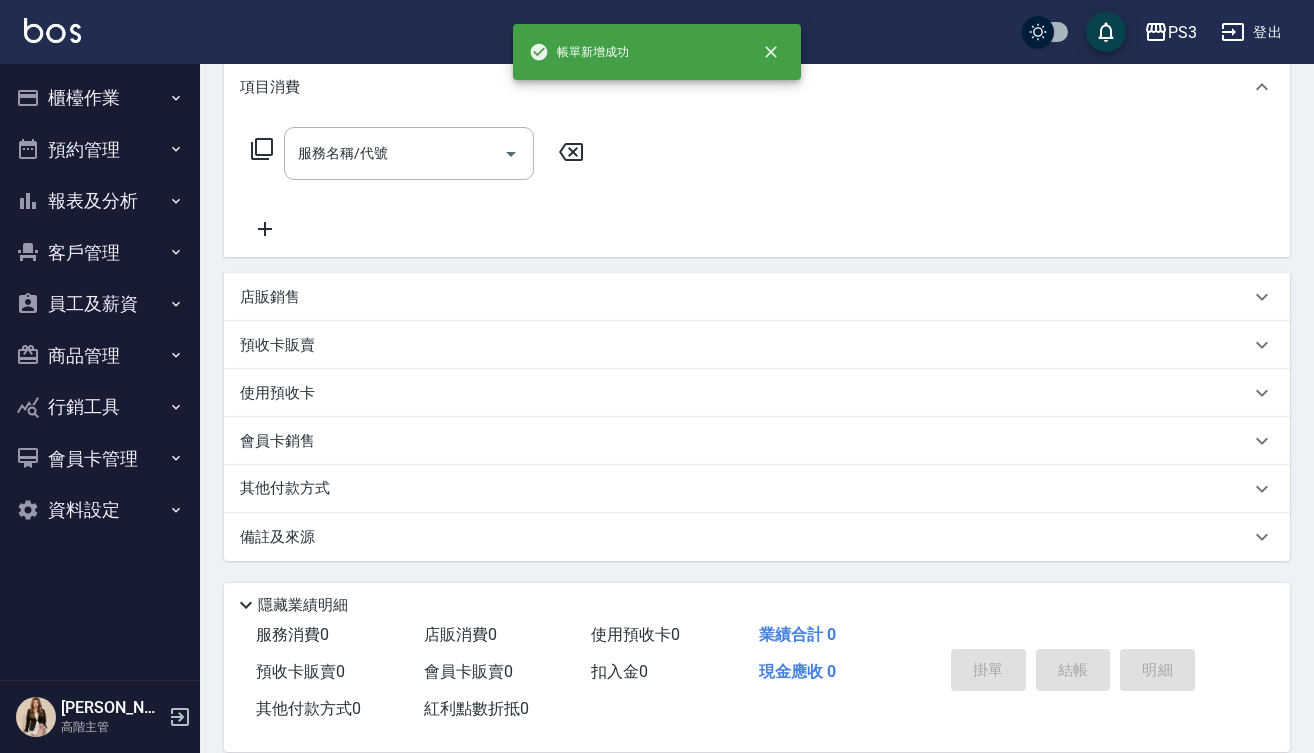 scroll, scrollTop: 0, scrollLeft: 0, axis: both 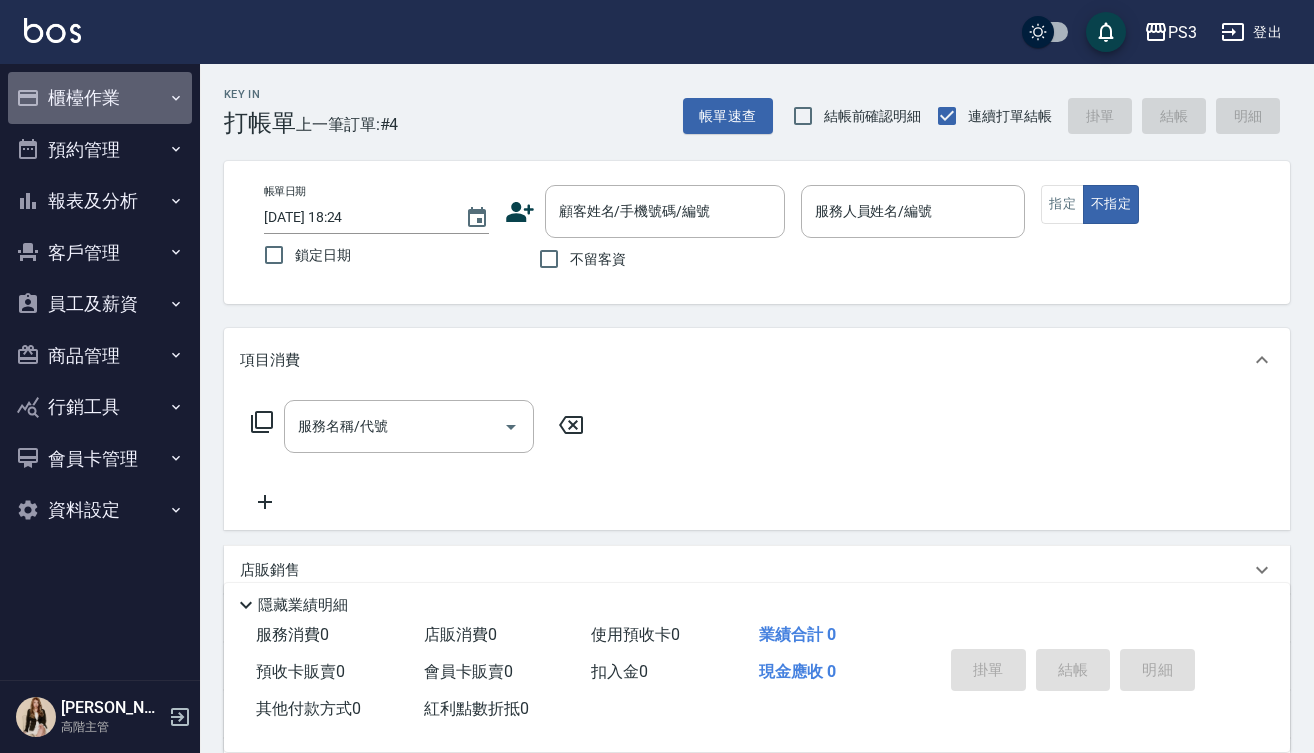 click on "櫃檯作業" at bounding box center [100, 98] 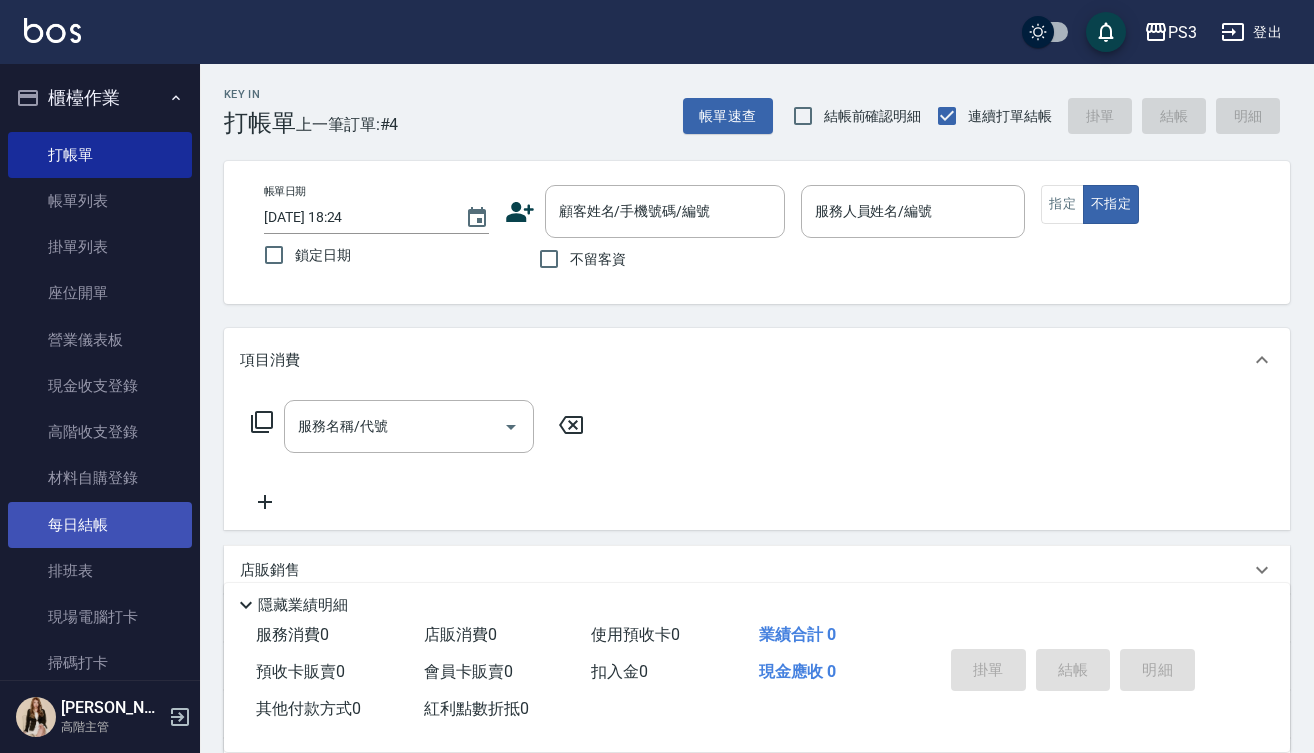 click on "每日結帳" at bounding box center (100, 525) 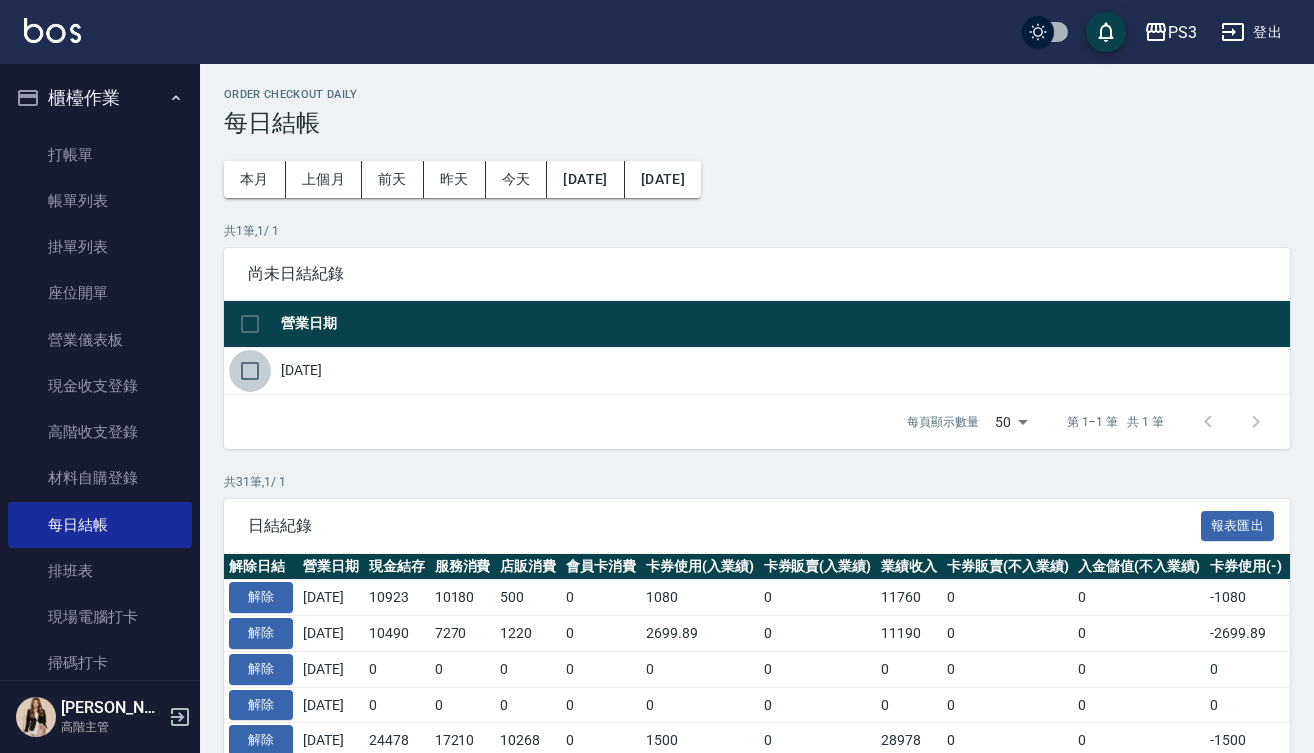 click at bounding box center [250, 371] 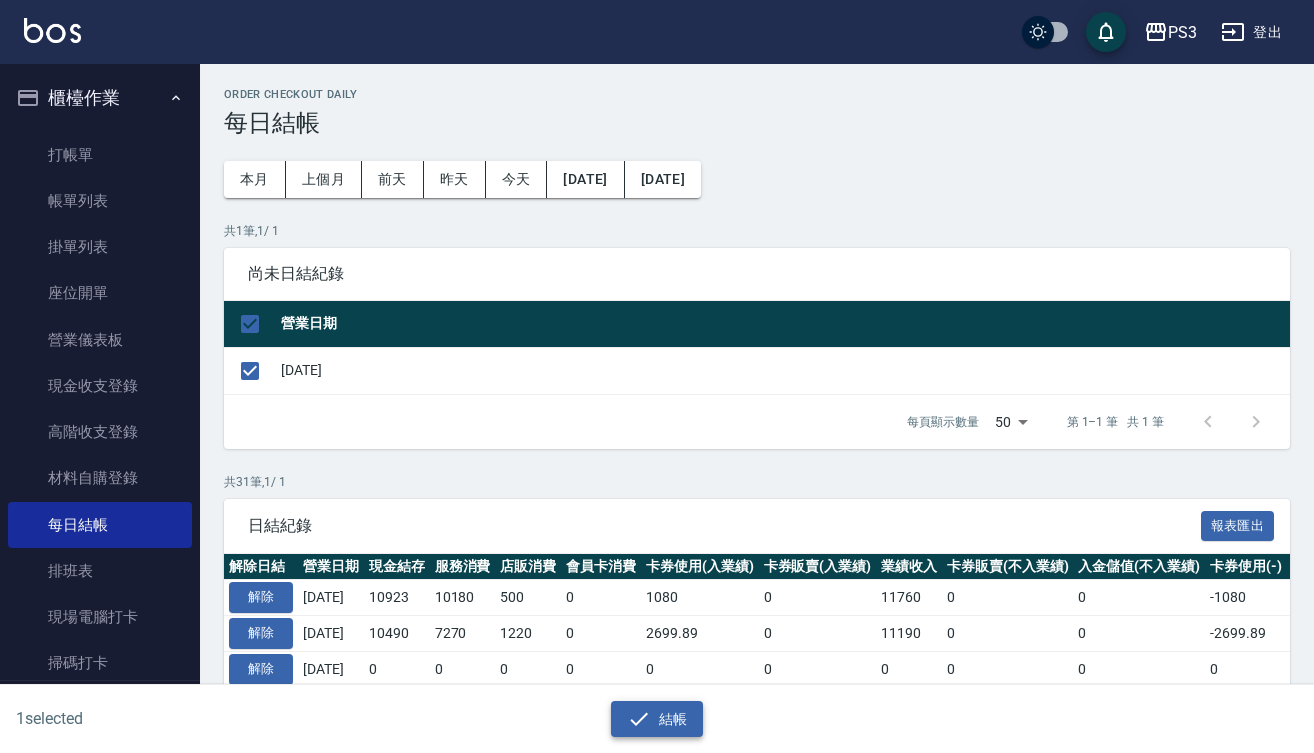 click on "結帳" at bounding box center [657, 719] 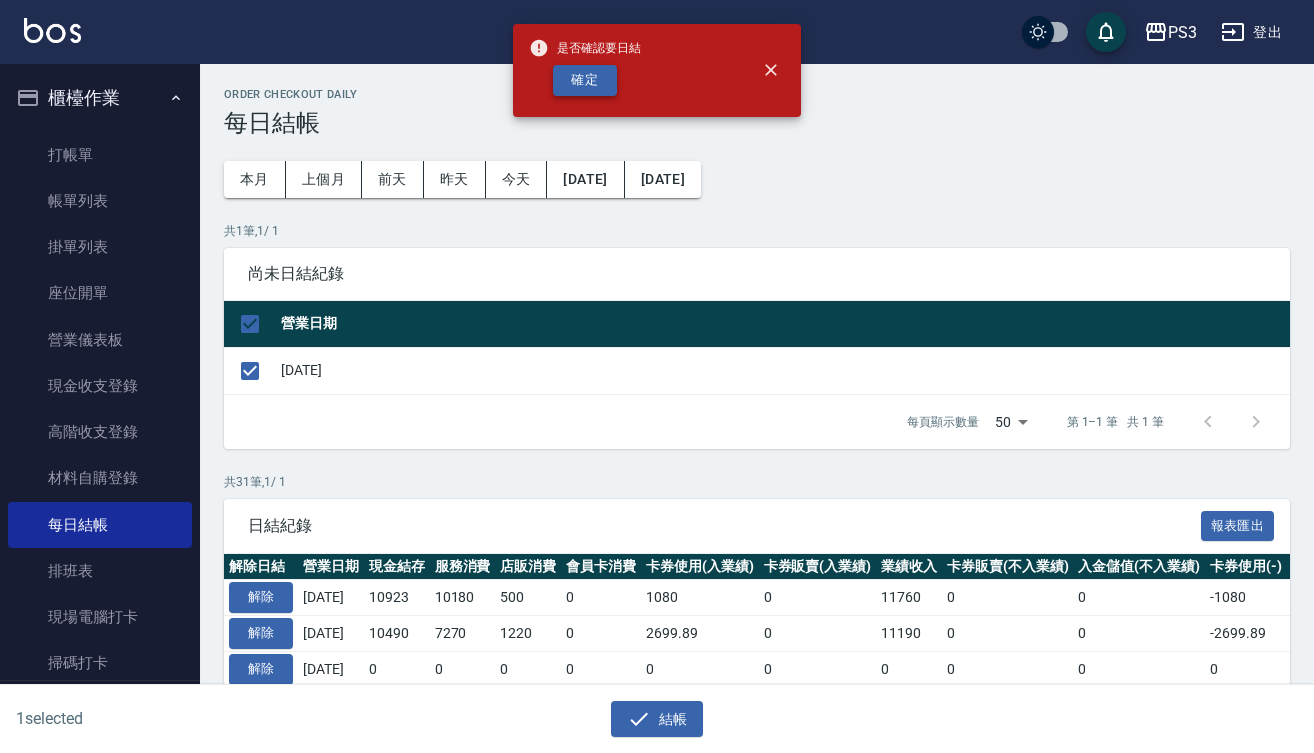 click on "確定" at bounding box center [585, 80] 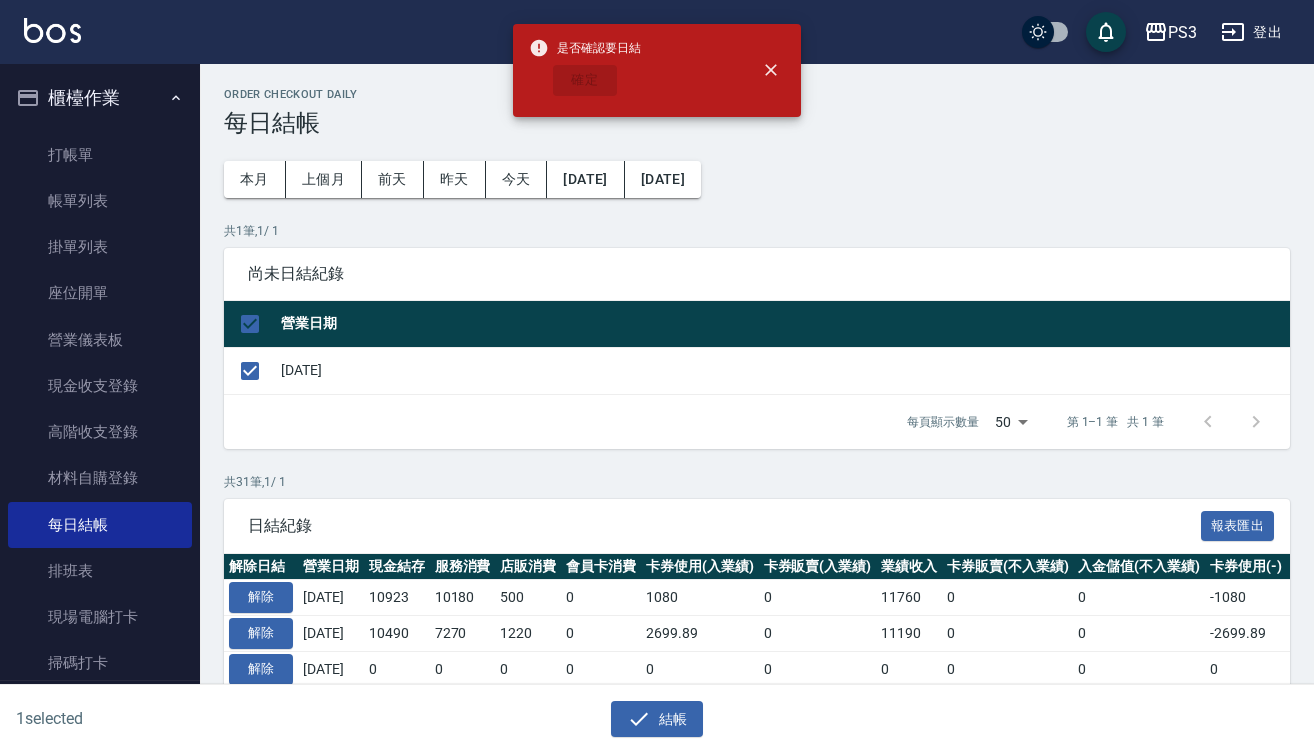 checkbox on "false" 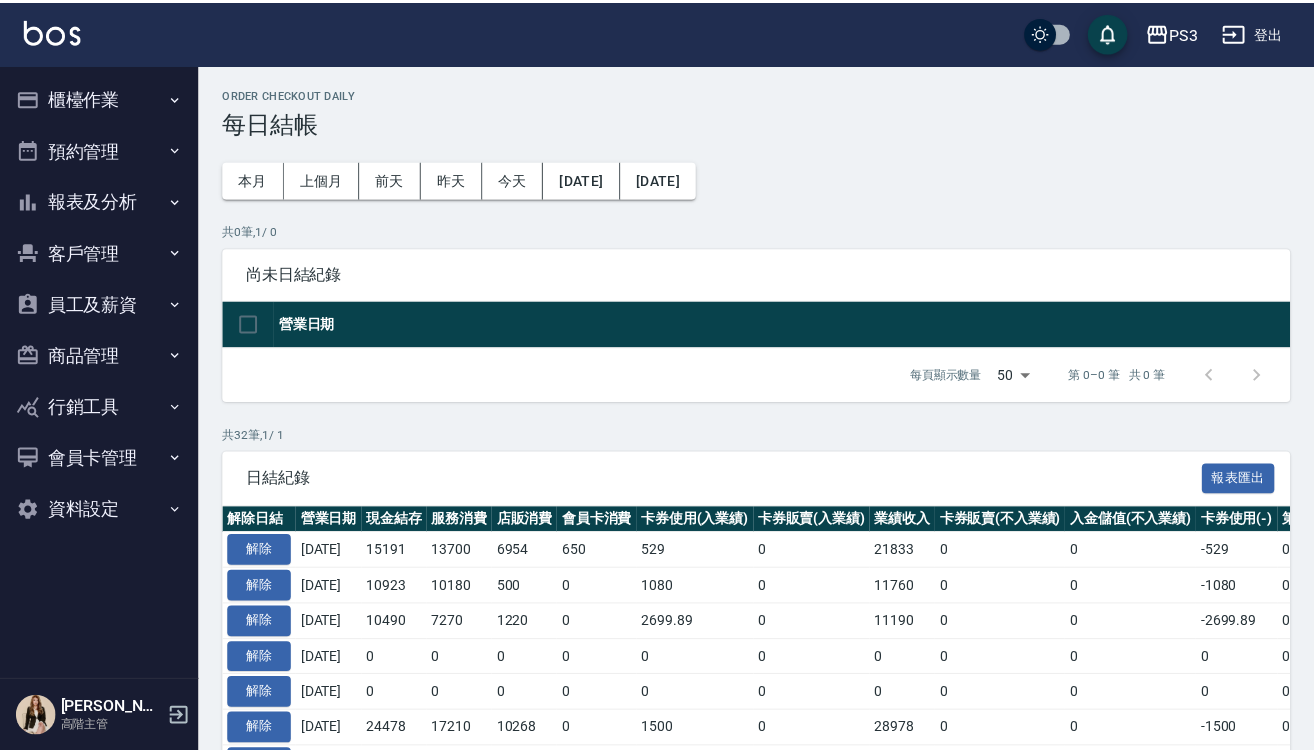 scroll, scrollTop: 0, scrollLeft: 0, axis: both 